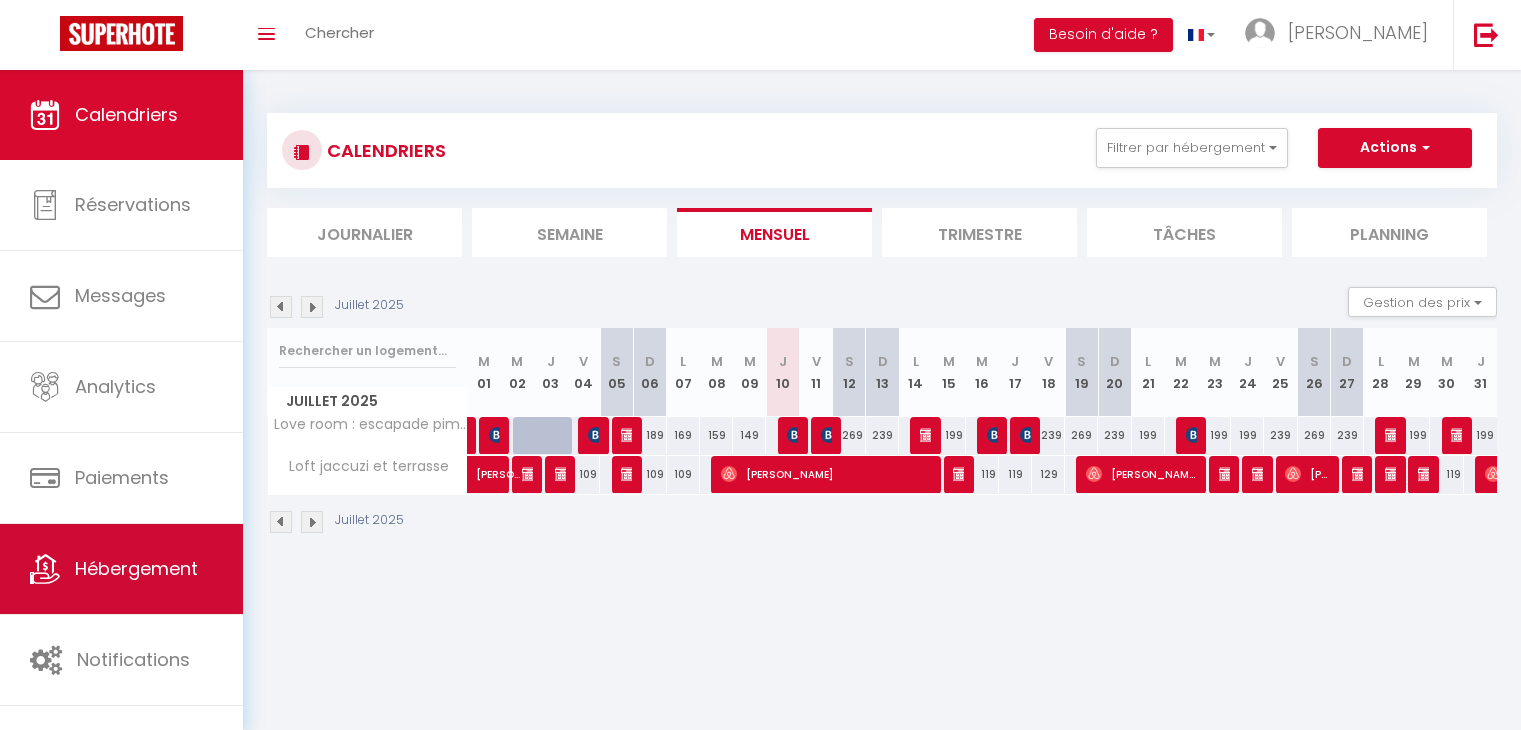 scroll, scrollTop: 0, scrollLeft: 0, axis: both 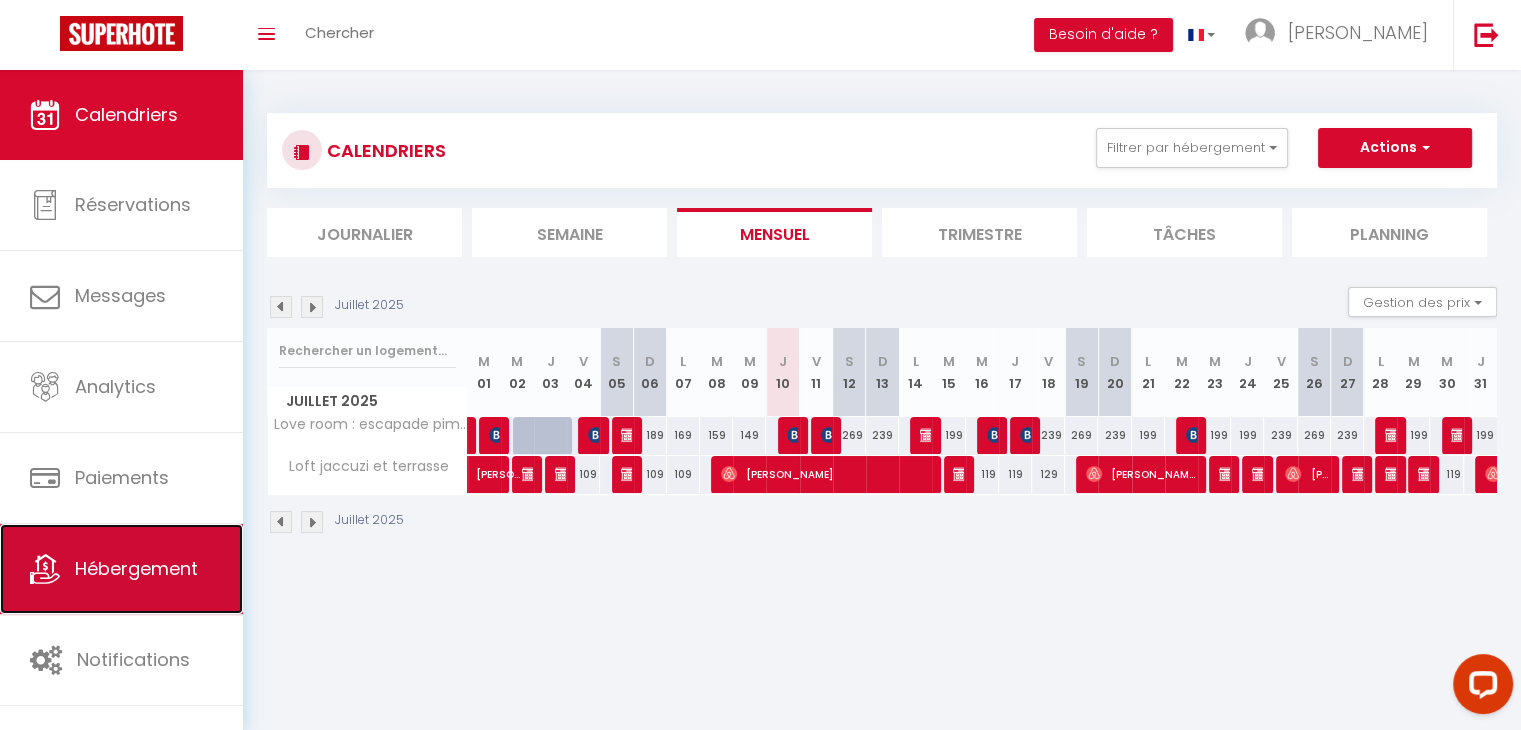 click on "Hébergement" at bounding box center (136, 568) 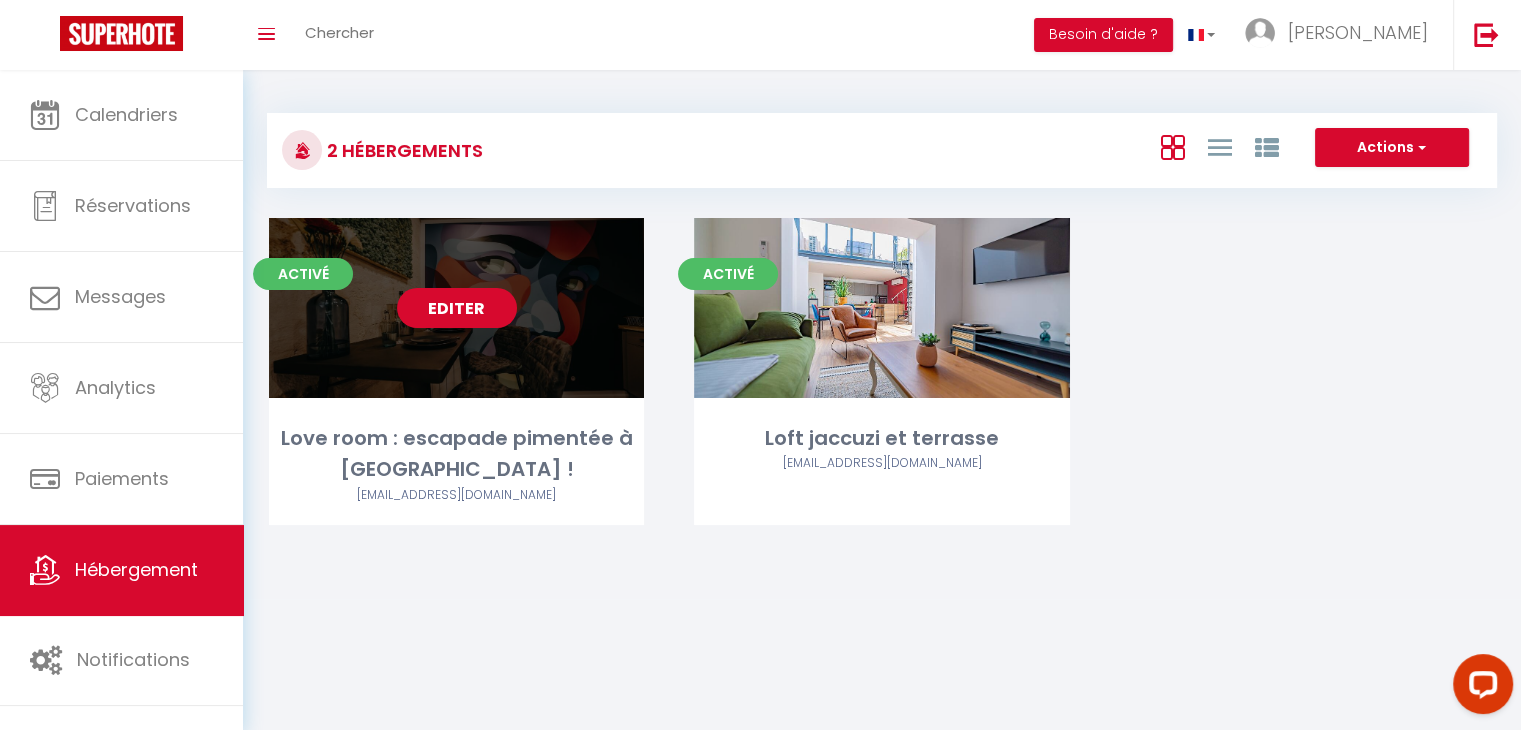 click on "Editer" at bounding box center (457, 308) 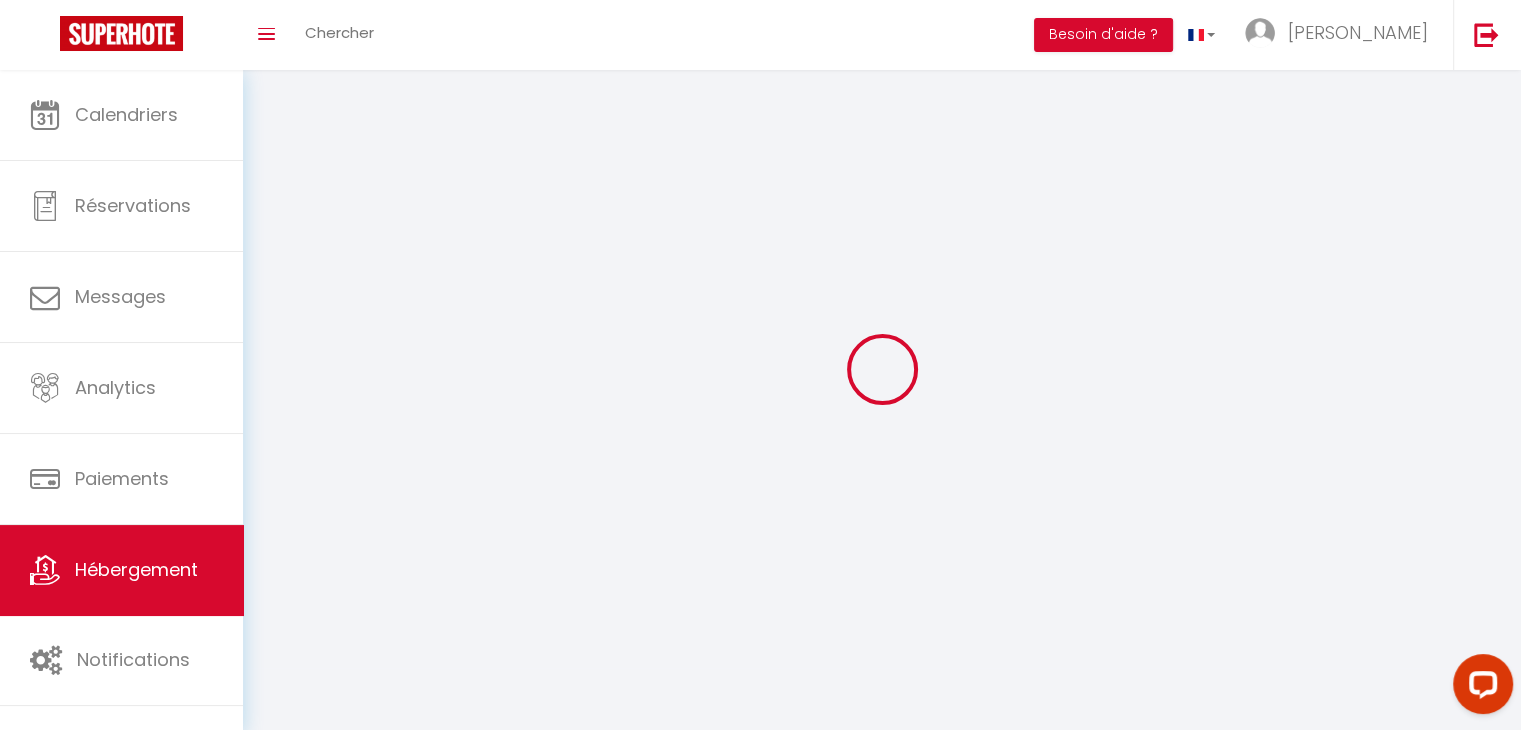 select 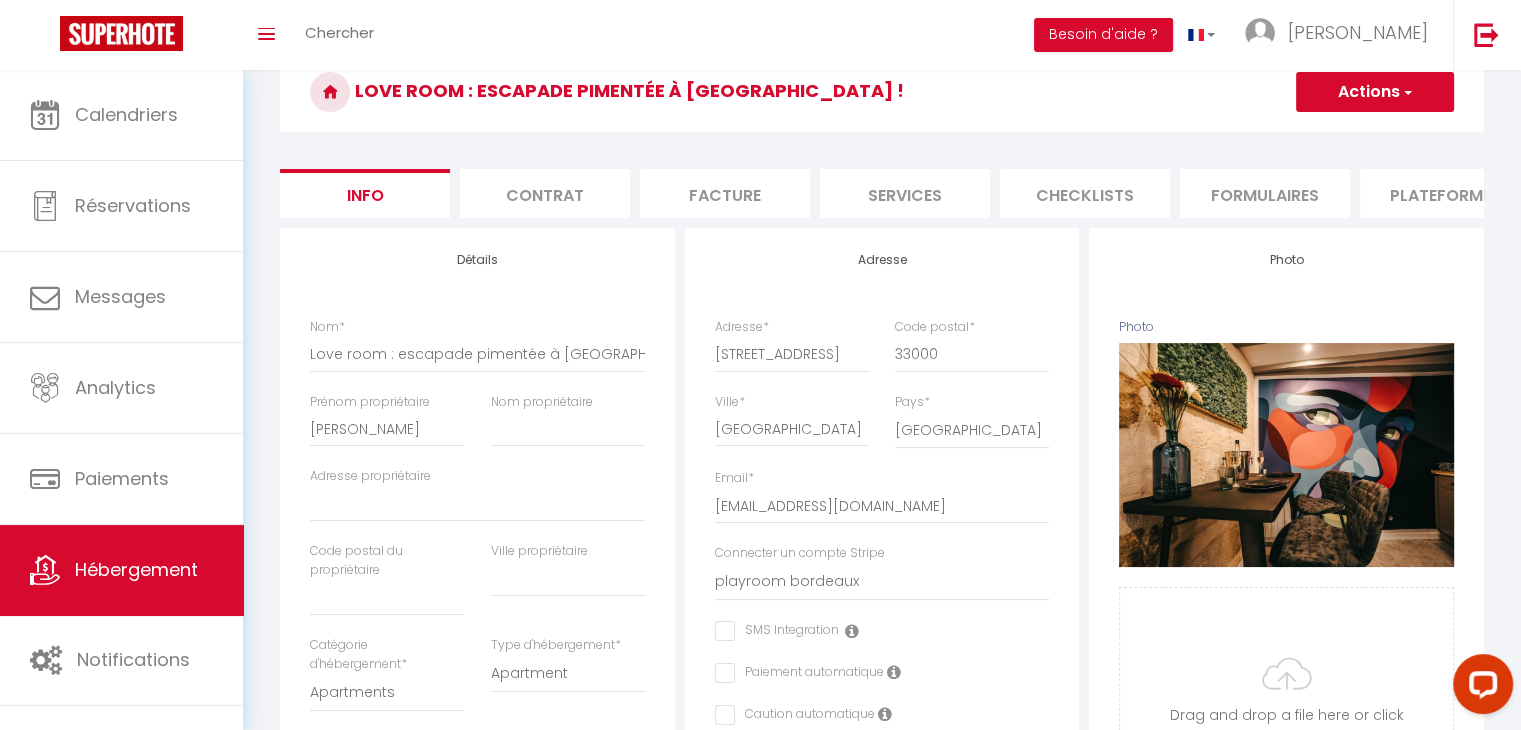 scroll, scrollTop: 88, scrollLeft: 0, axis: vertical 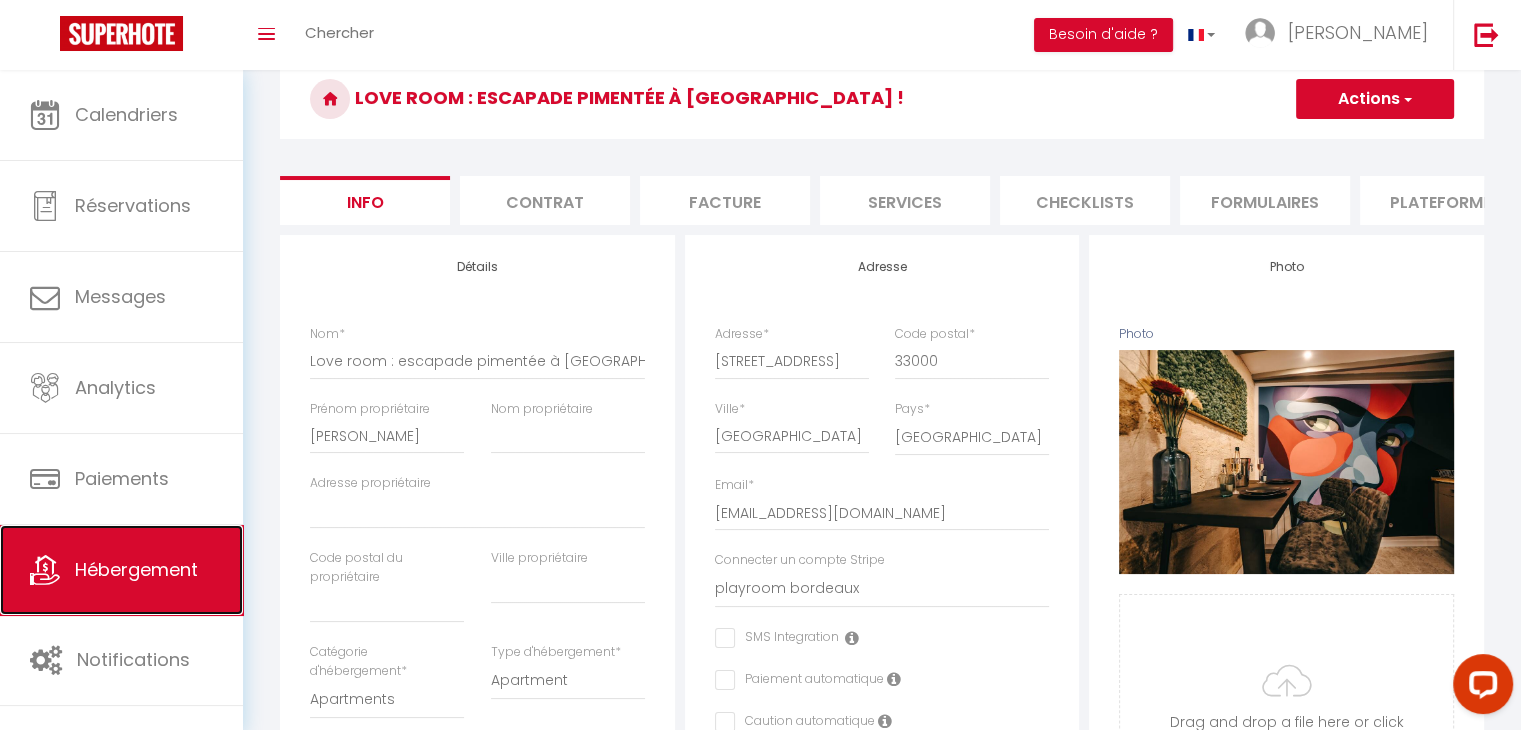 click on "Hébergement" at bounding box center [121, 570] 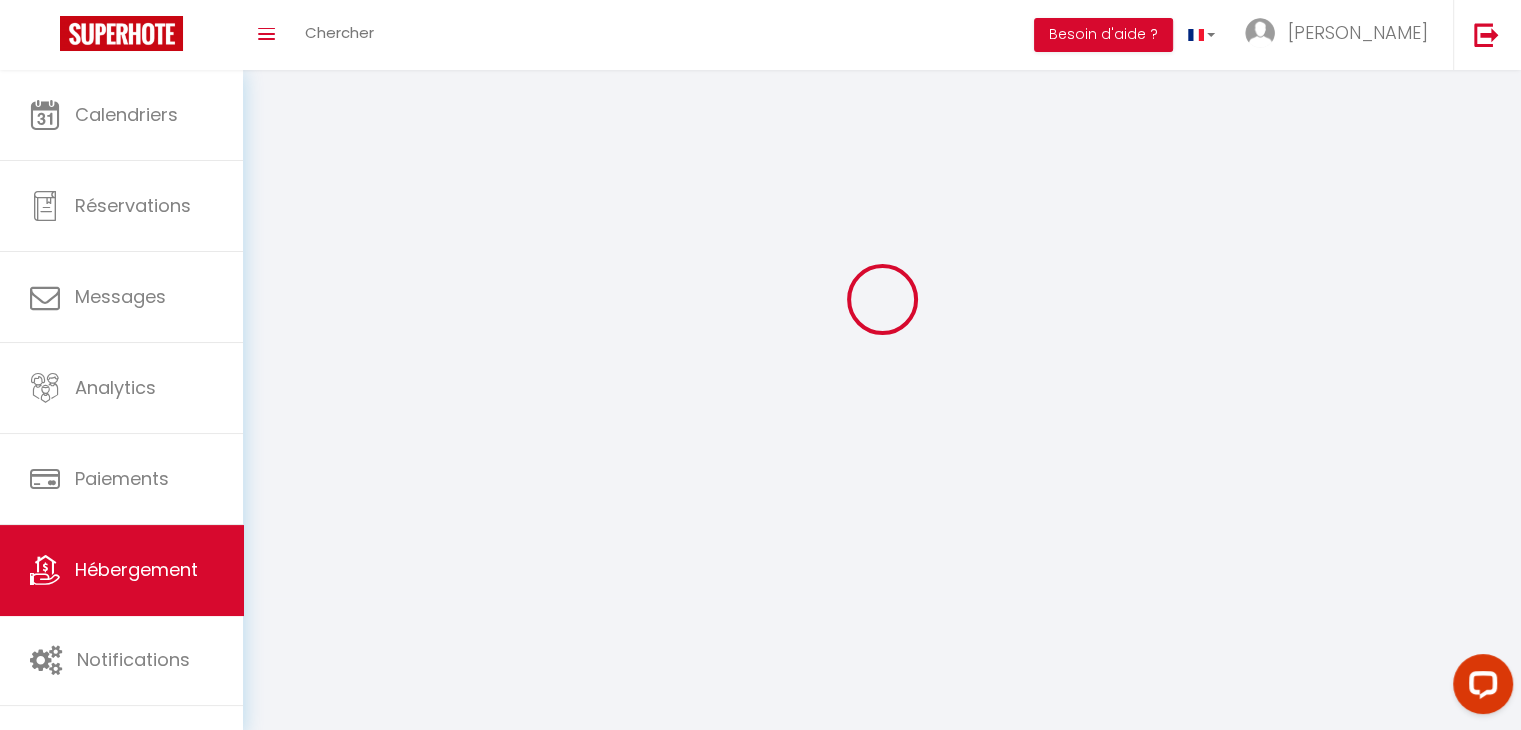 scroll, scrollTop: 0, scrollLeft: 0, axis: both 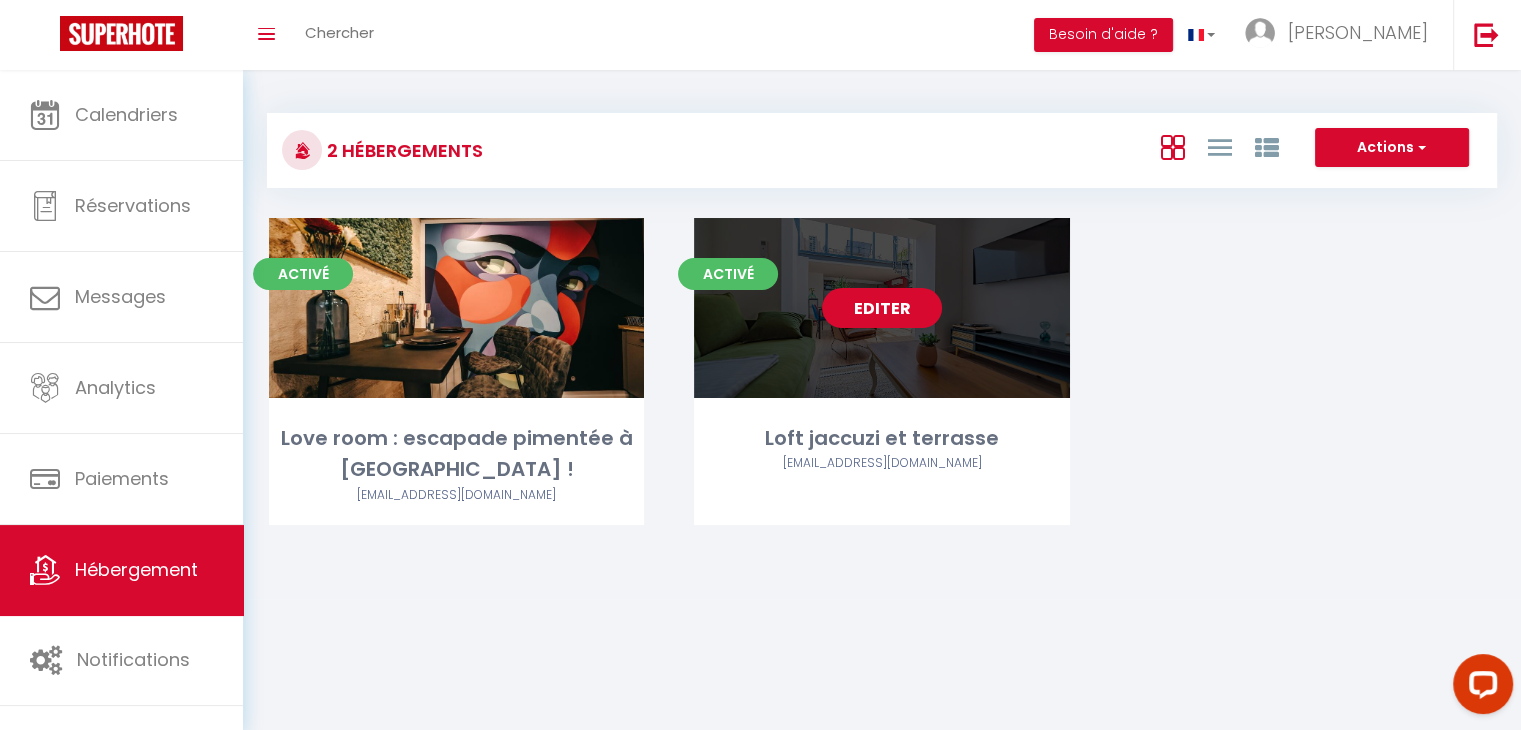 click on "Editer" at bounding box center [882, 308] 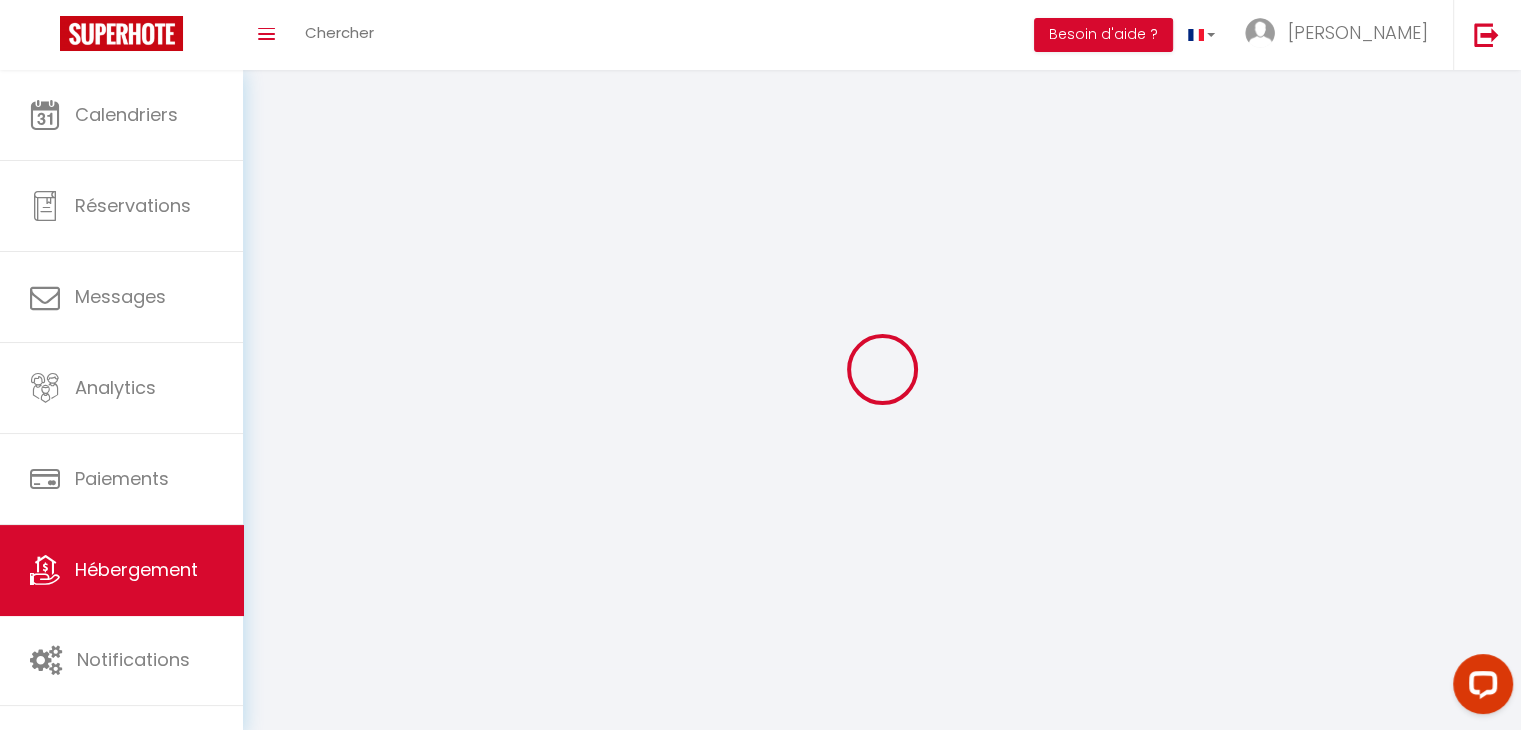 select 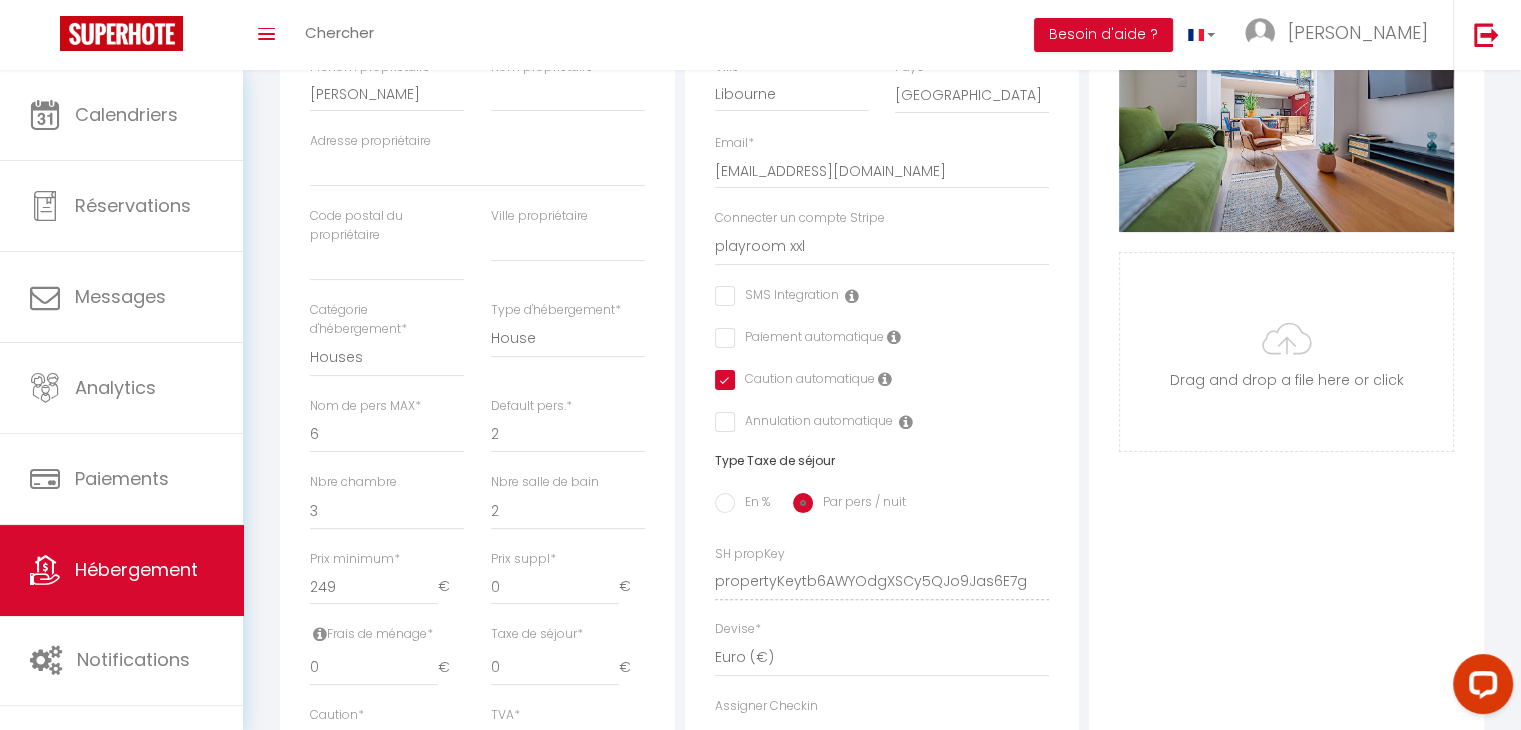 scroll, scrollTop: 0, scrollLeft: 0, axis: both 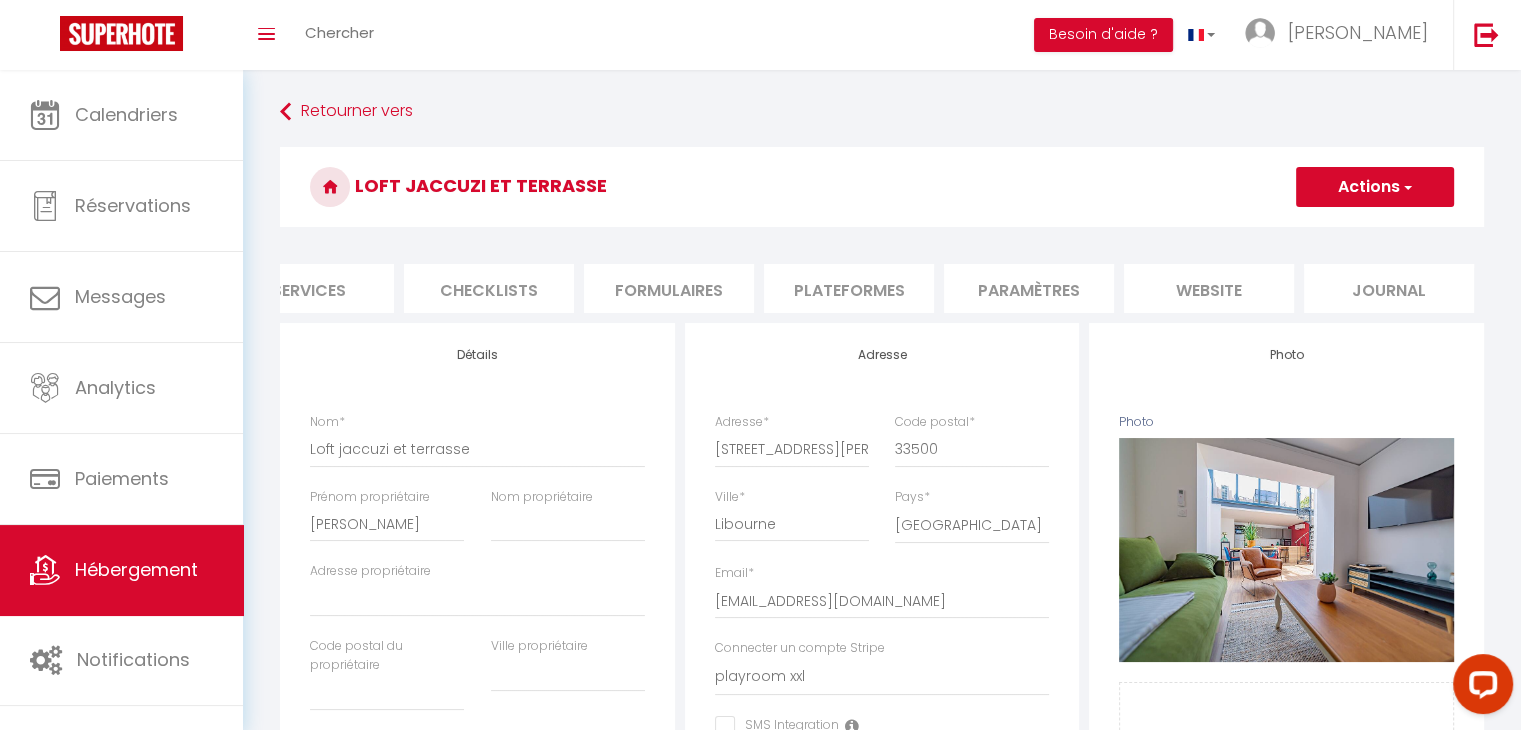 click on "Paramètres" at bounding box center [1029, 288] 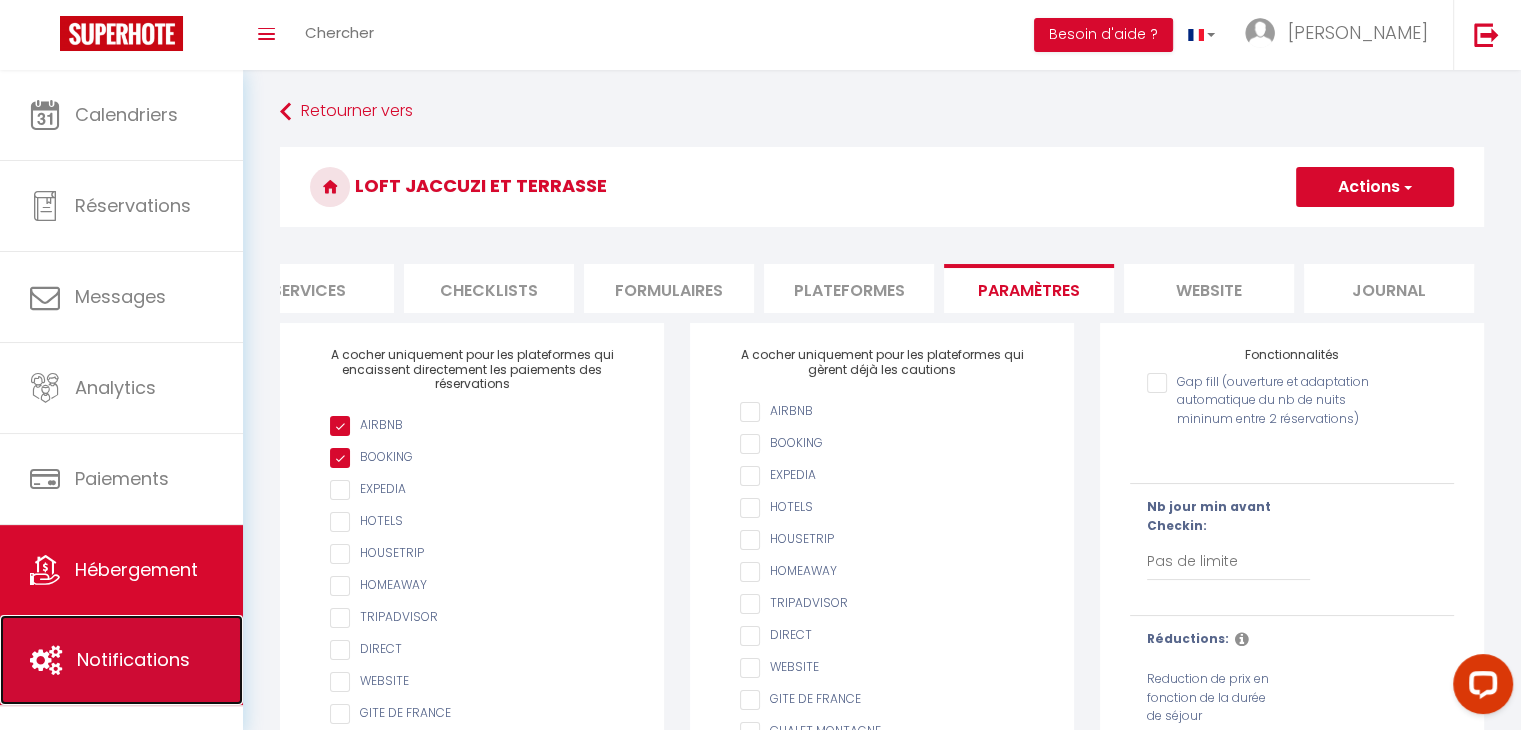 click on "Notifications" at bounding box center [121, 660] 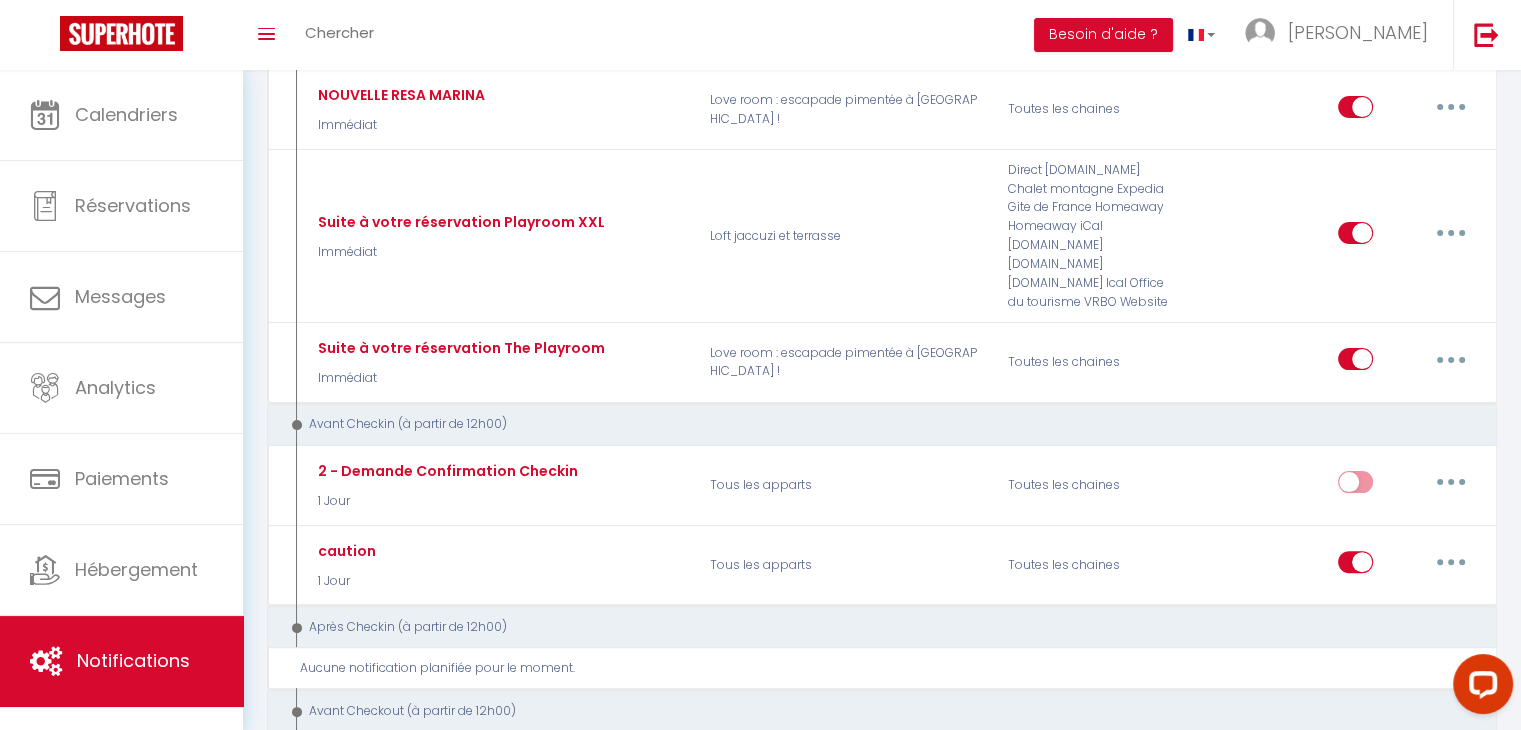 scroll, scrollTop: 440, scrollLeft: 0, axis: vertical 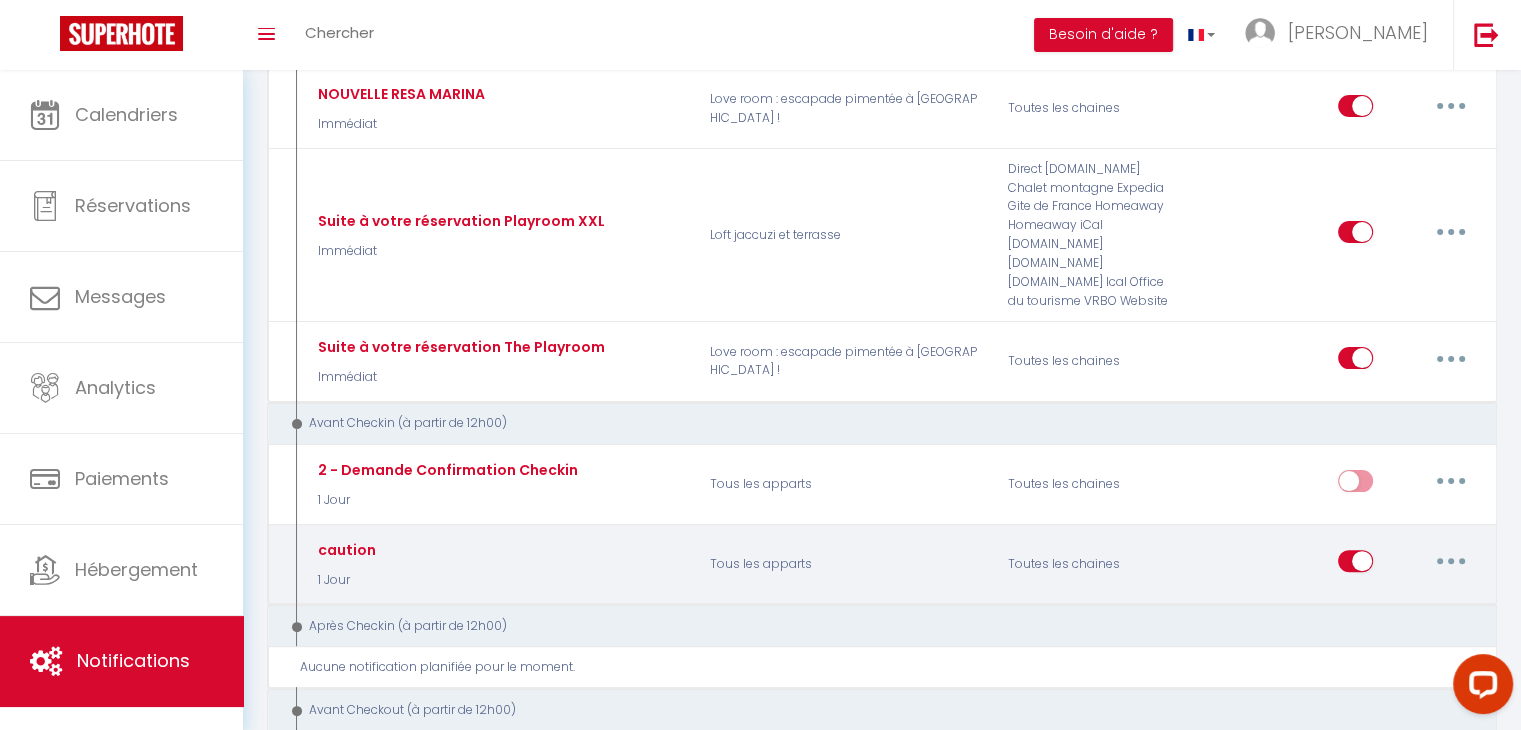 click at bounding box center (1451, 561) 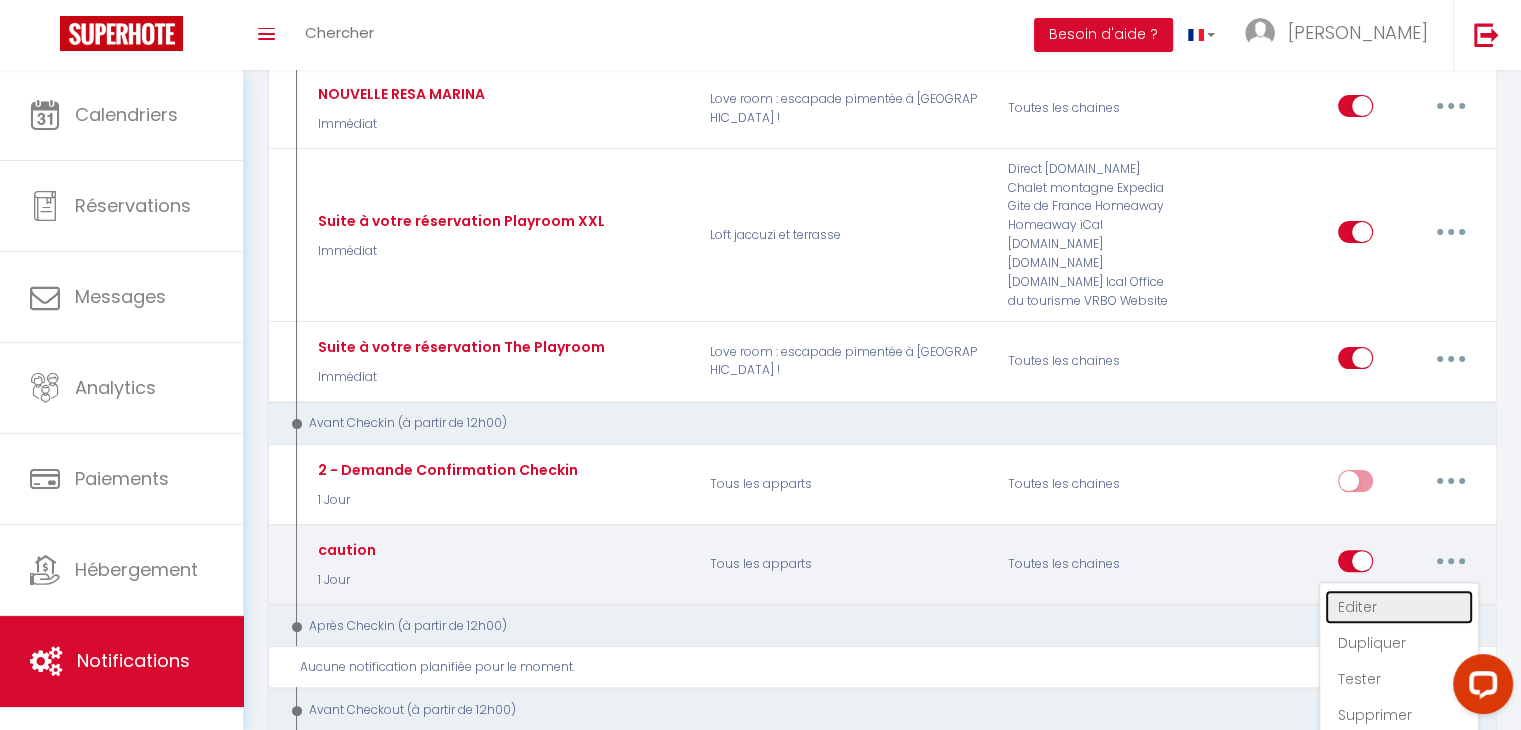 click on "Editer" at bounding box center (1399, 607) 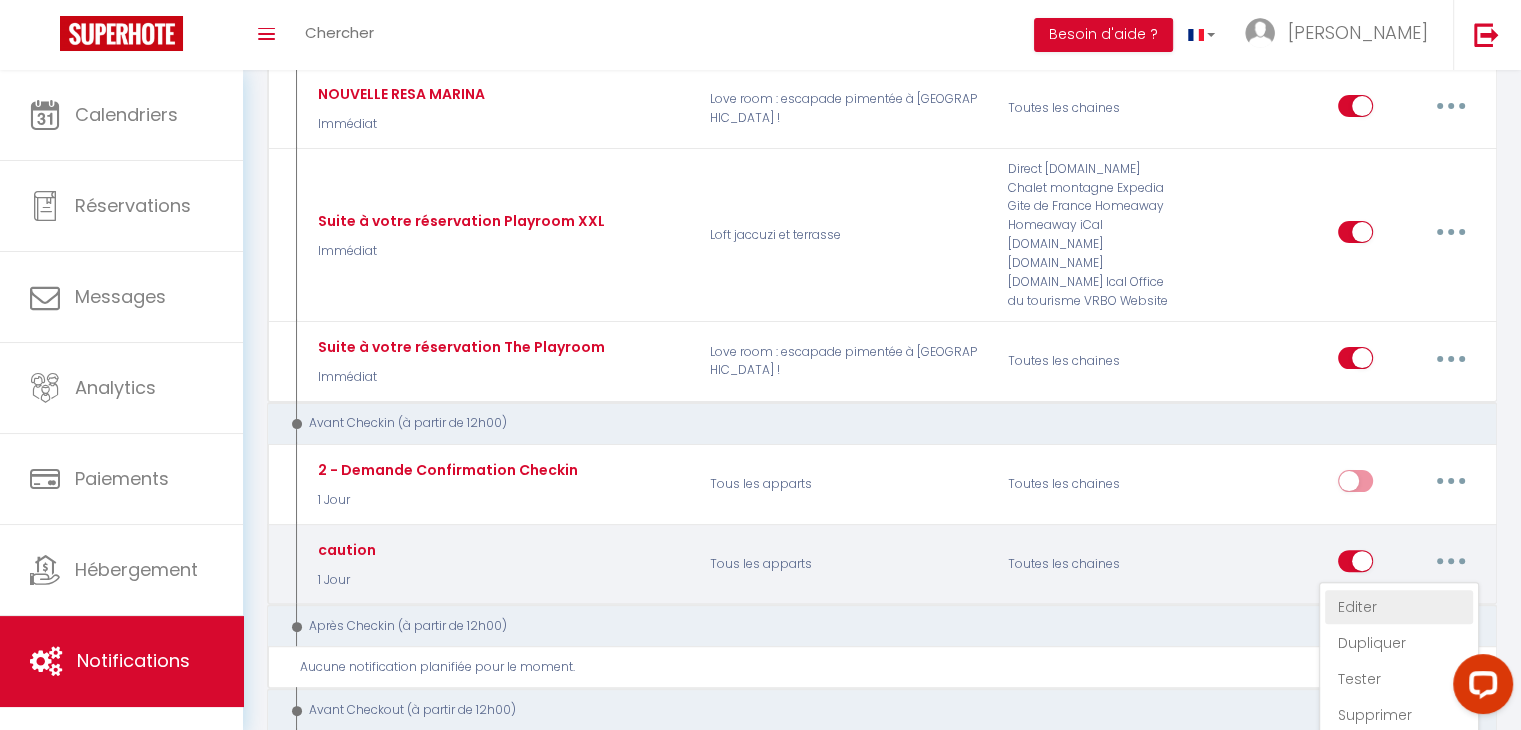 select on "1 Jour" 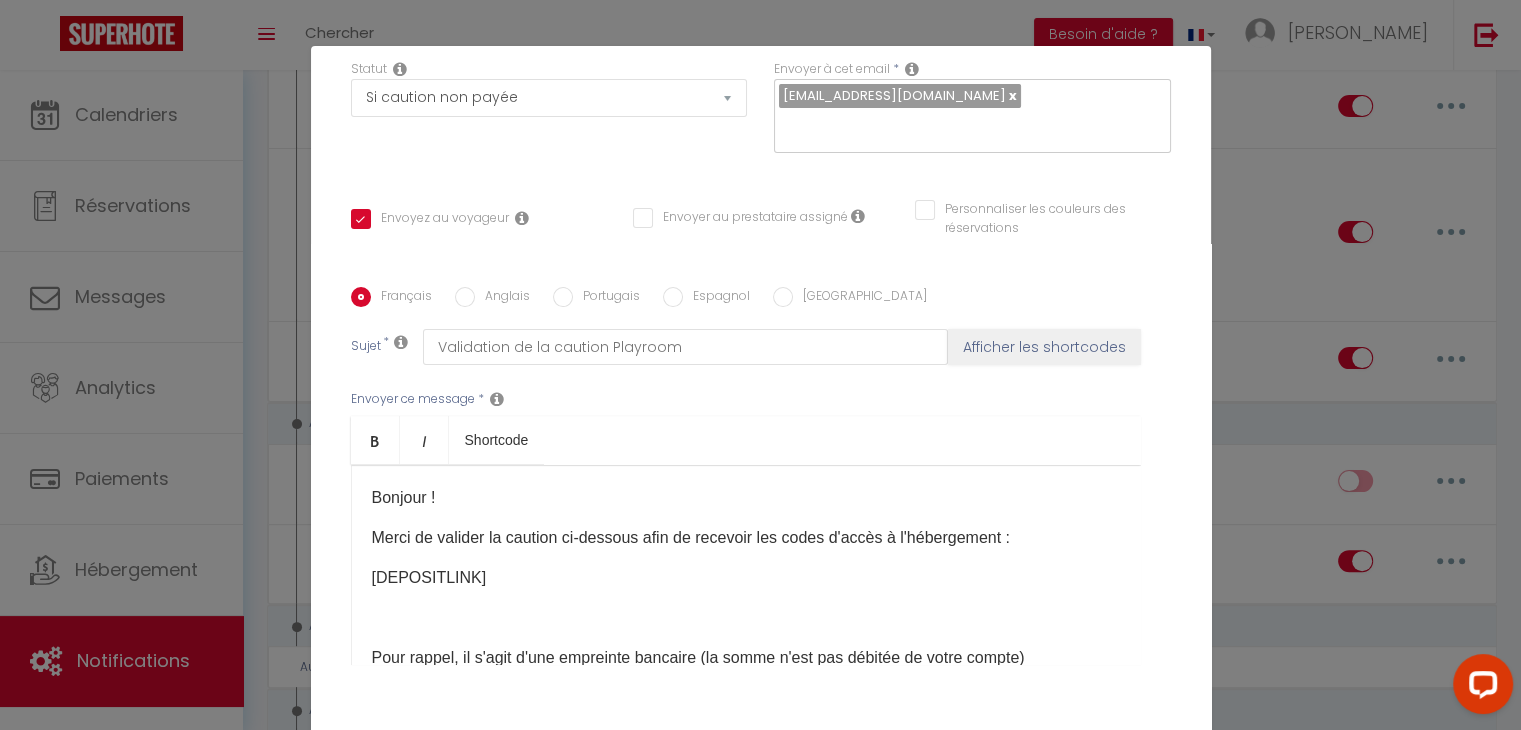 scroll, scrollTop: 334, scrollLeft: 0, axis: vertical 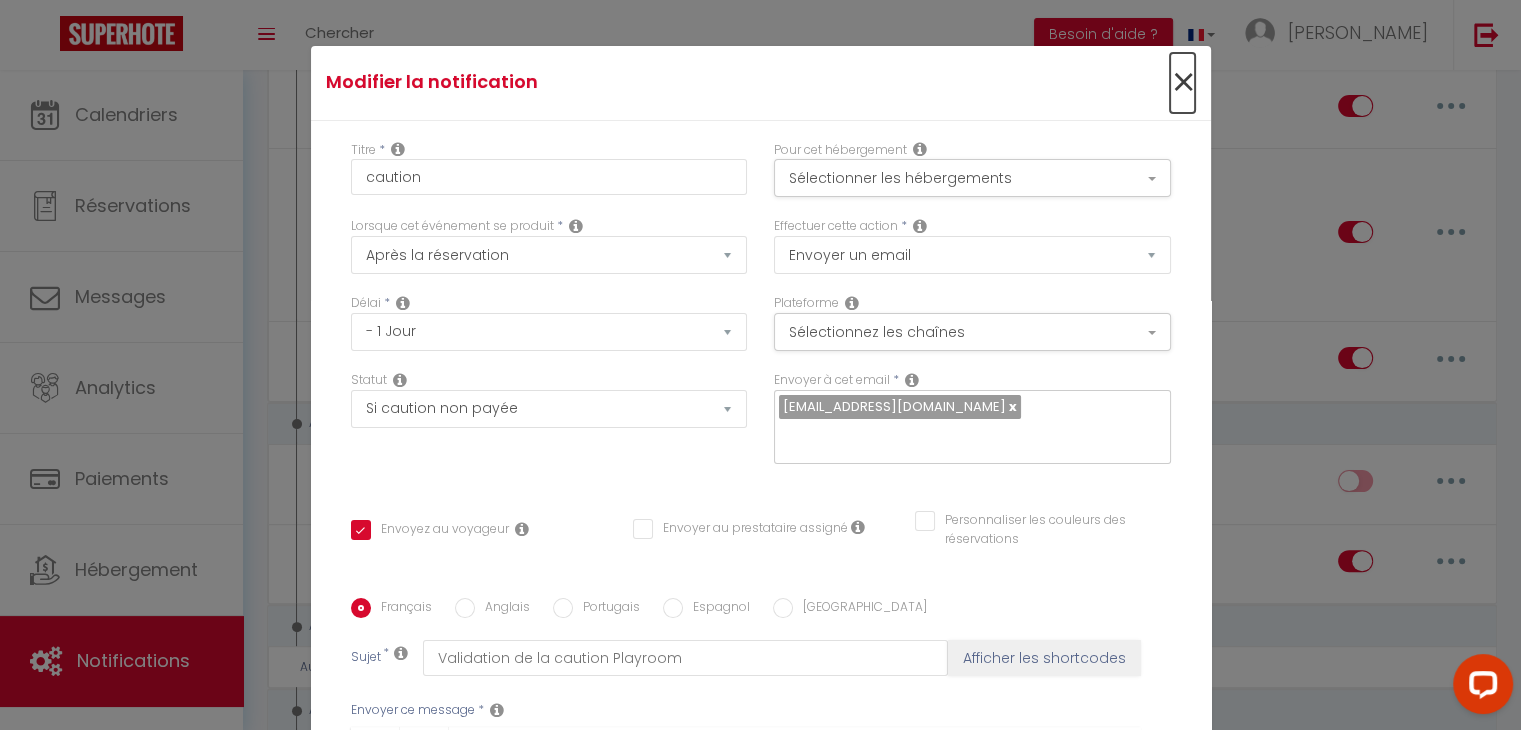 click on "×" at bounding box center (1182, 83) 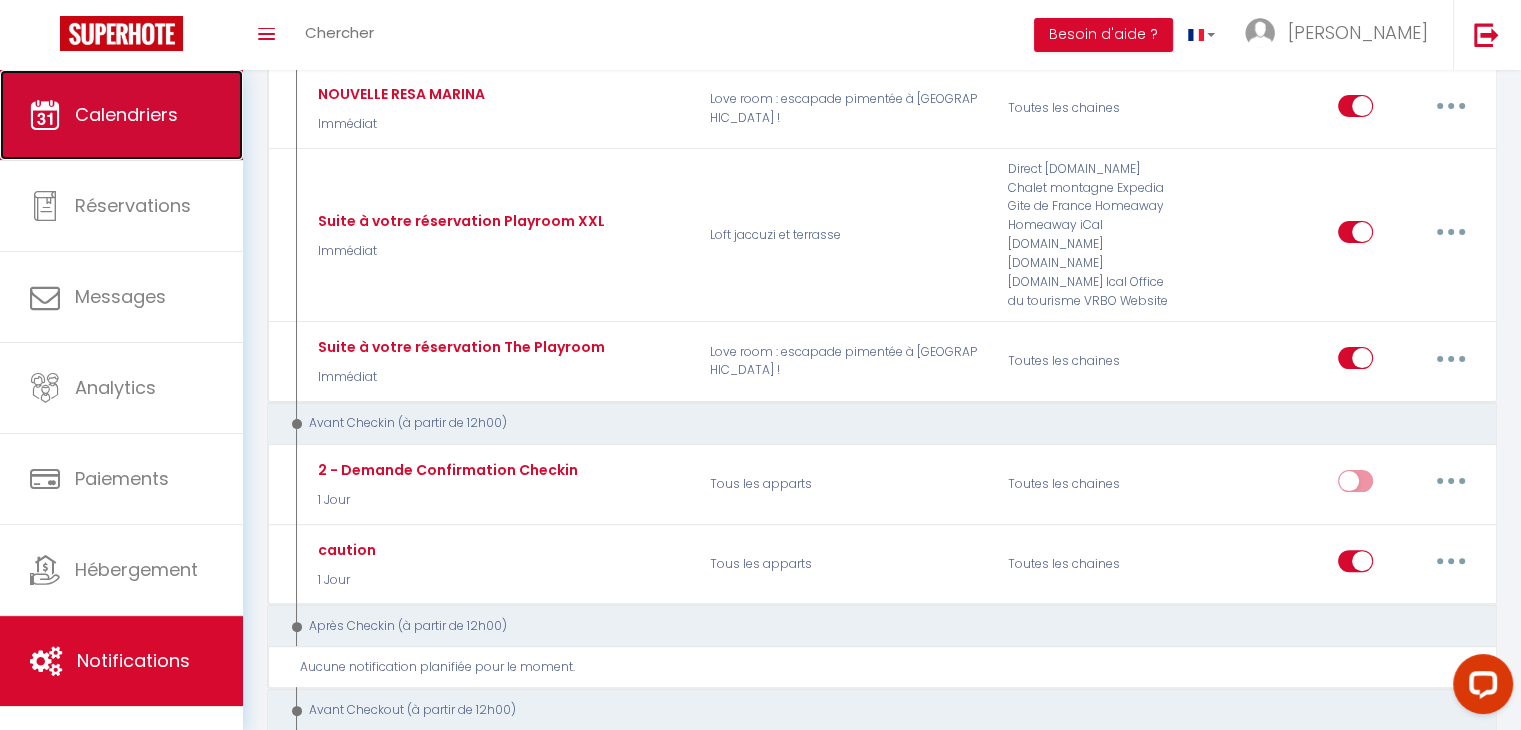 click at bounding box center [45, 115] 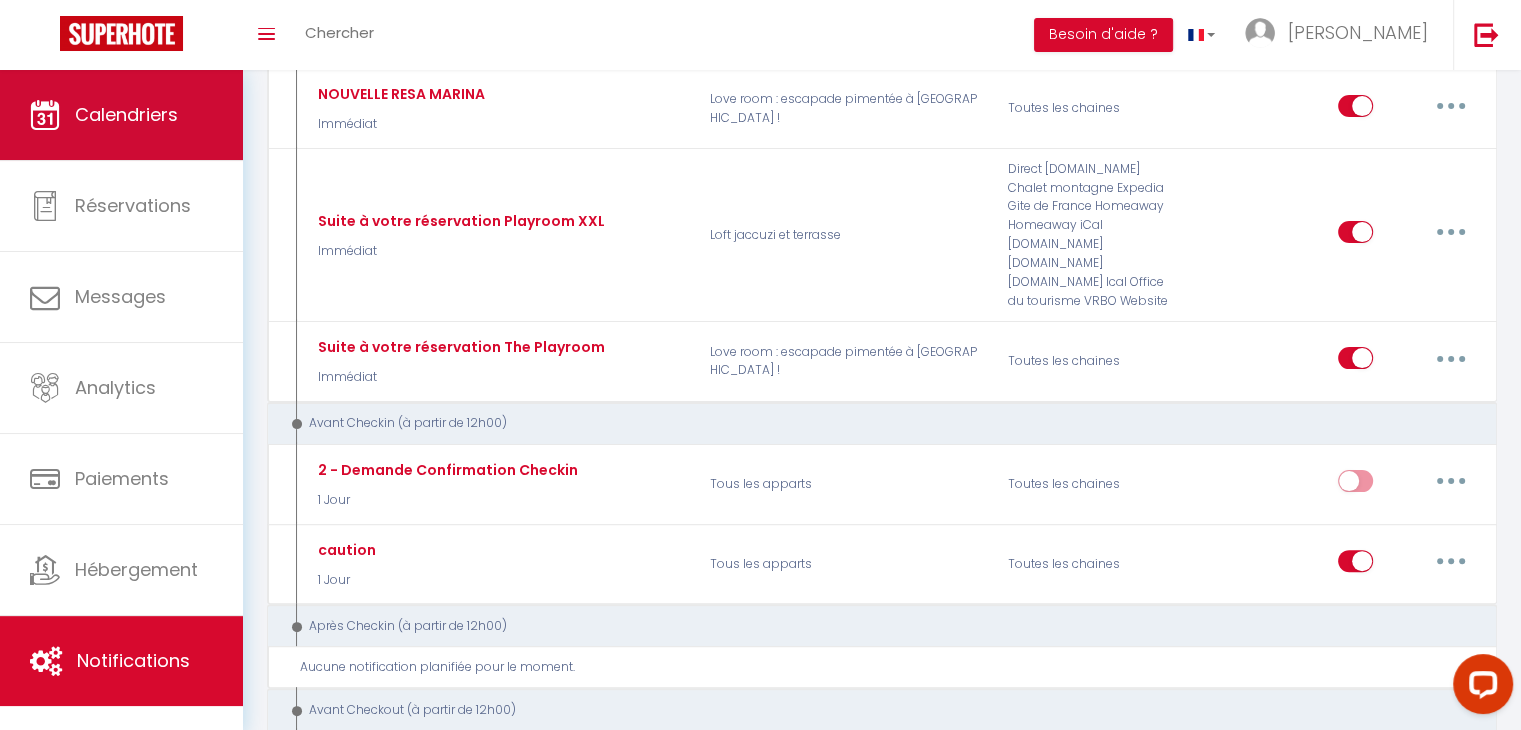 scroll, scrollTop: 0, scrollLeft: 0, axis: both 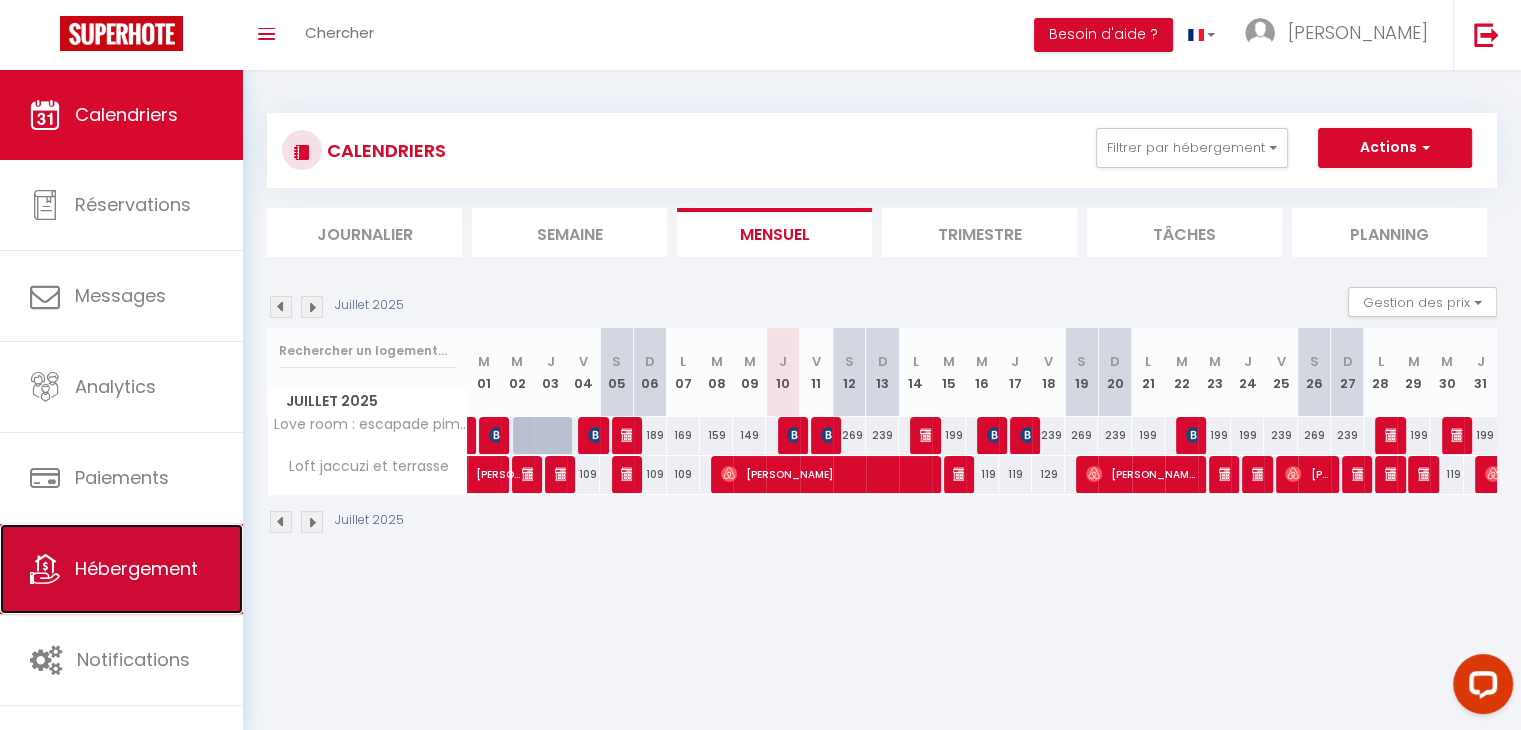 click on "Hébergement" at bounding box center (136, 568) 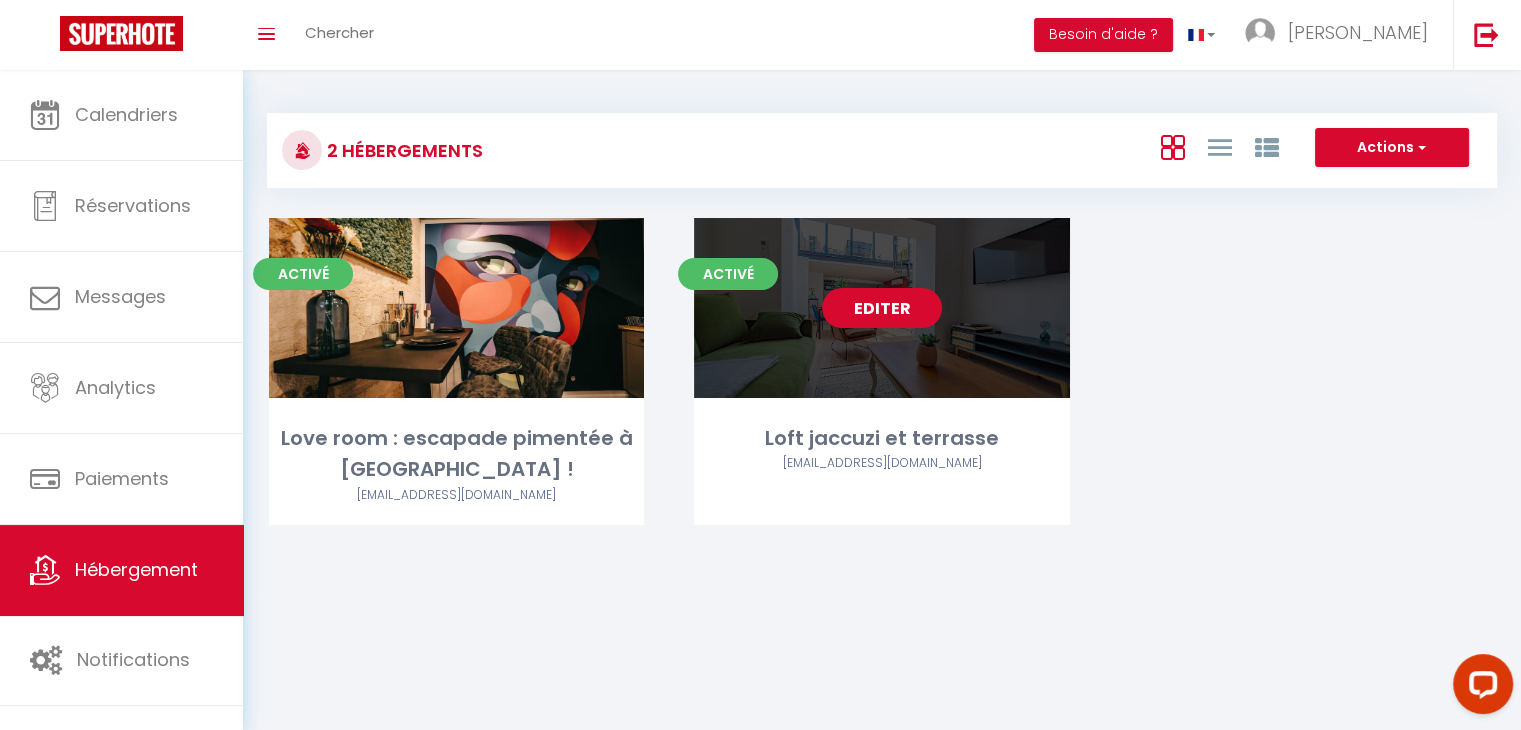 click on "Editer" at bounding box center [882, 308] 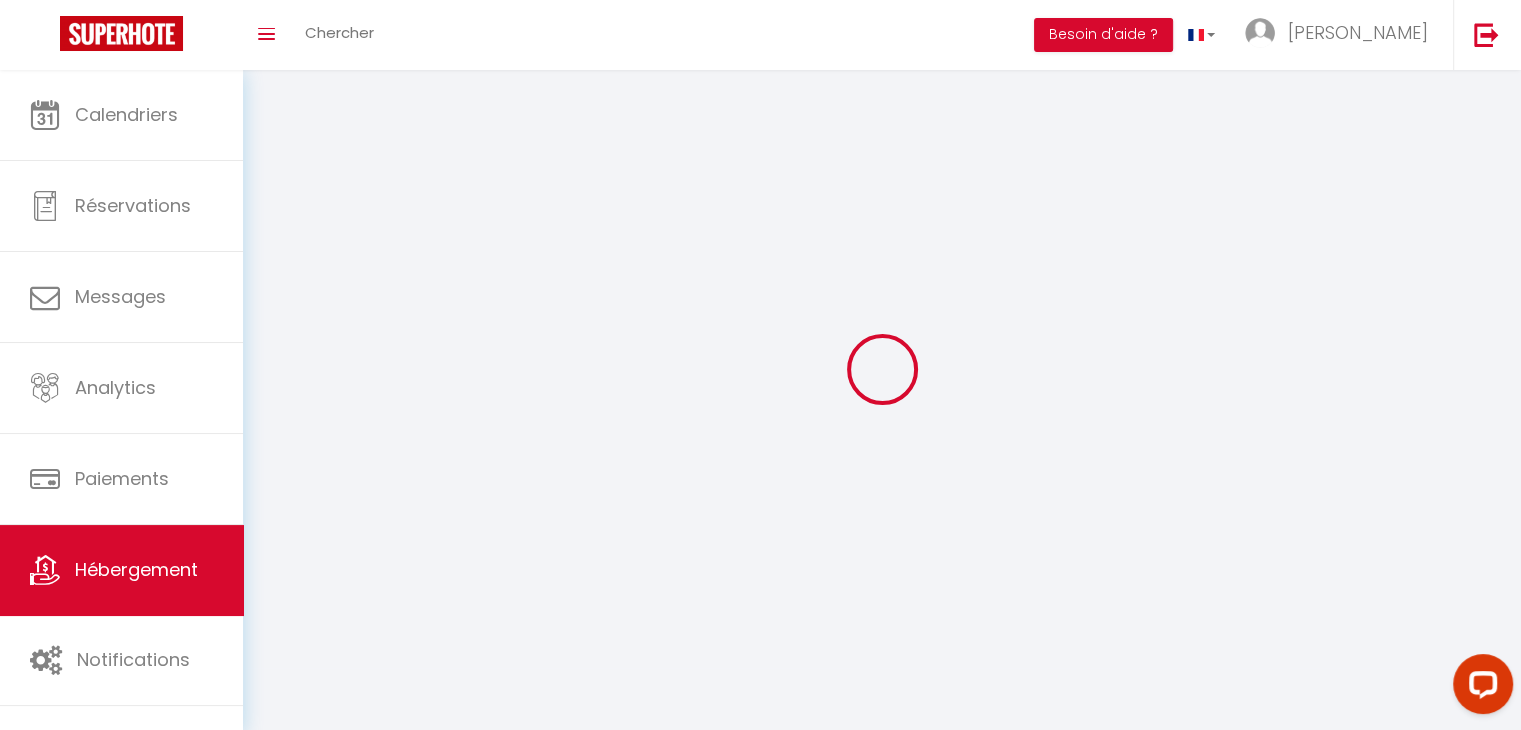 select 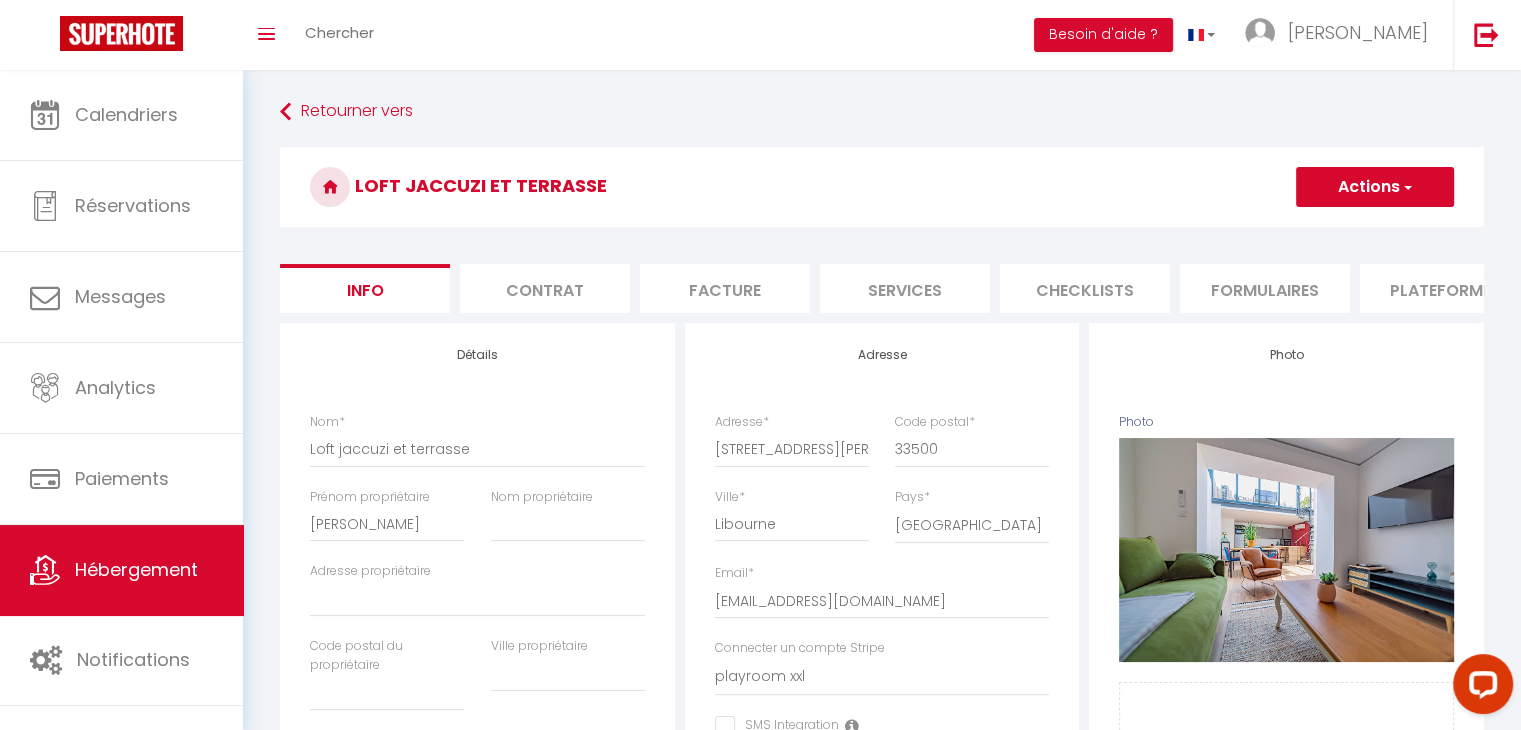 click on "Services" at bounding box center [905, 288] 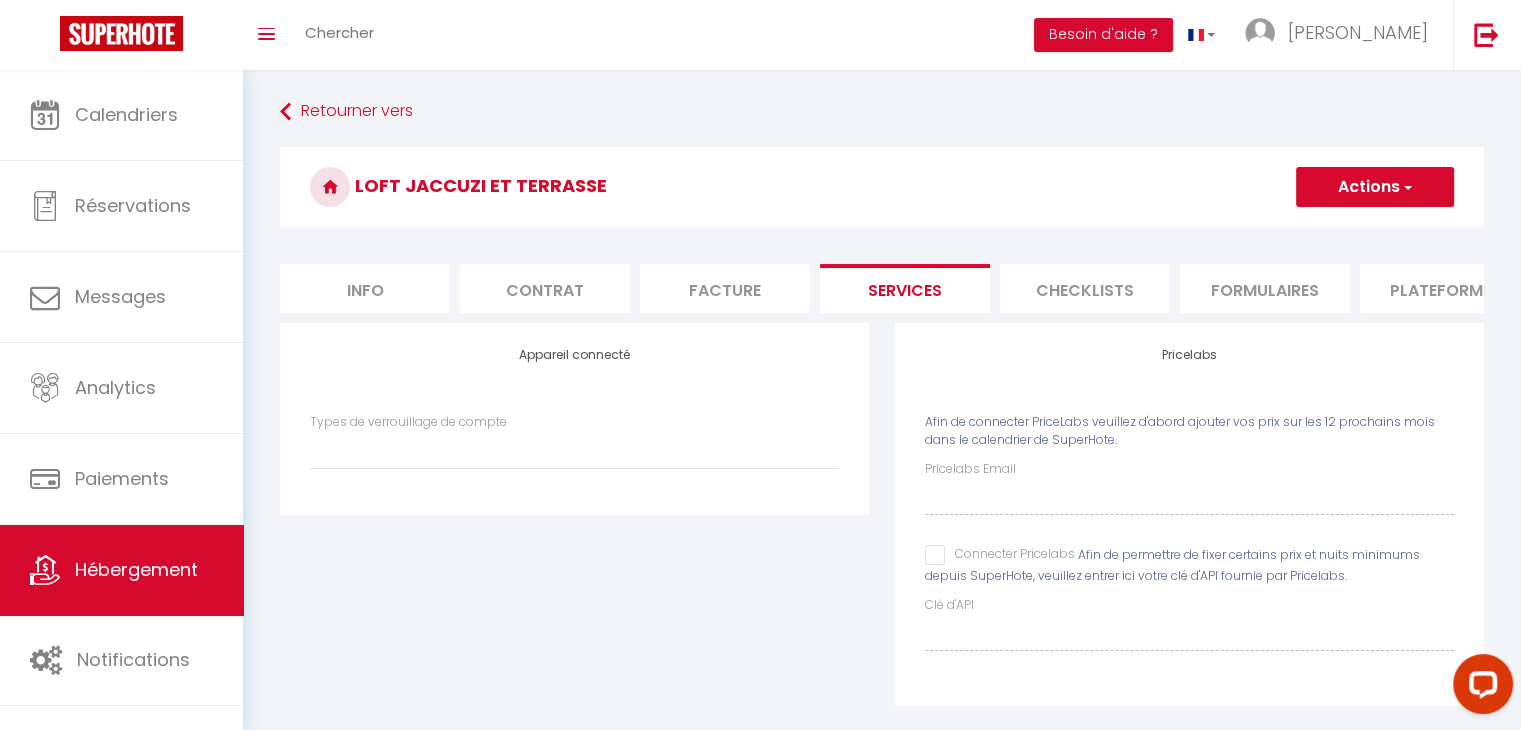 click on "Plateformes" at bounding box center [1445, 288] 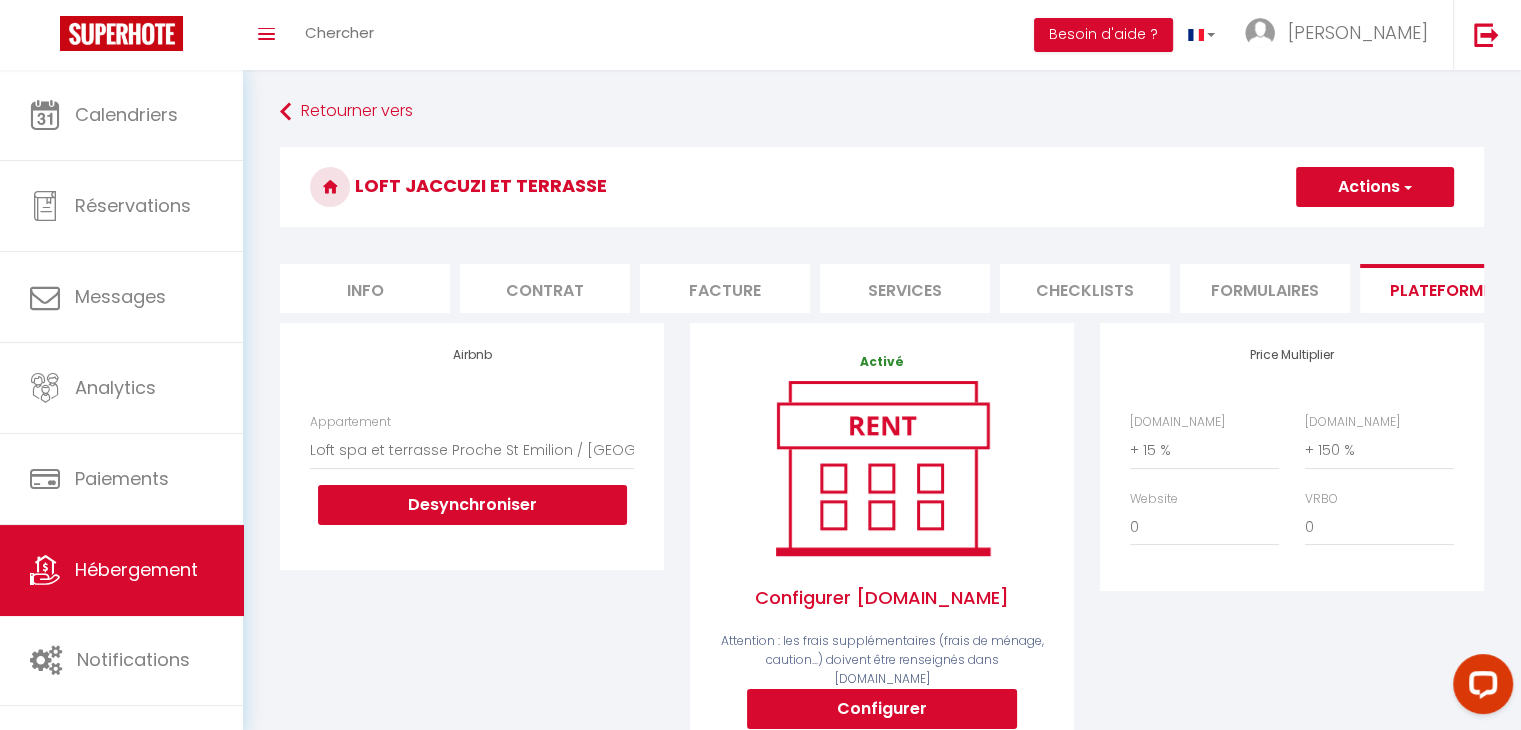 click on "Info" at bounding box center (365, 288) 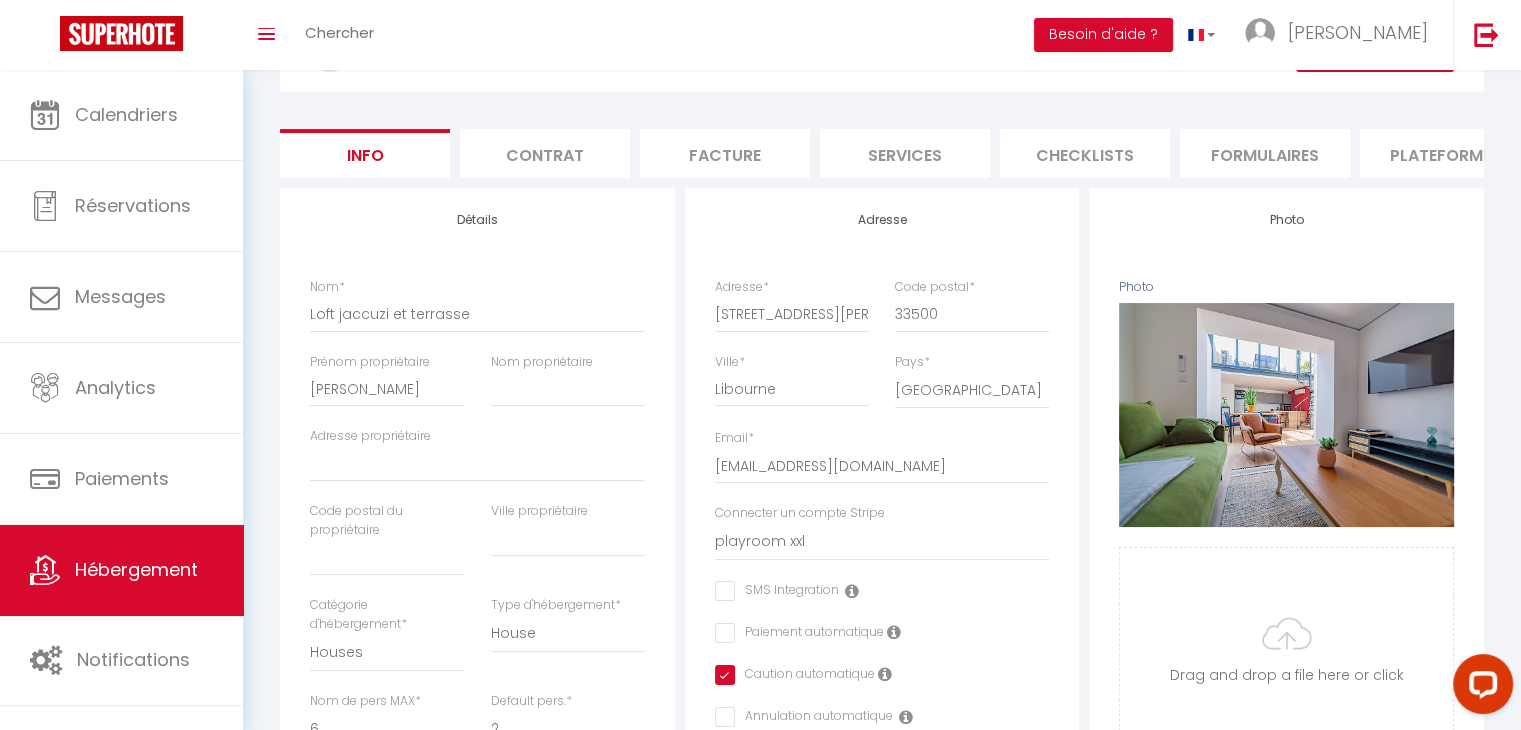 scroll, scrollTop: 0, scrollLeft: 0, axis: both 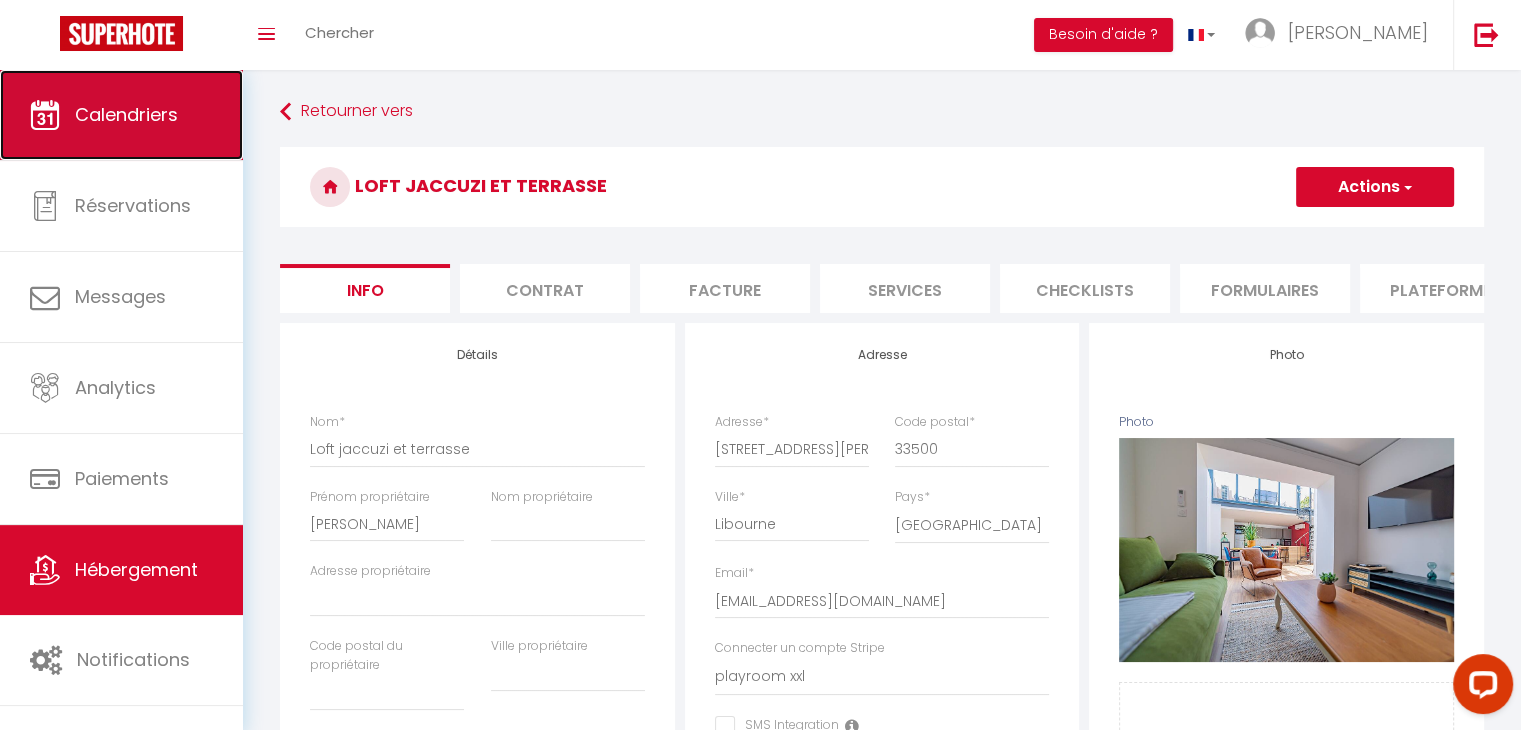 click on "Calendriers" at bounding box center [121, 115] 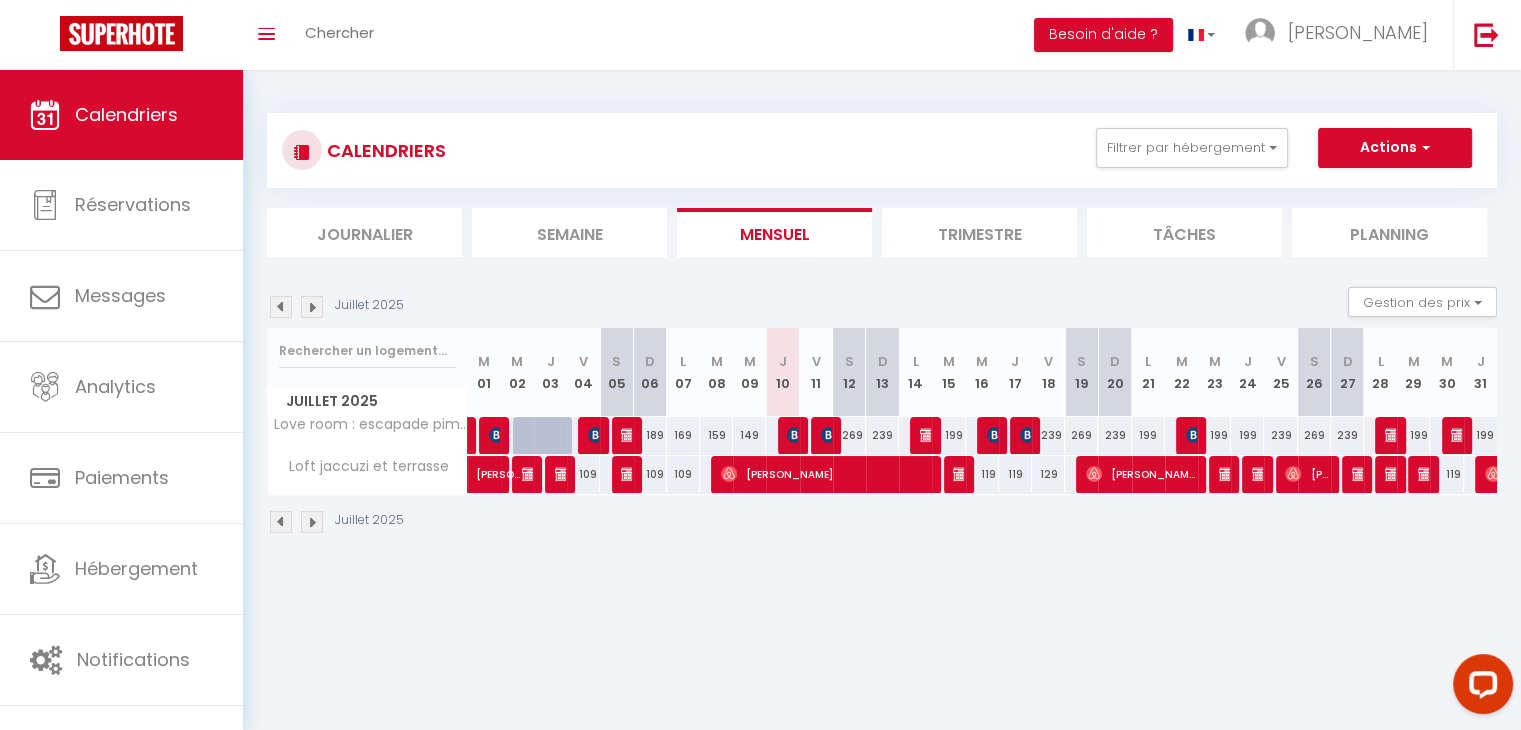 click at bounding box center (312, 522) 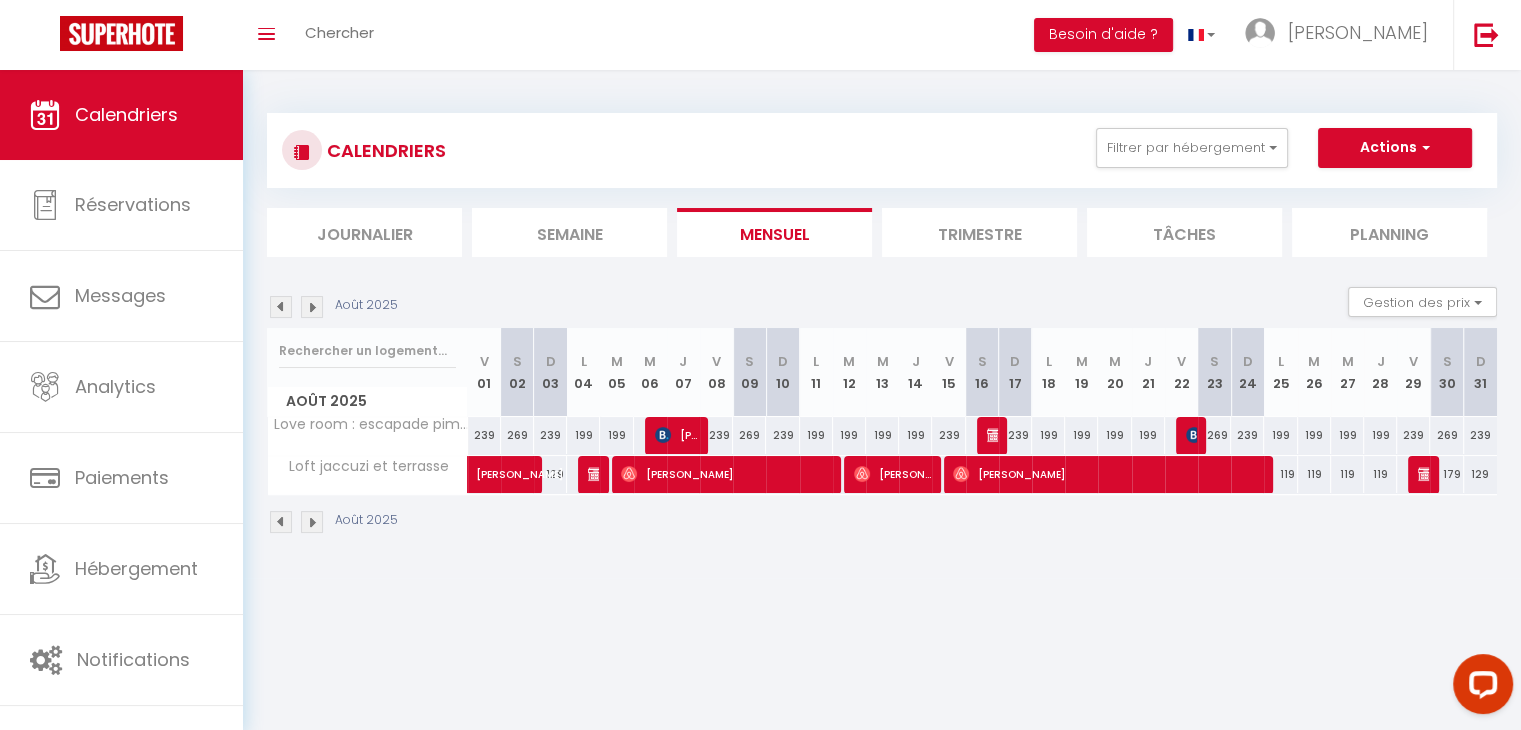 click at bounding box center [281, 522] 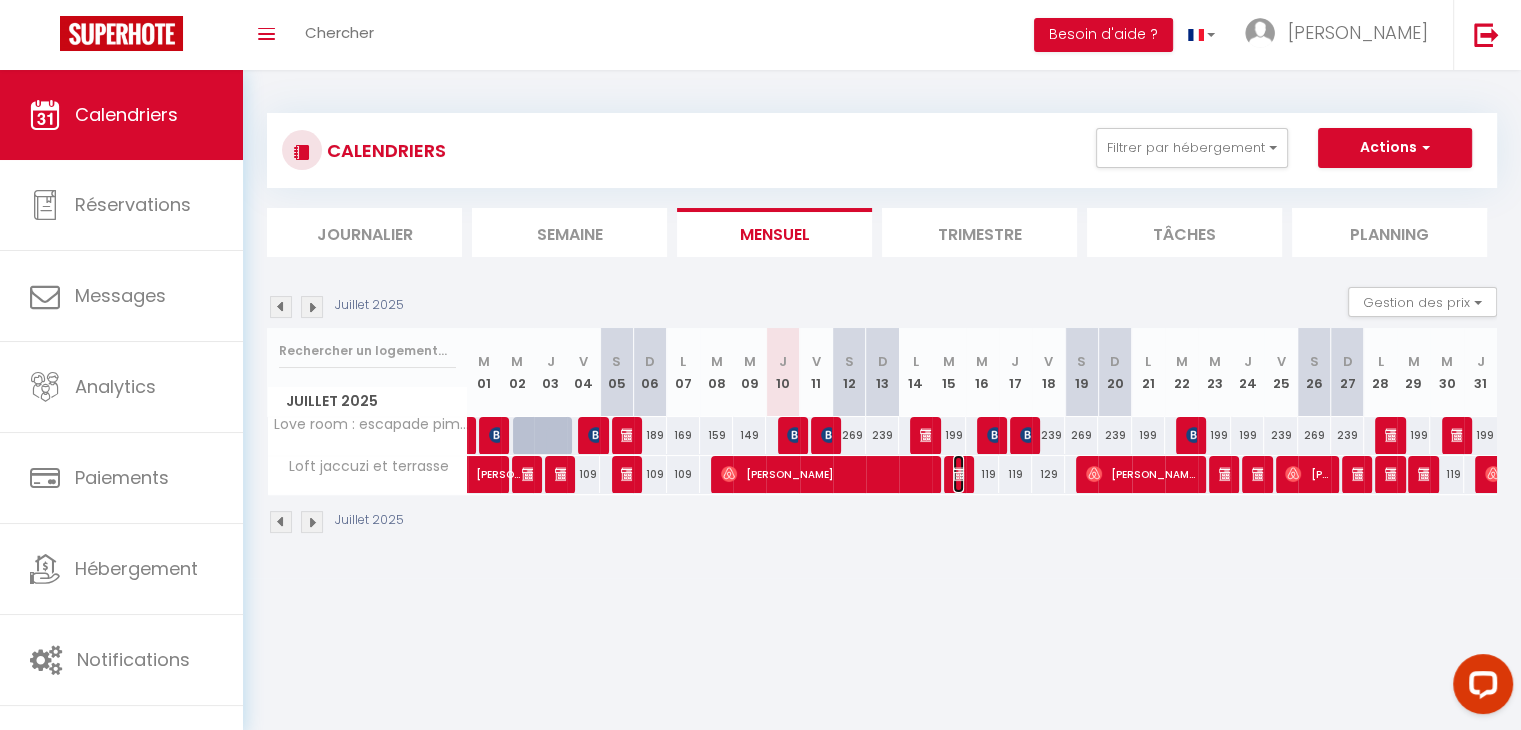 click at bounding box center (961, 474) 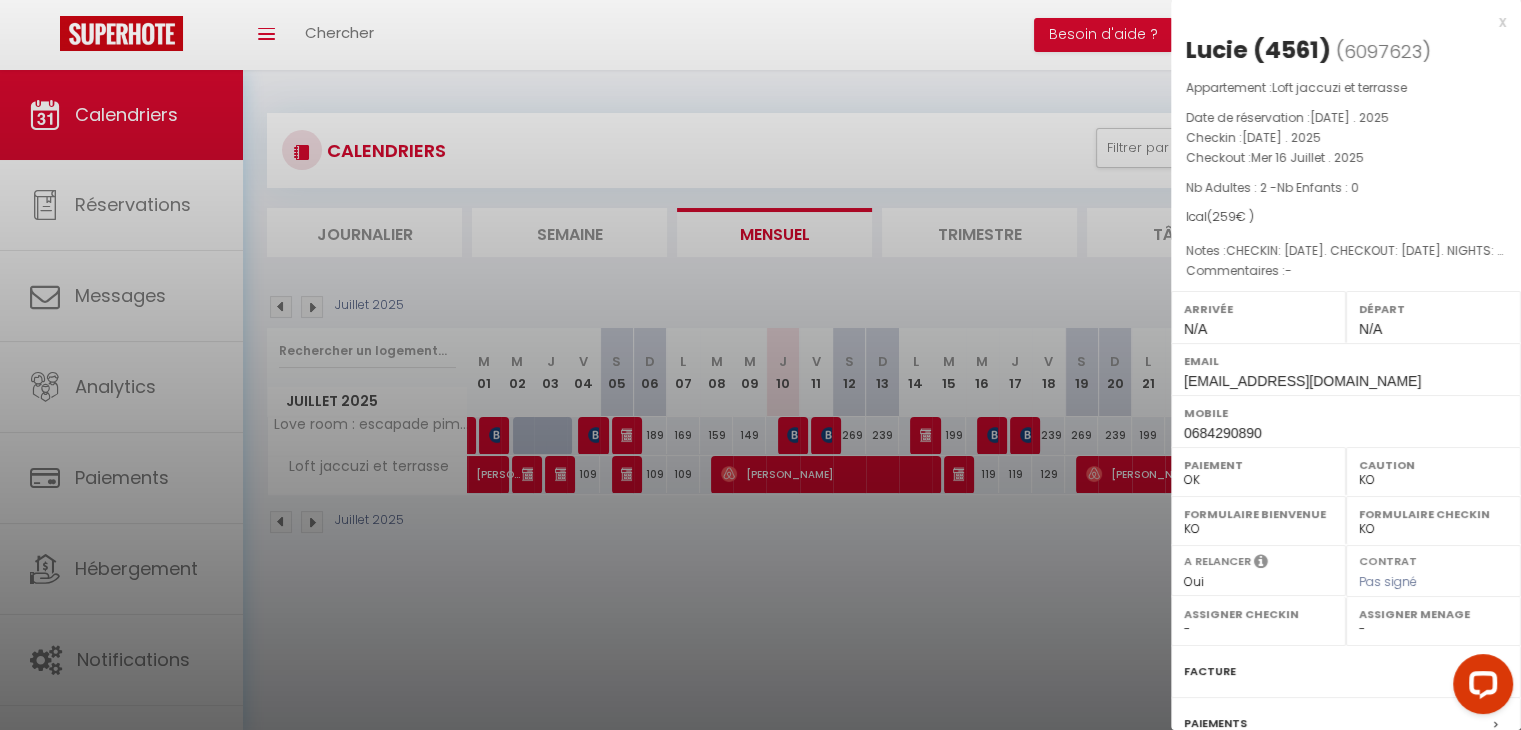 click at bounding box center (760, 365) 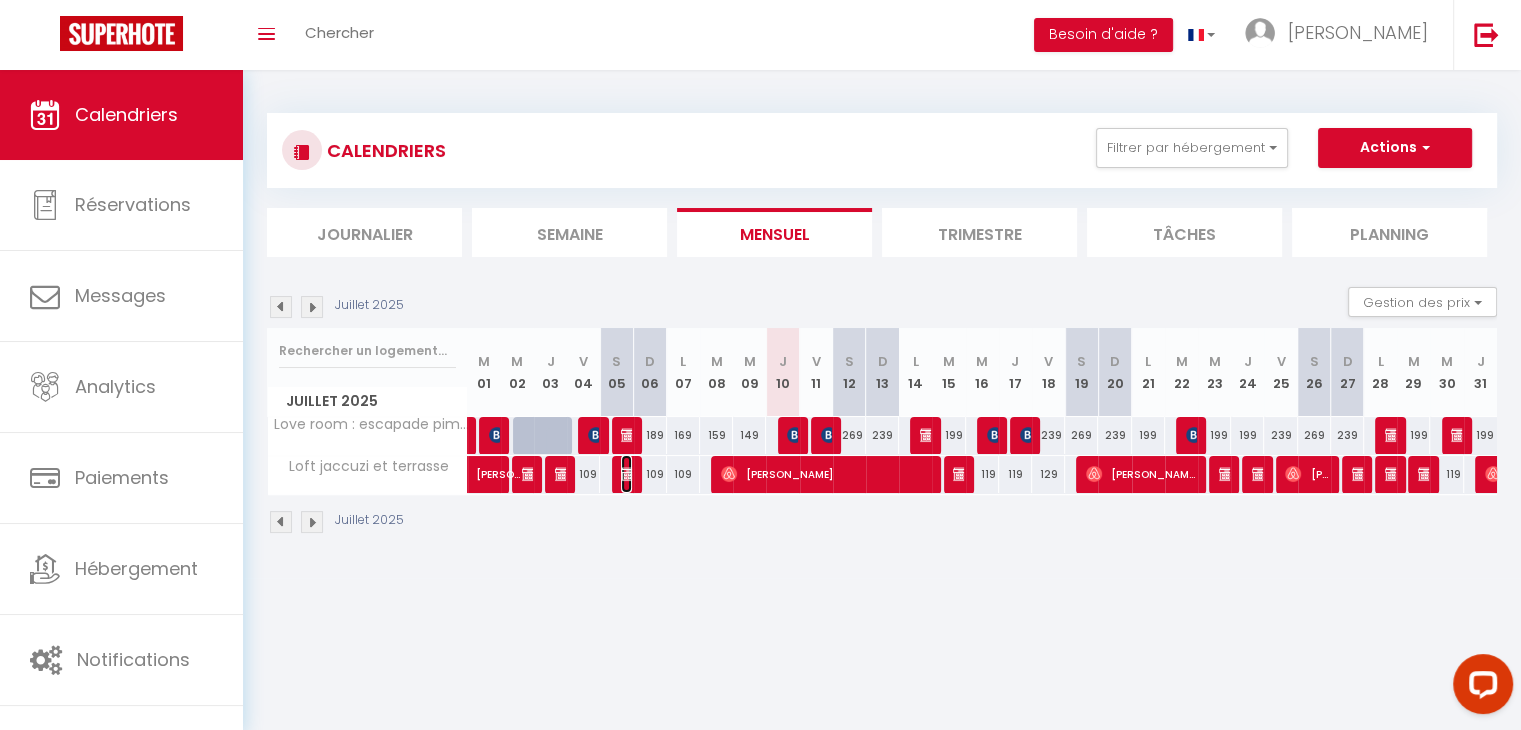 click at bounding box center [629, 474] 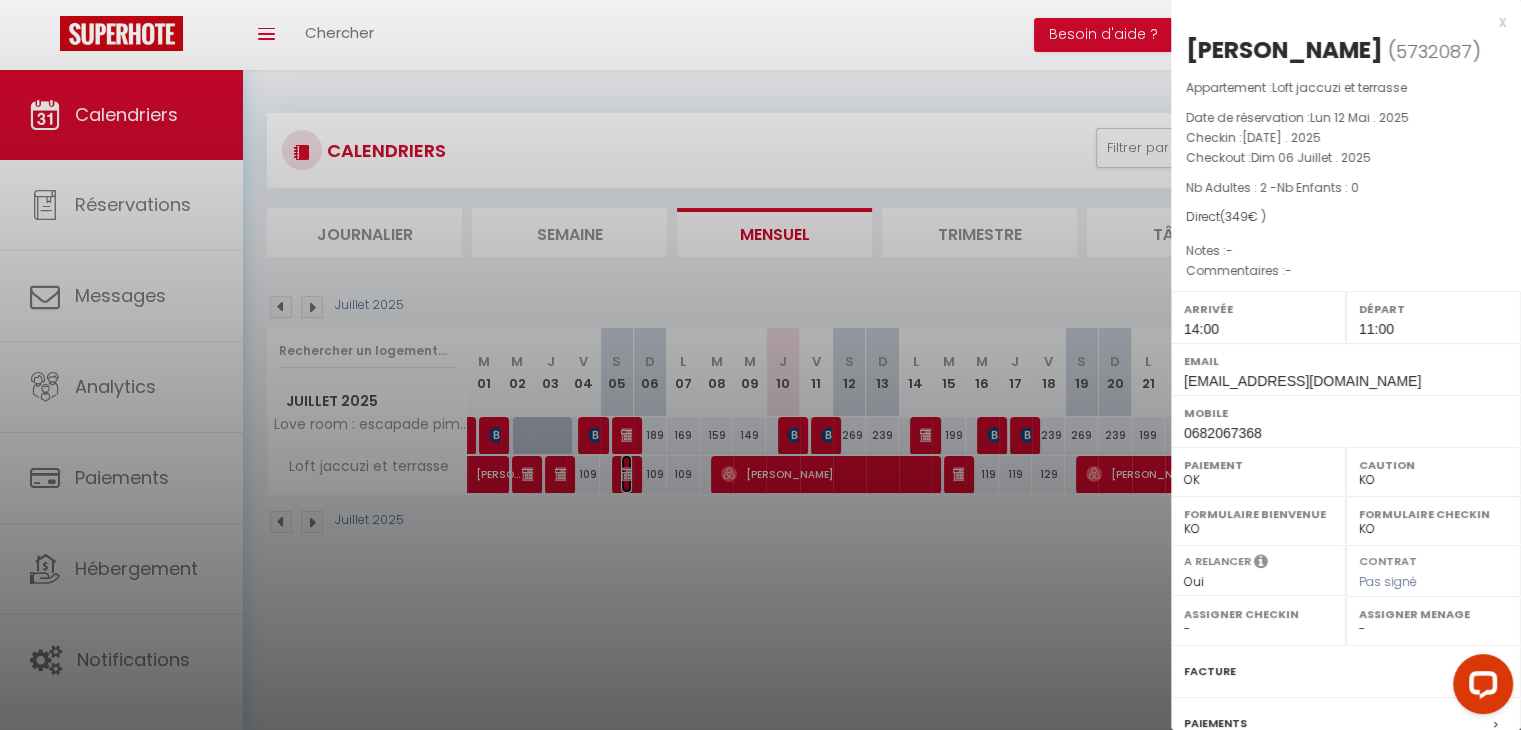 scroll, scrollTop: 199, scrollLeft: 0, axis: vertical 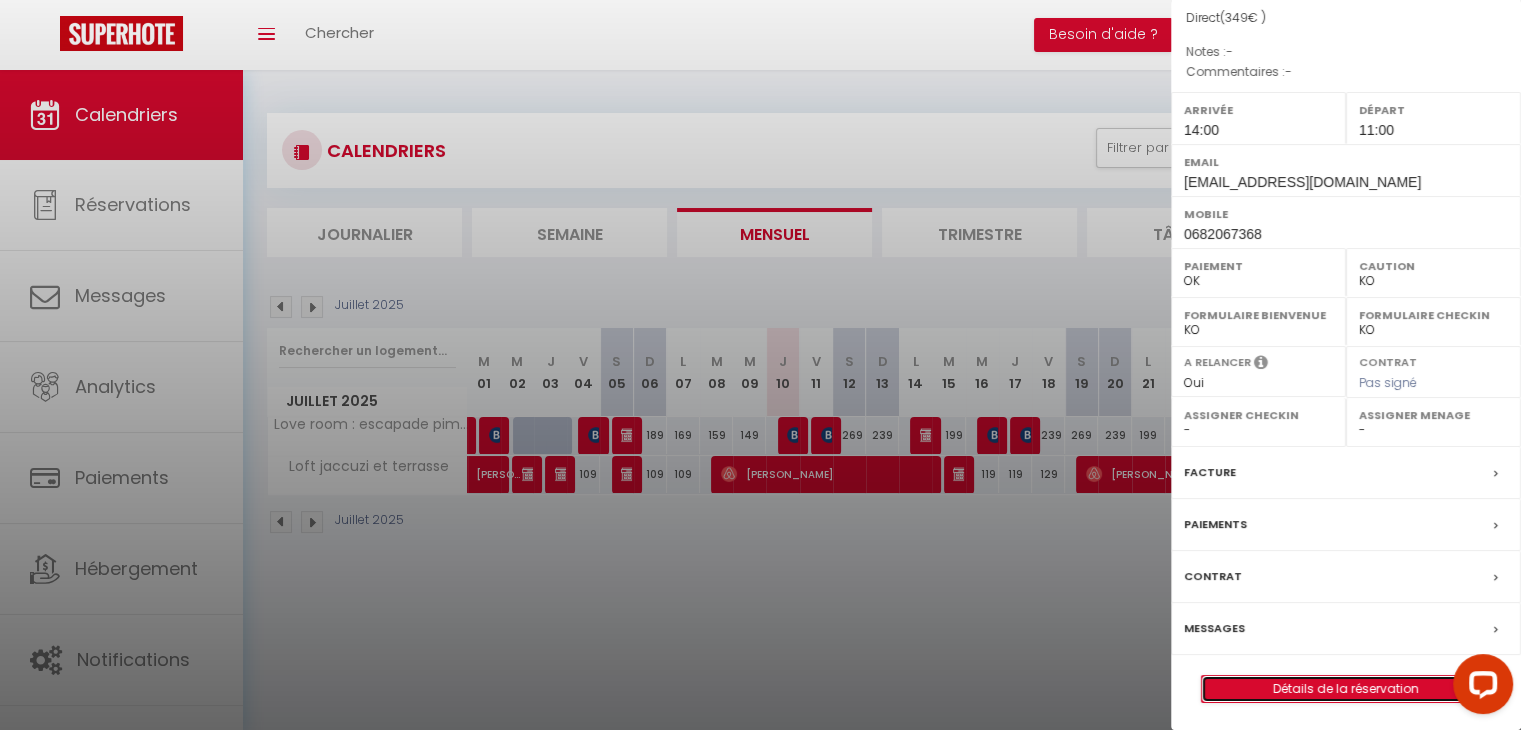click on "Détails de la réservation" at bounding box center [1346, 689] 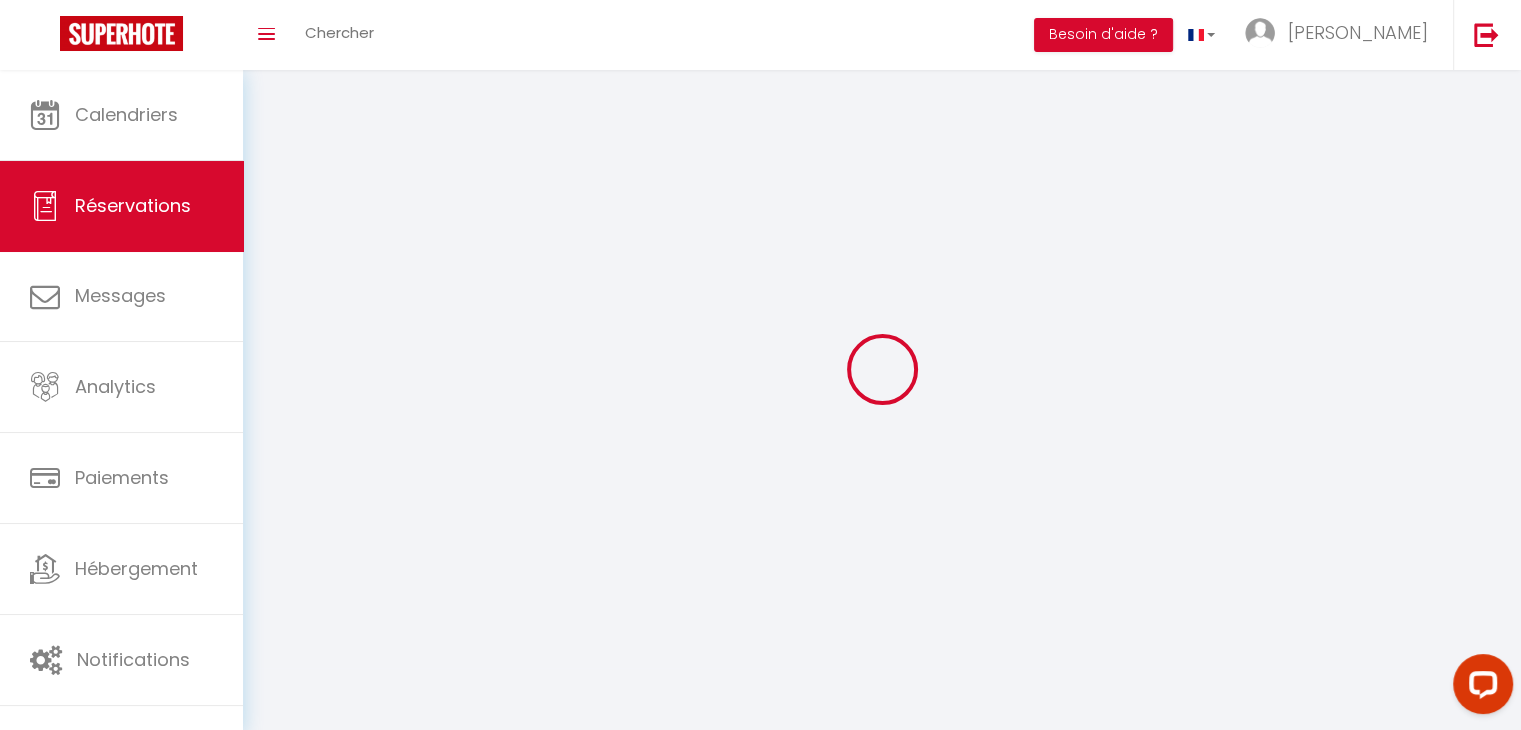 select 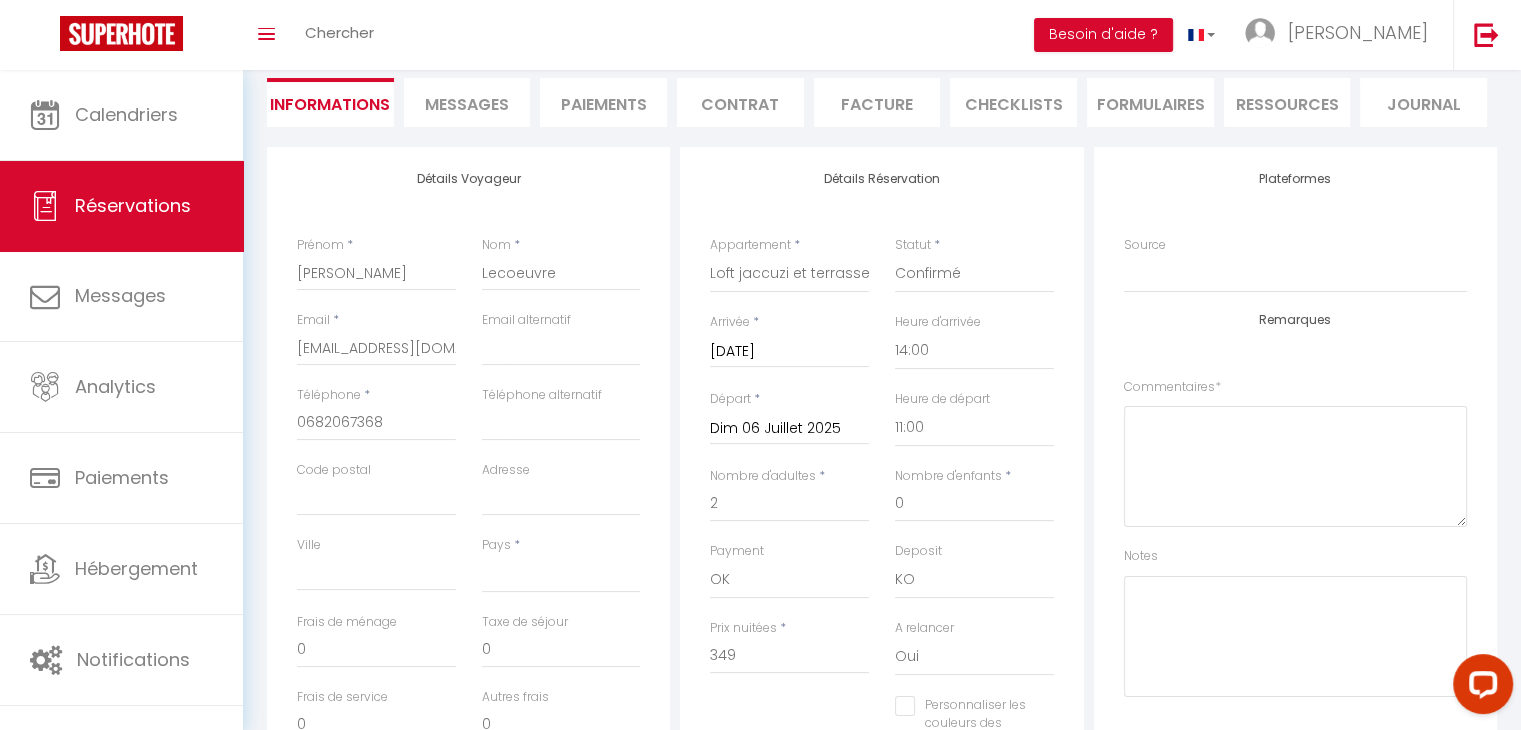 scroll, scrollTop: 0, scrollLeft: 0, axis: both 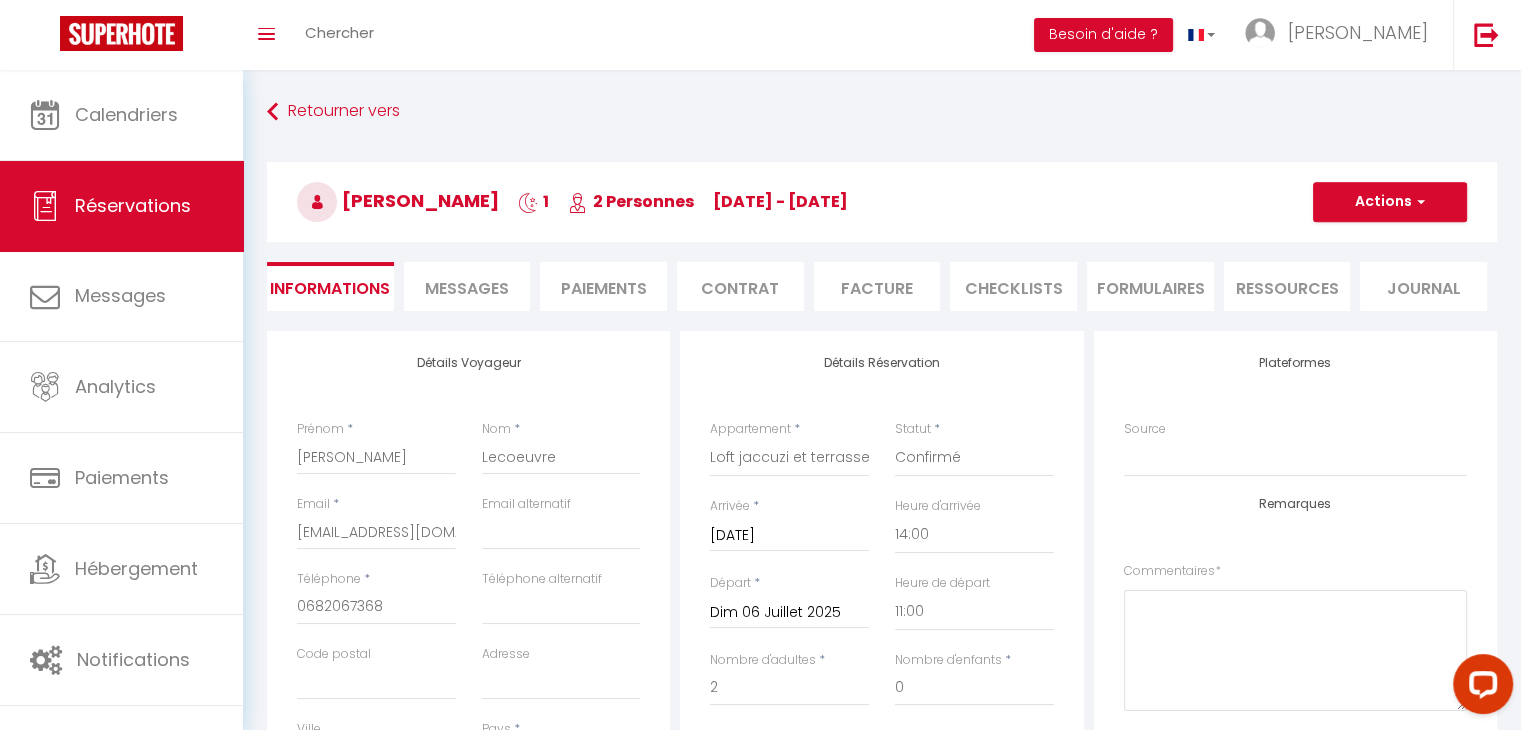 click on "Messages" at bounding box center (467, 288) 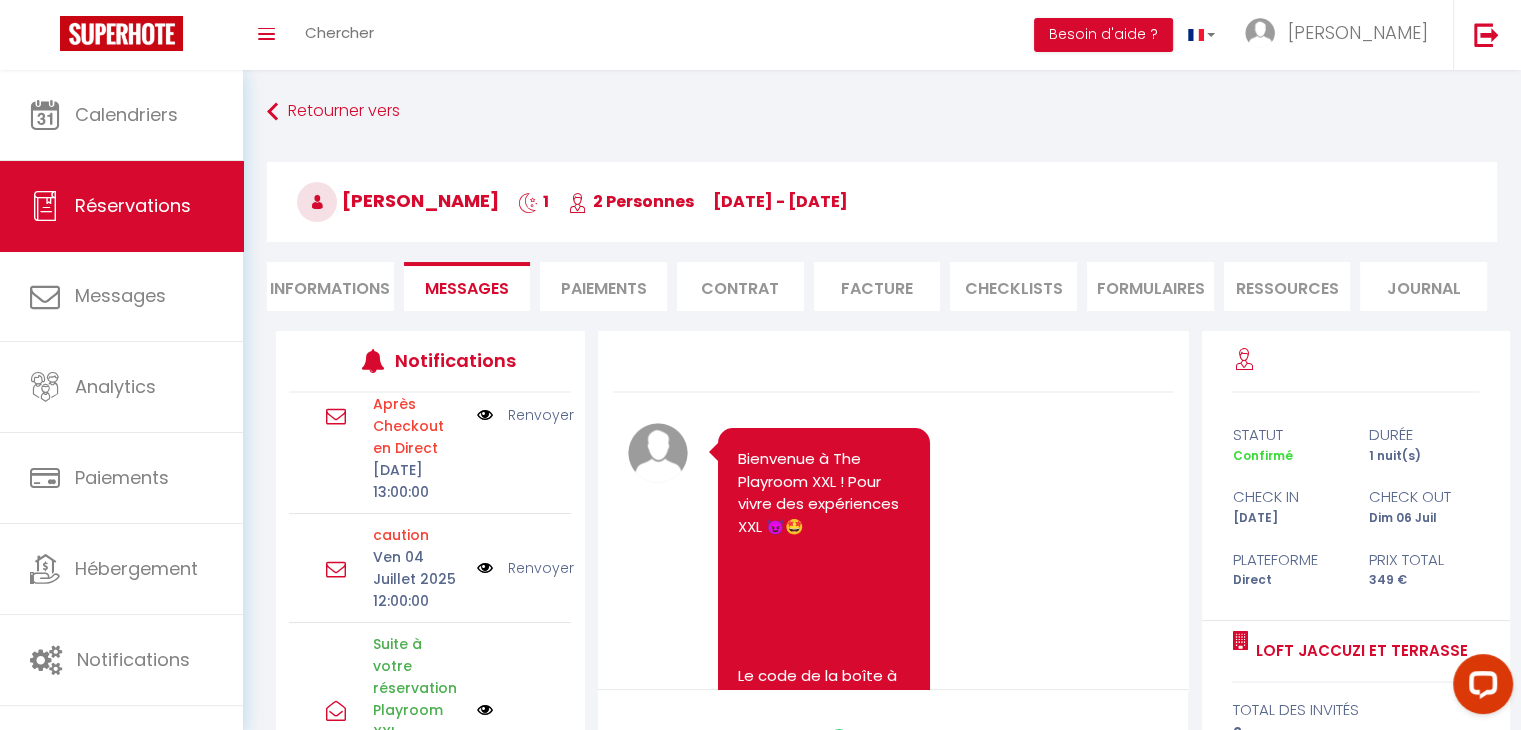 scroll, scrollTop: 99, scrollLeft: 0, axis: vertical 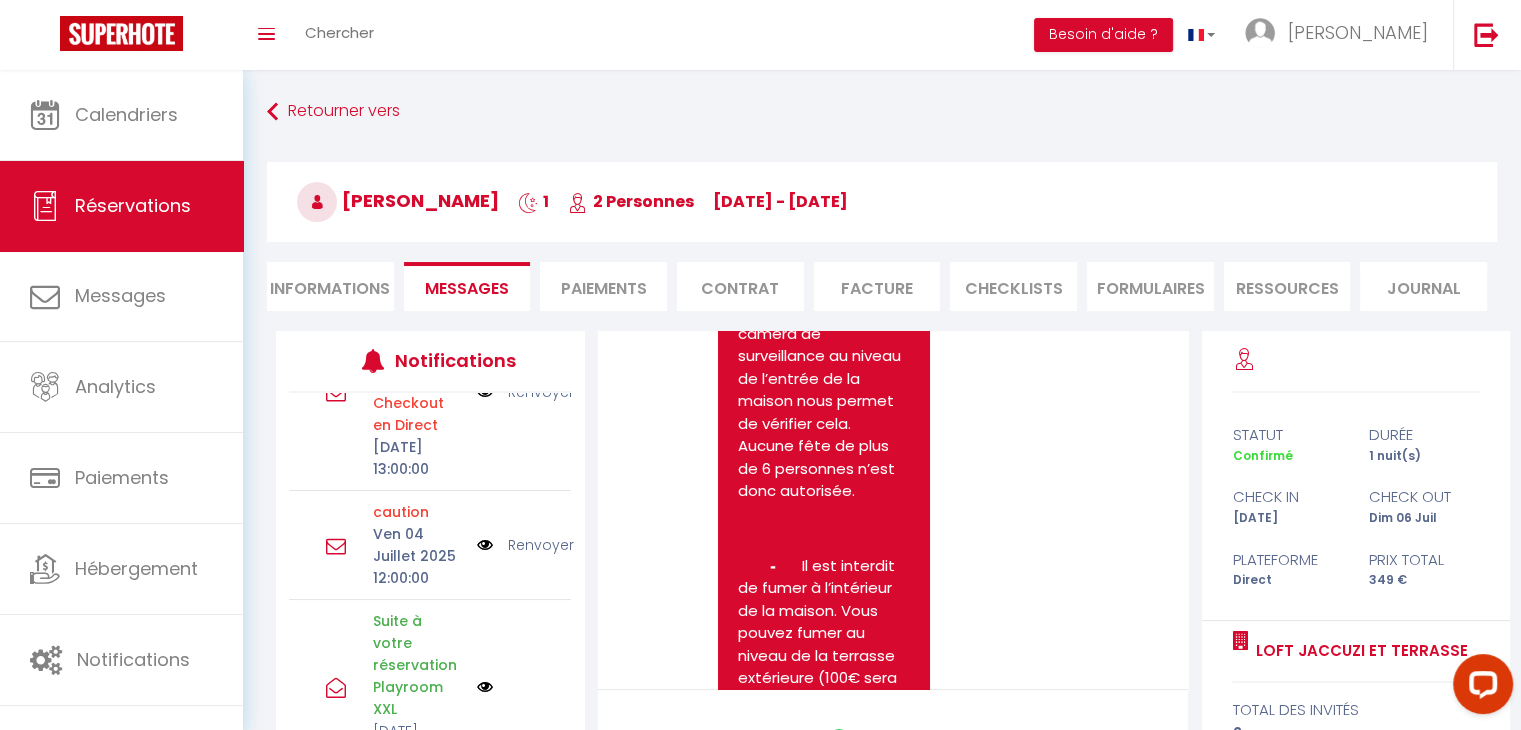 click at bounding box center (485, 545) 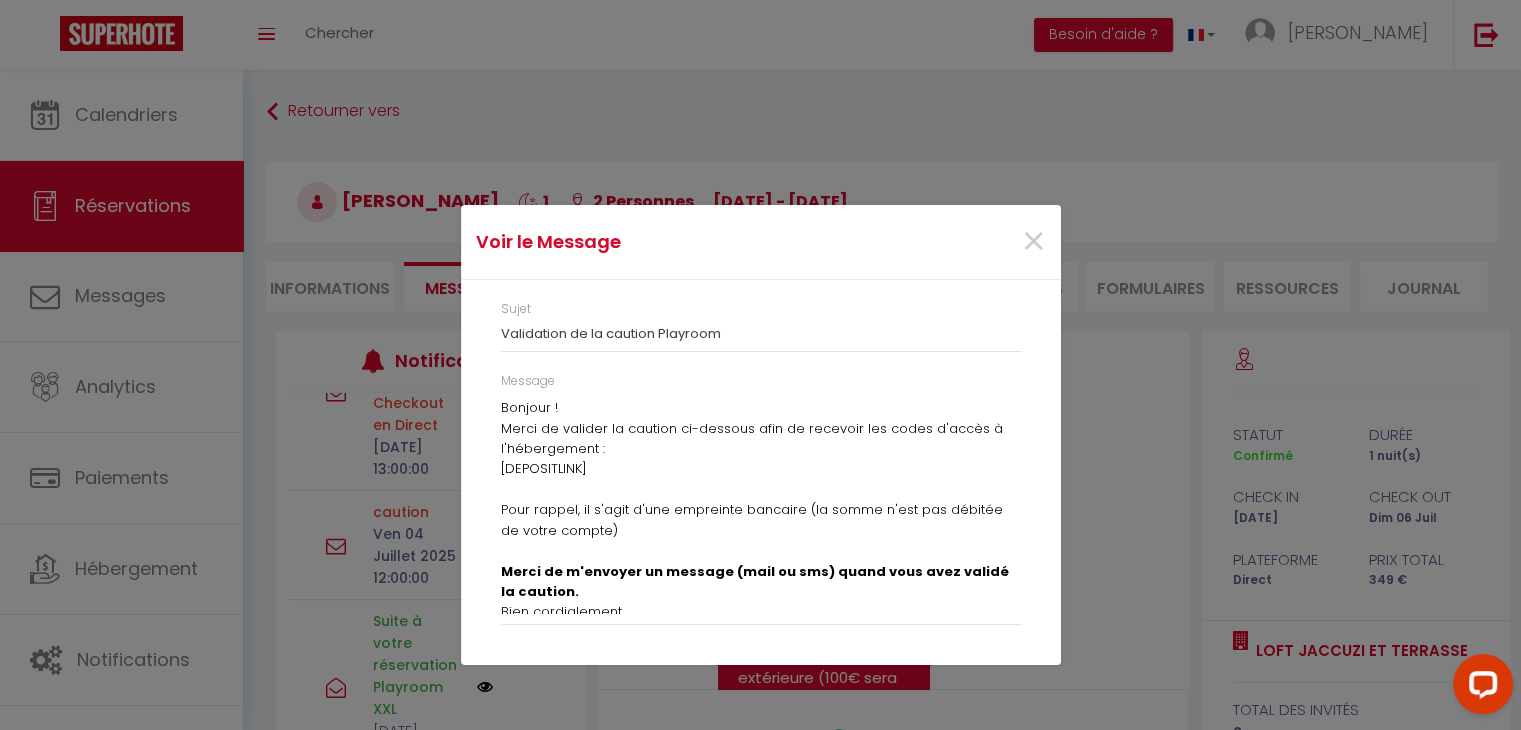 scroll, scrollTop: 49, scrollLeft: 0, axis: vertical 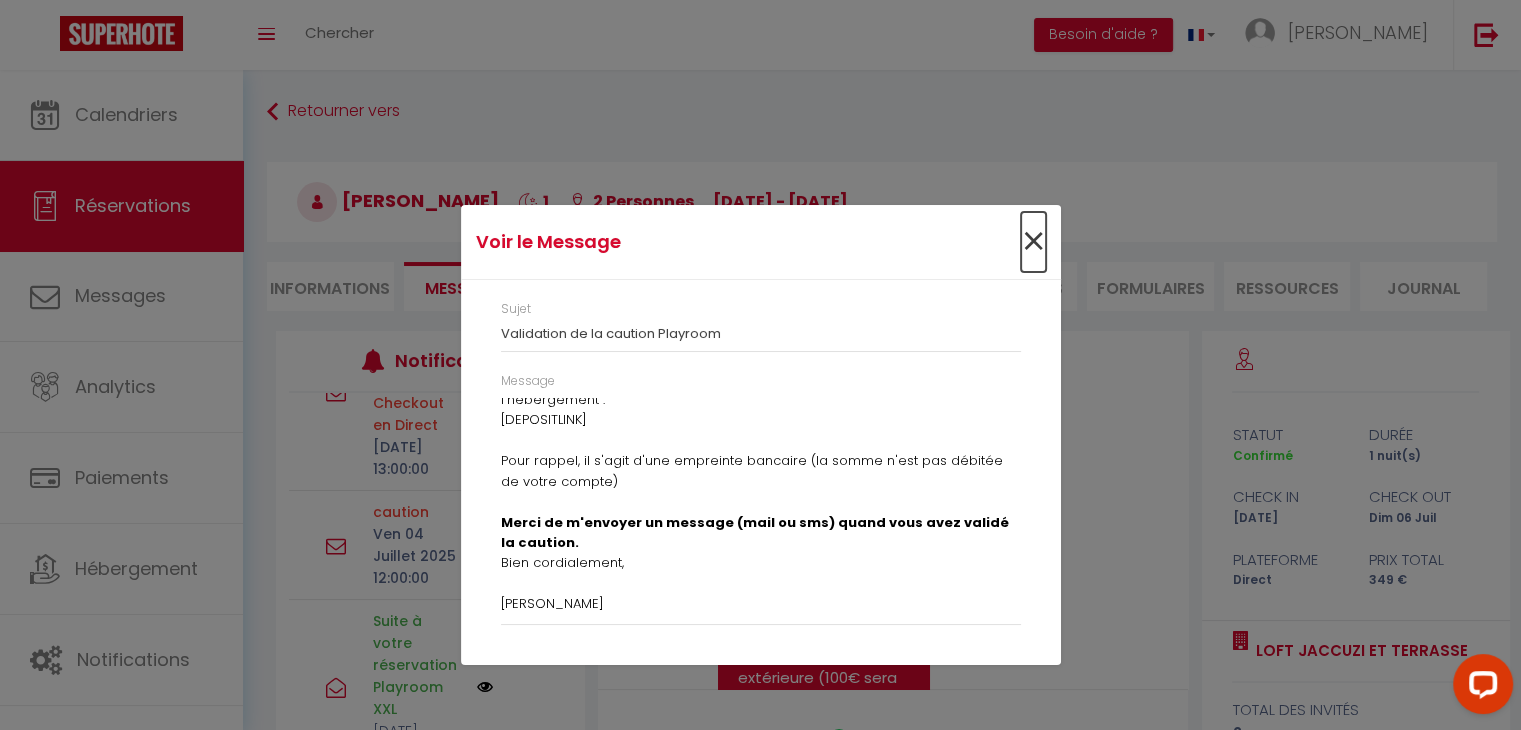 click on "×" at bounding box center (1033, 242) 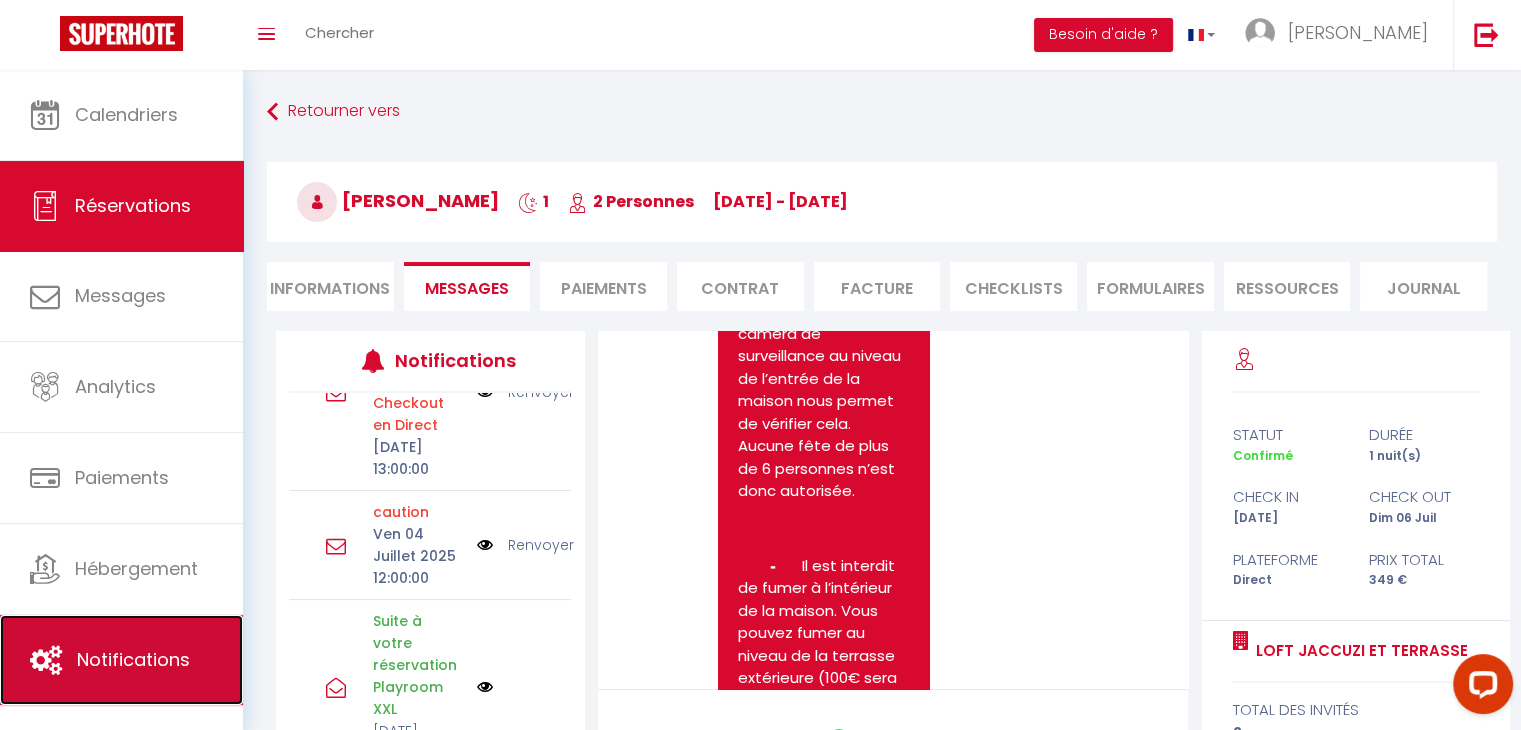 click on "Notifications" at bounding box center [133, 659] 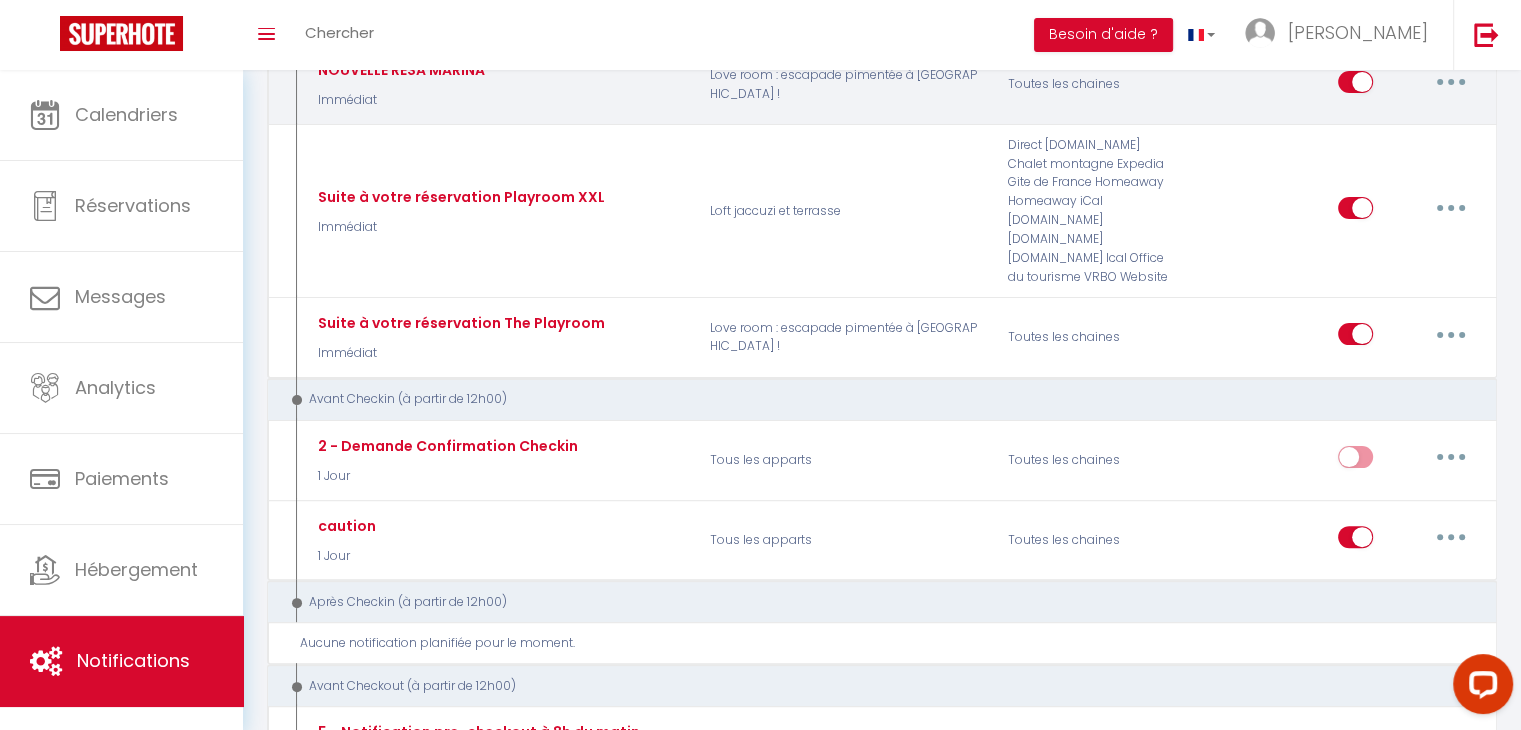 scroll, scrollTop: 472, scrollLeft: 0, axis: vertical 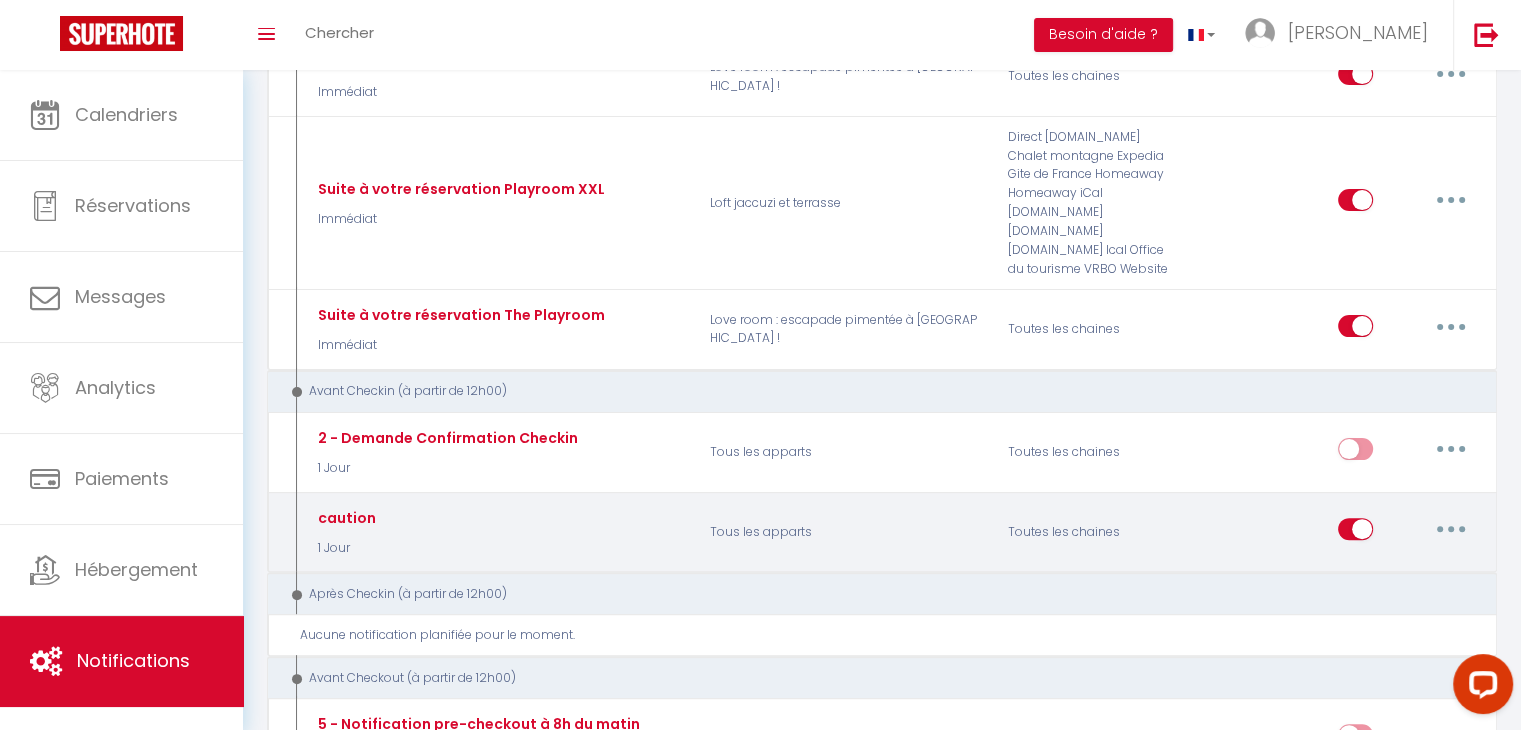 click at bounding box center [1451, 529] 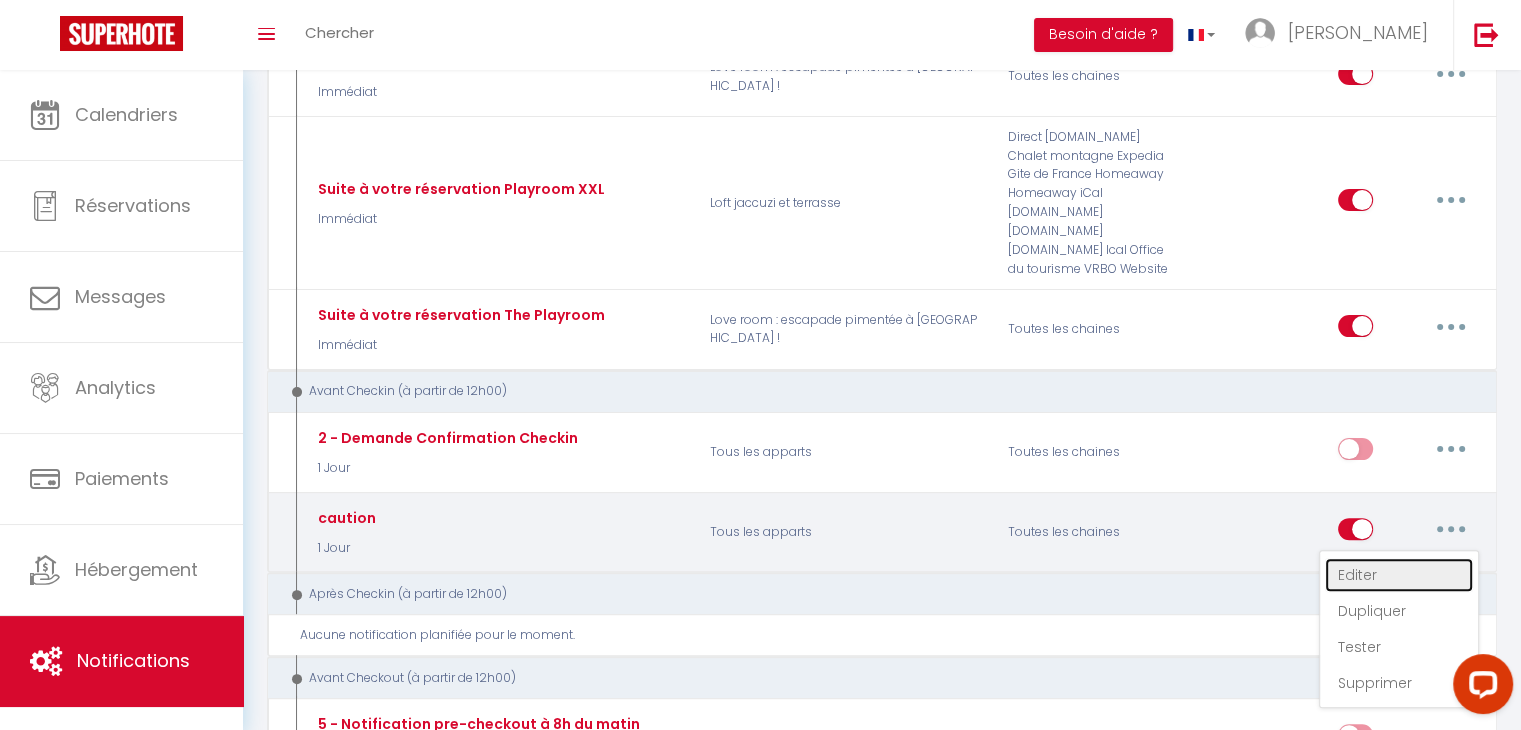 click on "Editer" at bounding box center [1399, 575] 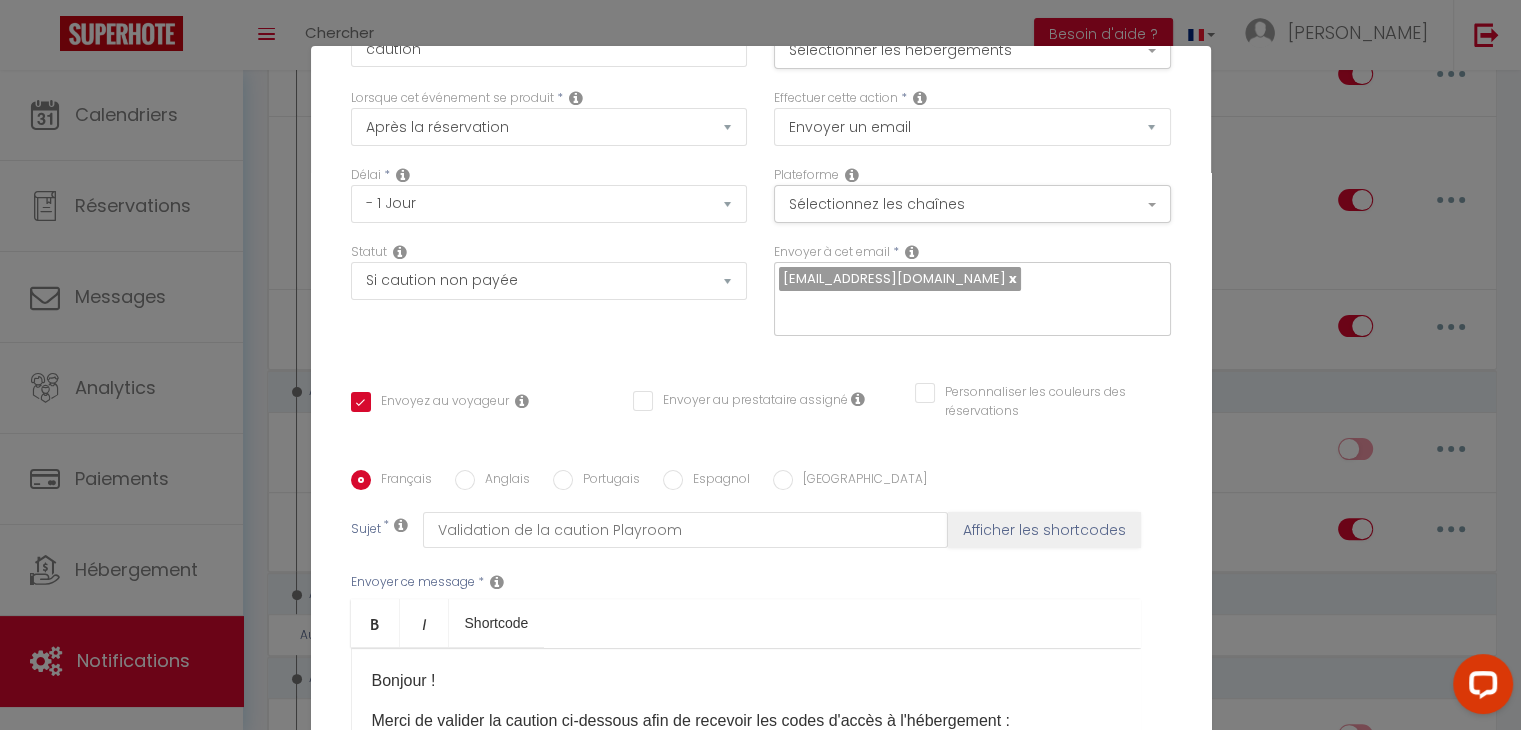 scroll, scrollTop: 0, scrollLeft: 0, axis: both 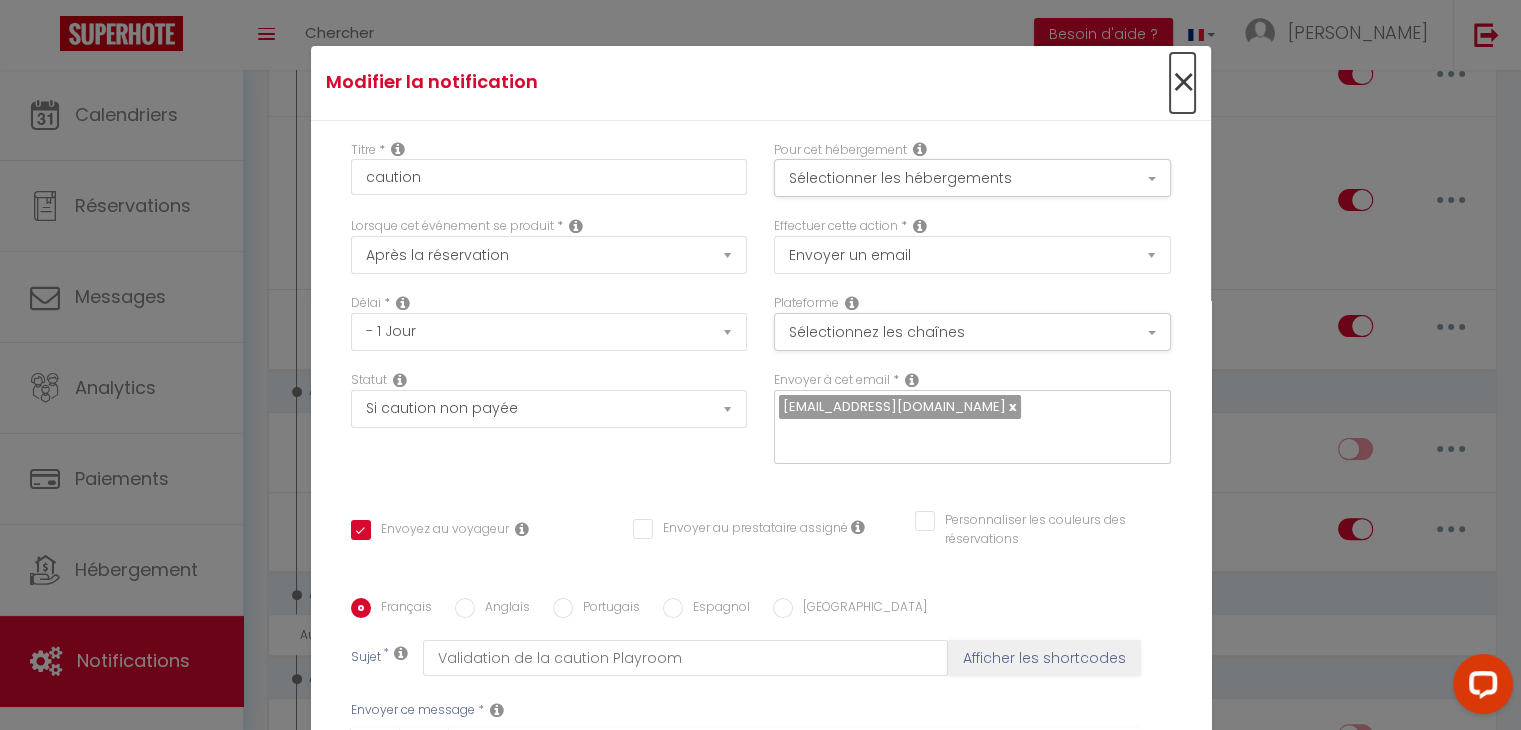 click on "×" at bounding box center (1182, 83) 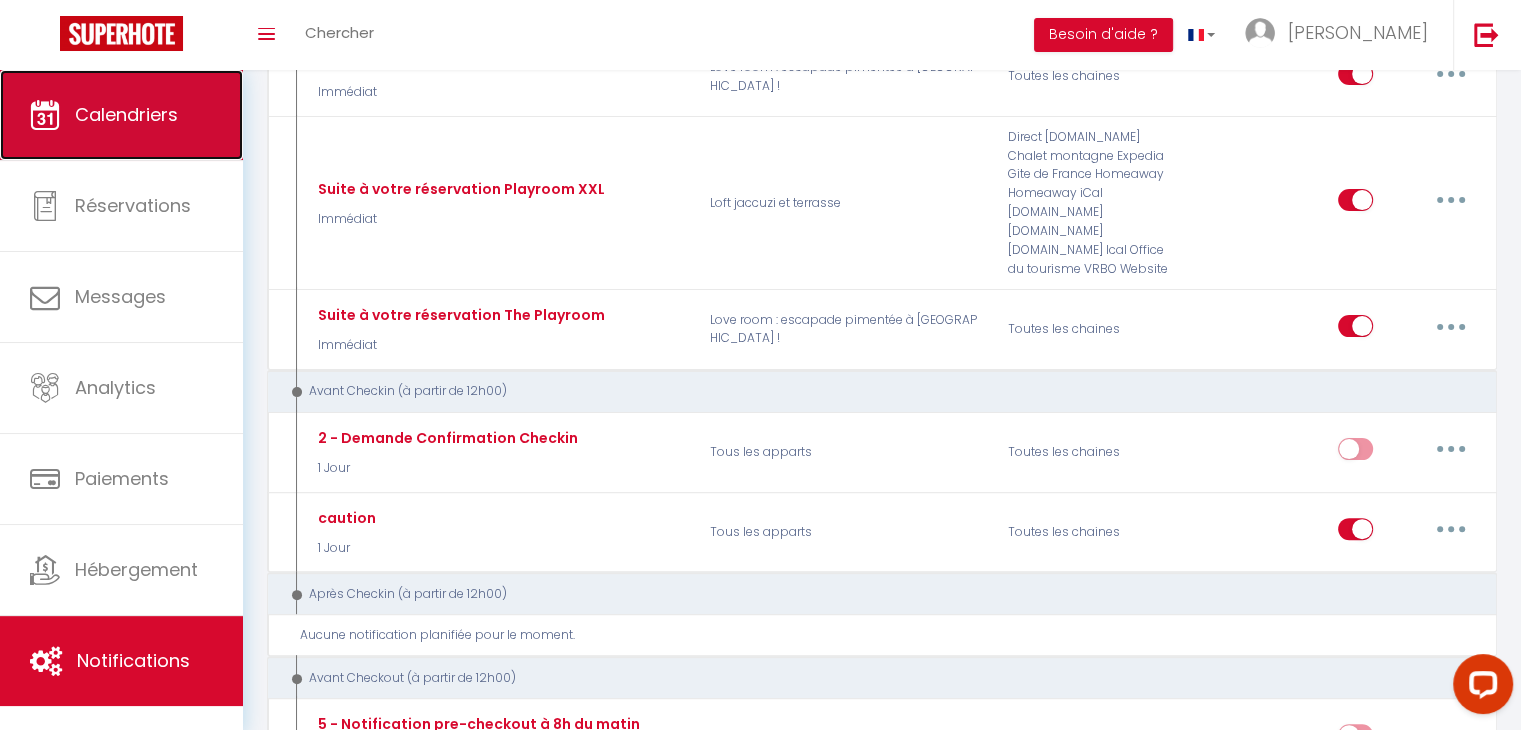 click on "Calendriers" at bounding box center [121, 115] 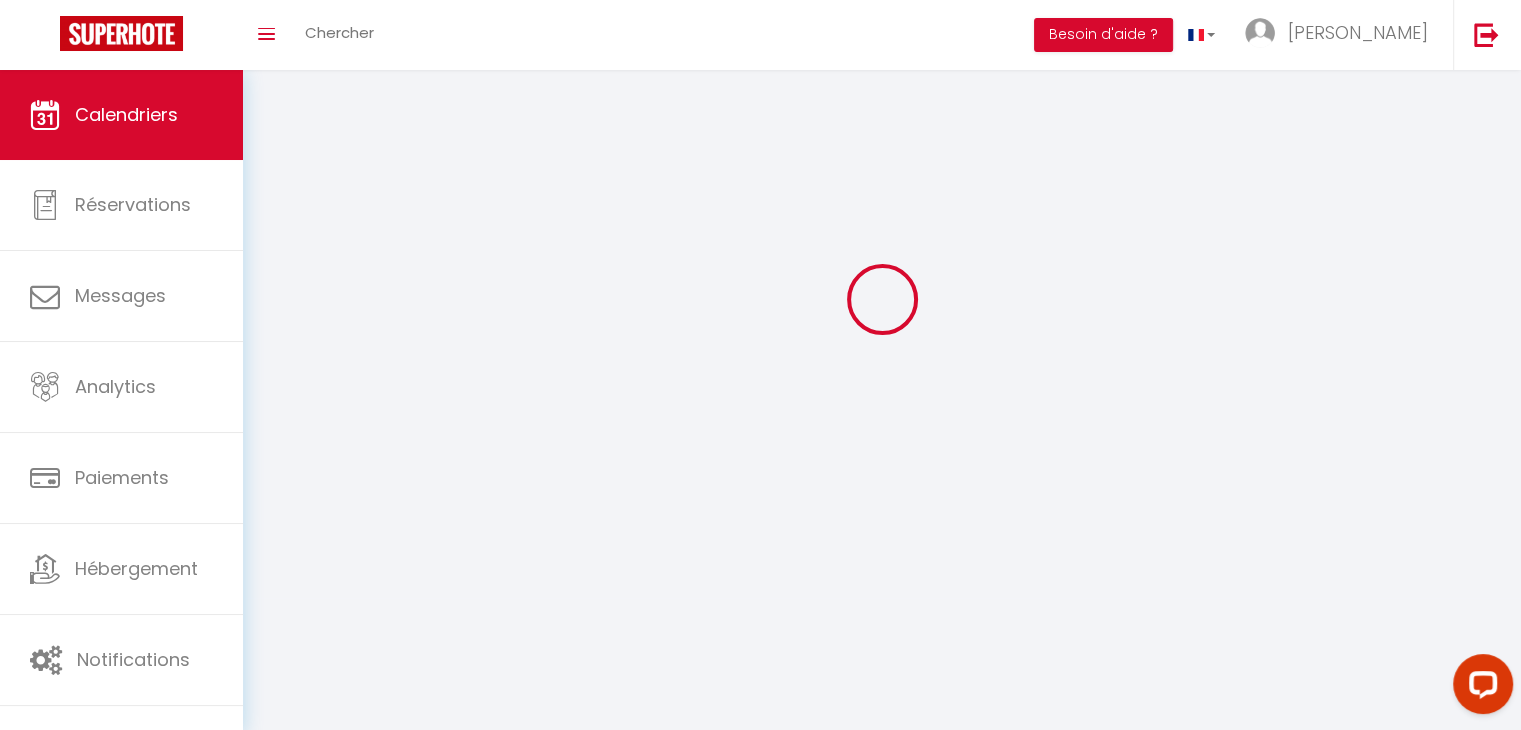 scroll, scrollTop: 0, scrollLeft: 0, axis: both 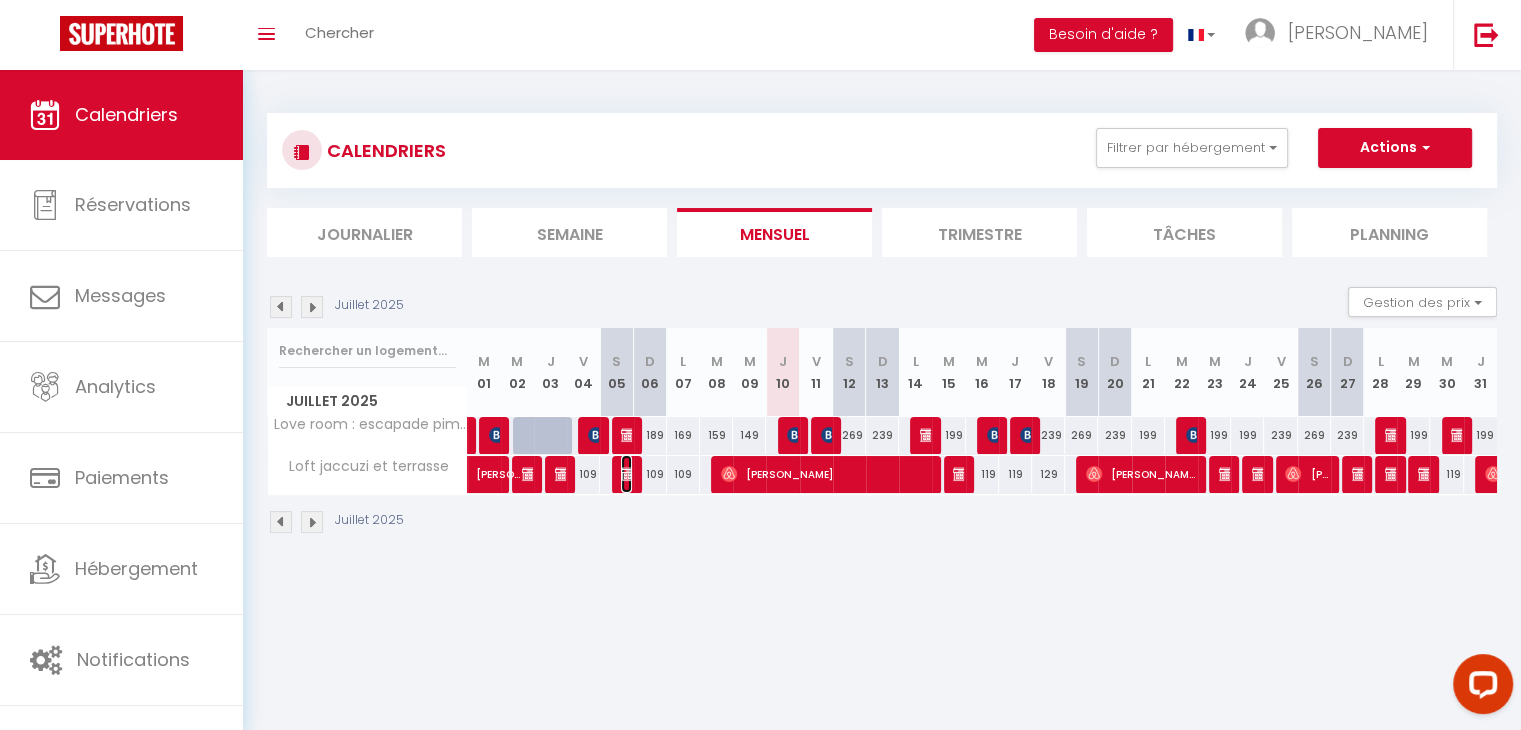 click at bounding box center [629, 474] 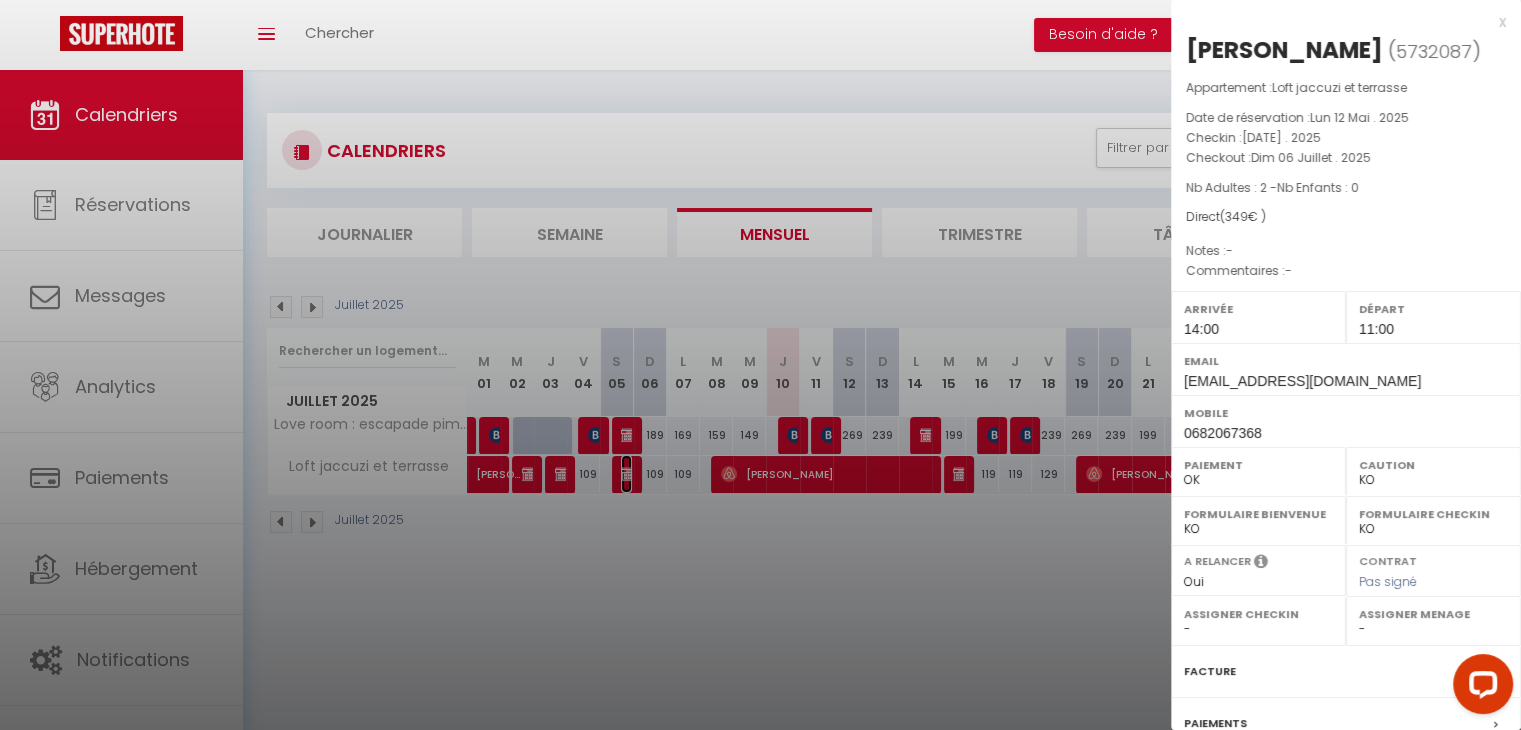 scroll, scrollTop: 199, scrollLeft: 0, axis: vertical 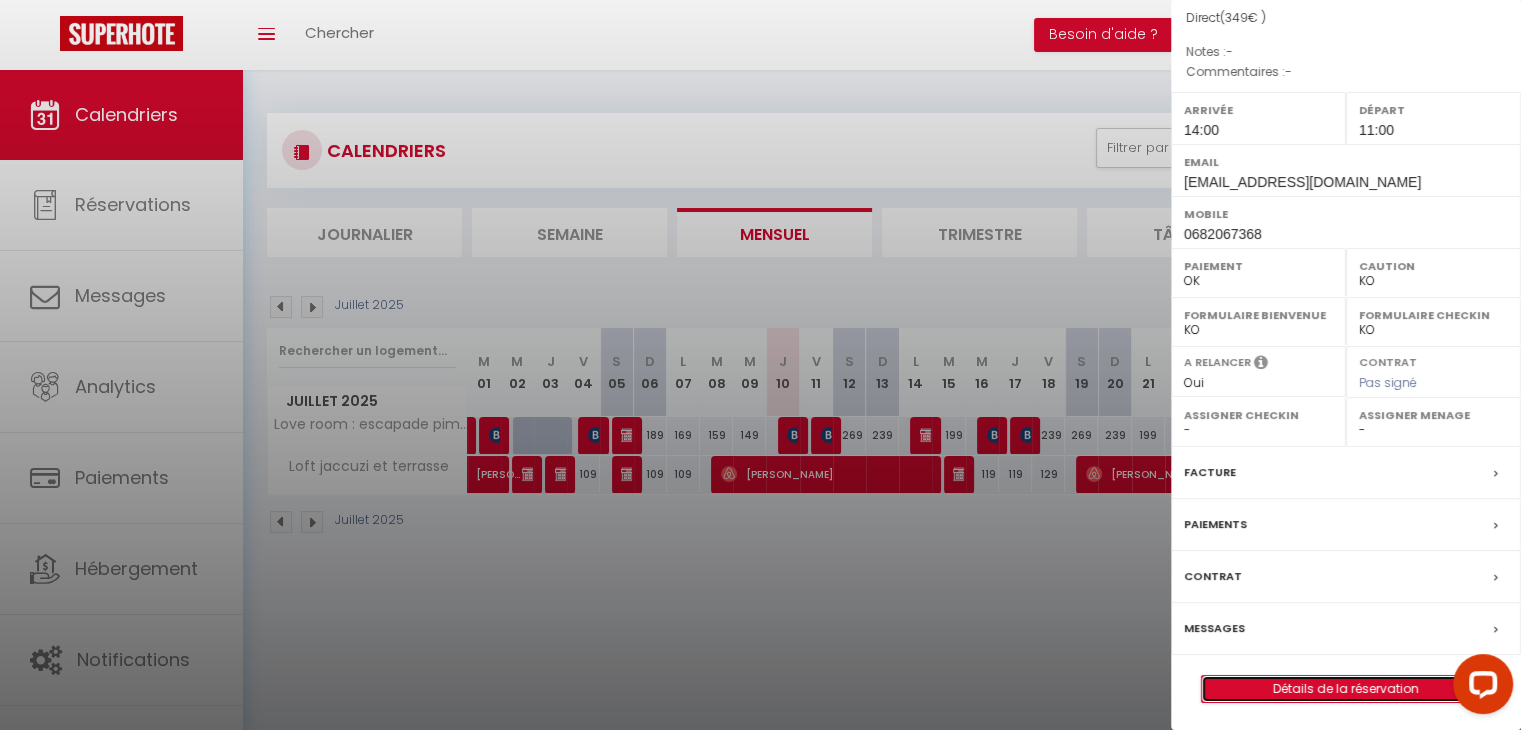 click on "Détails de la réservation" at bounding box center (1346, 689) 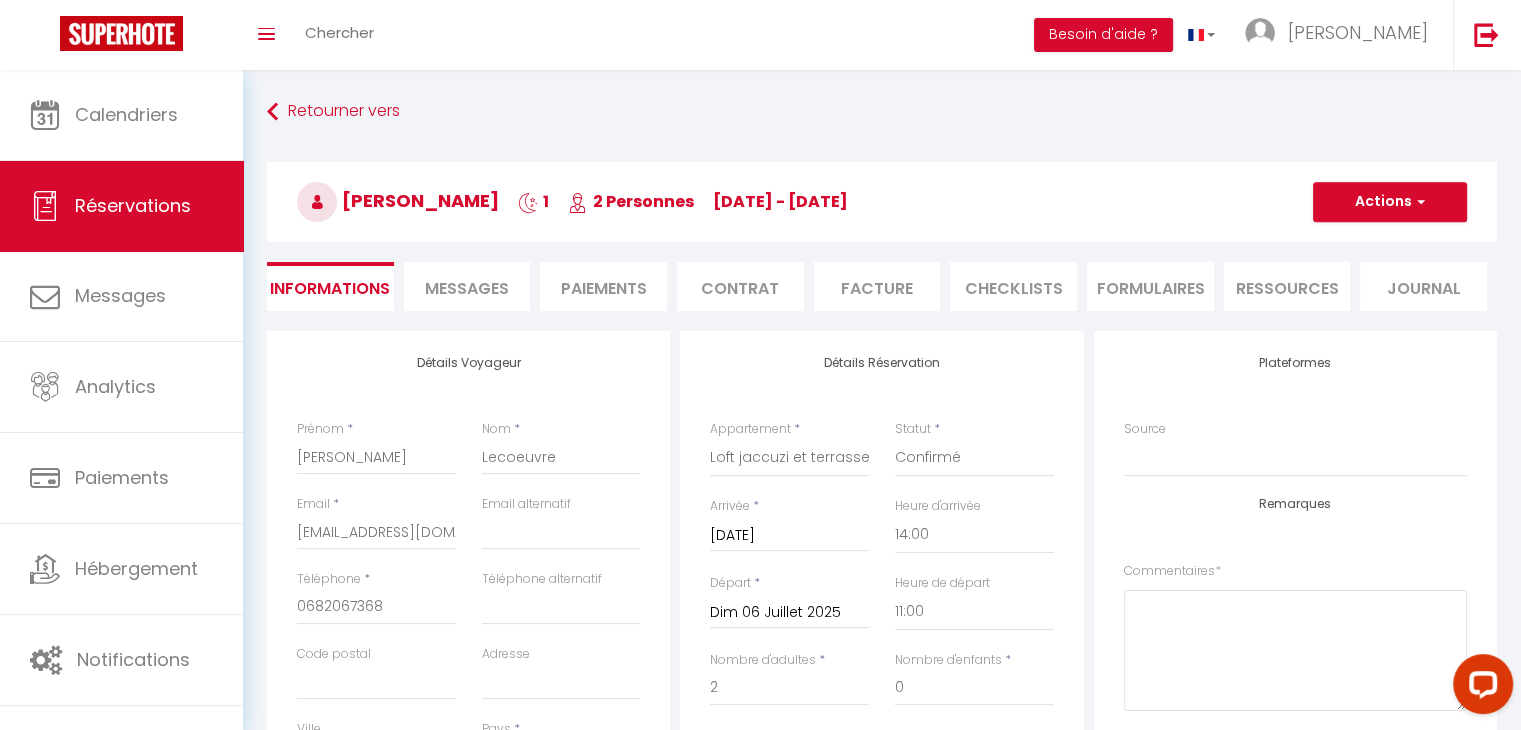 click on "Messages" at bounding box center (467, 288) 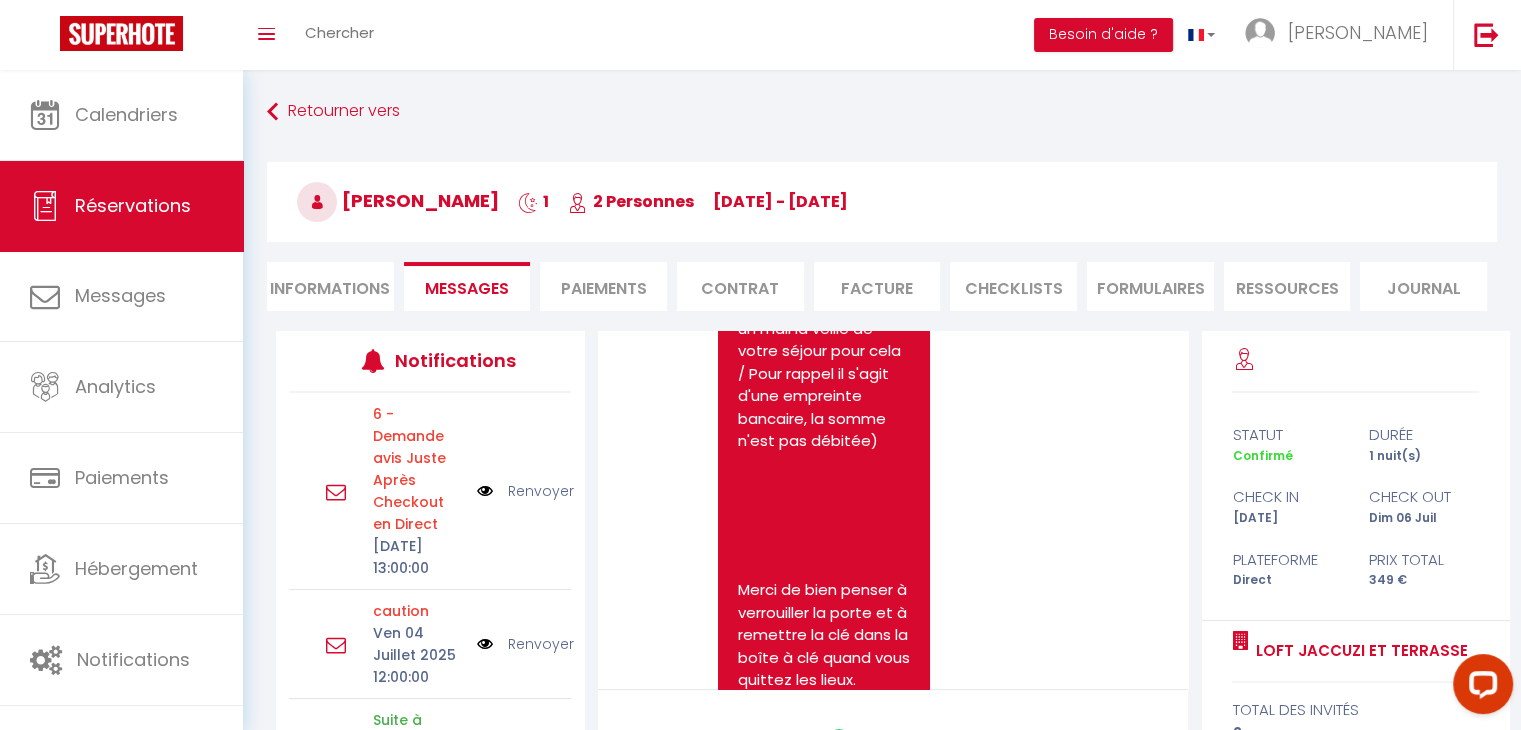 scroll, scrollTop: 536, scrollLeft: 0, axis: vertical 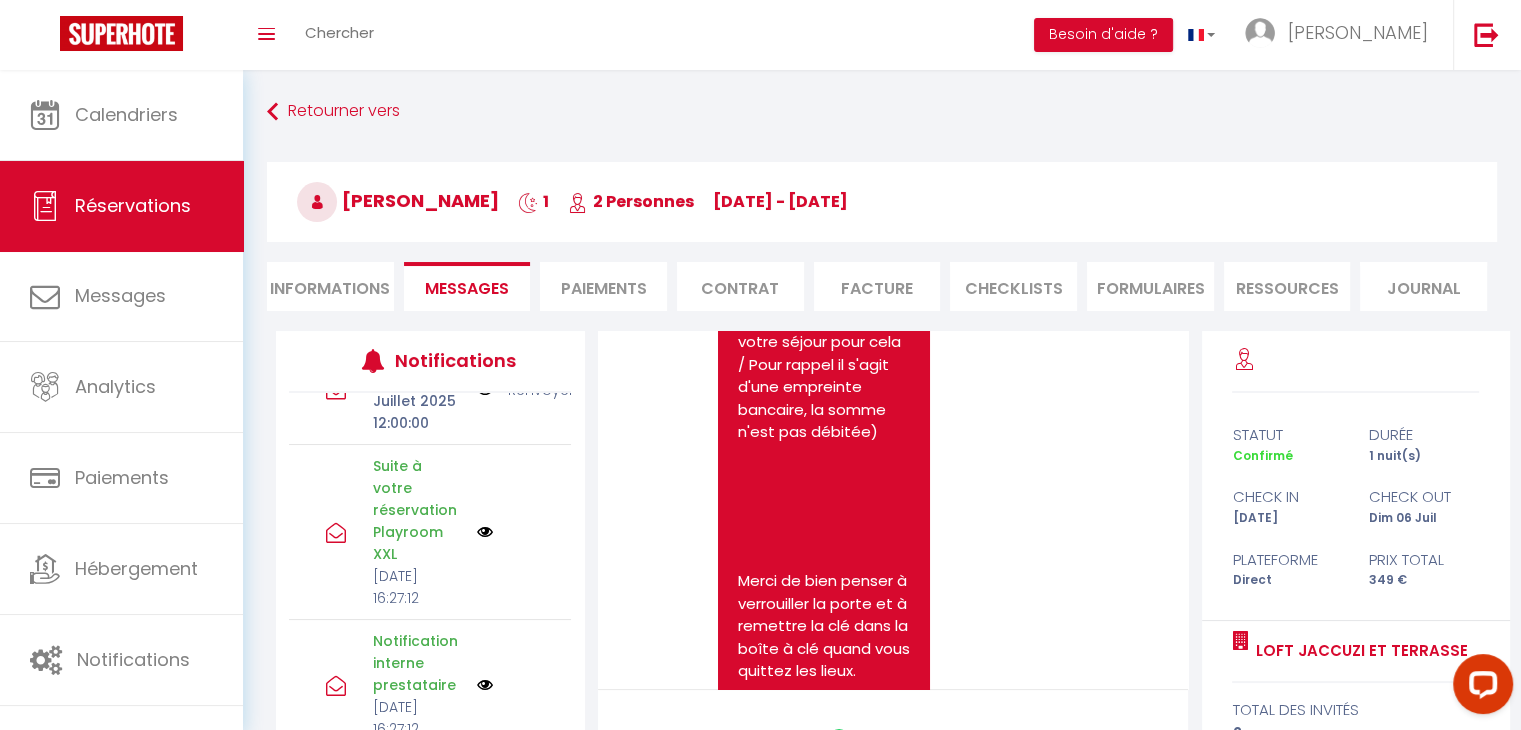 click on "Suite à votre réservation Playroom XXL   [DATE] 16:27:12" at bounding box center (419, 532) 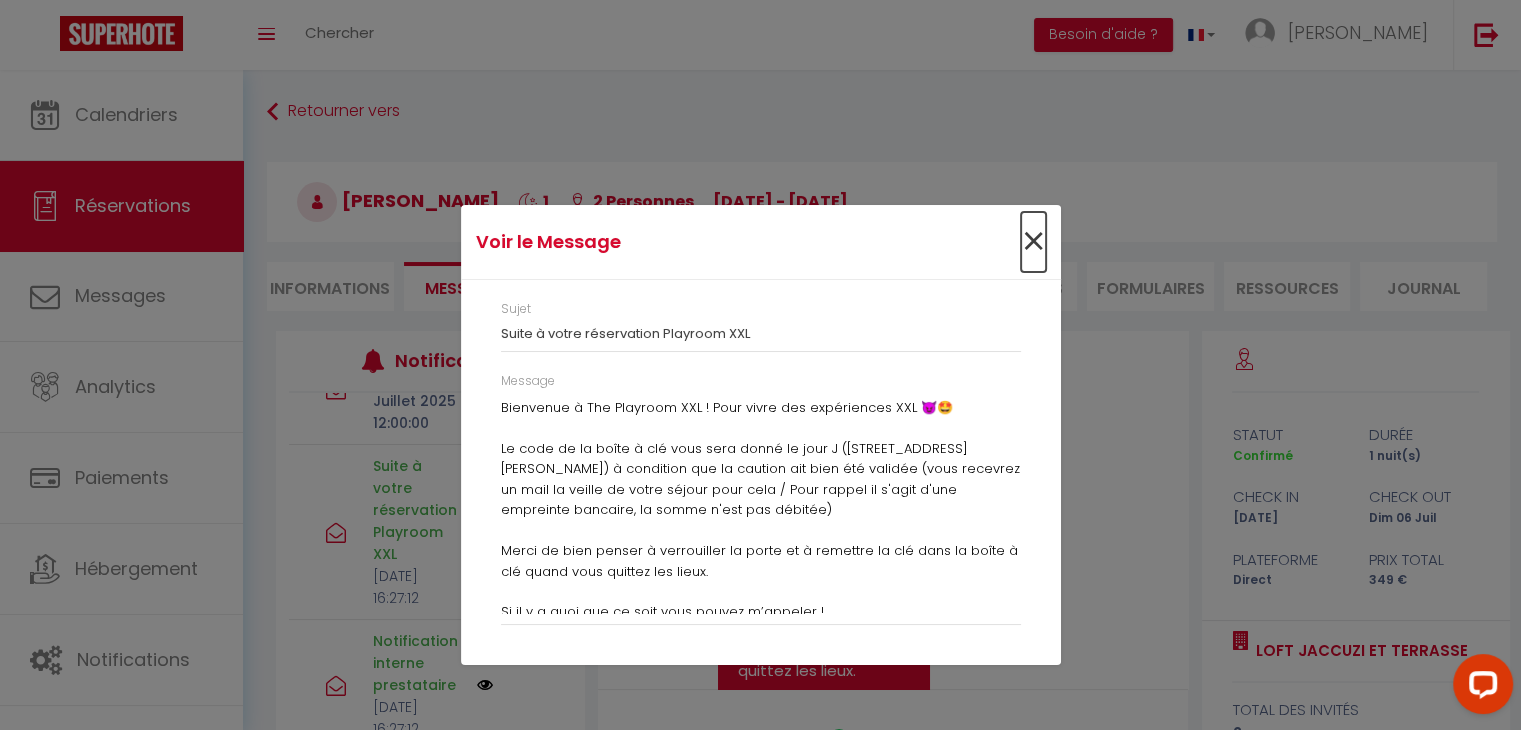 click on "×" at bounding box center [1033, 242] 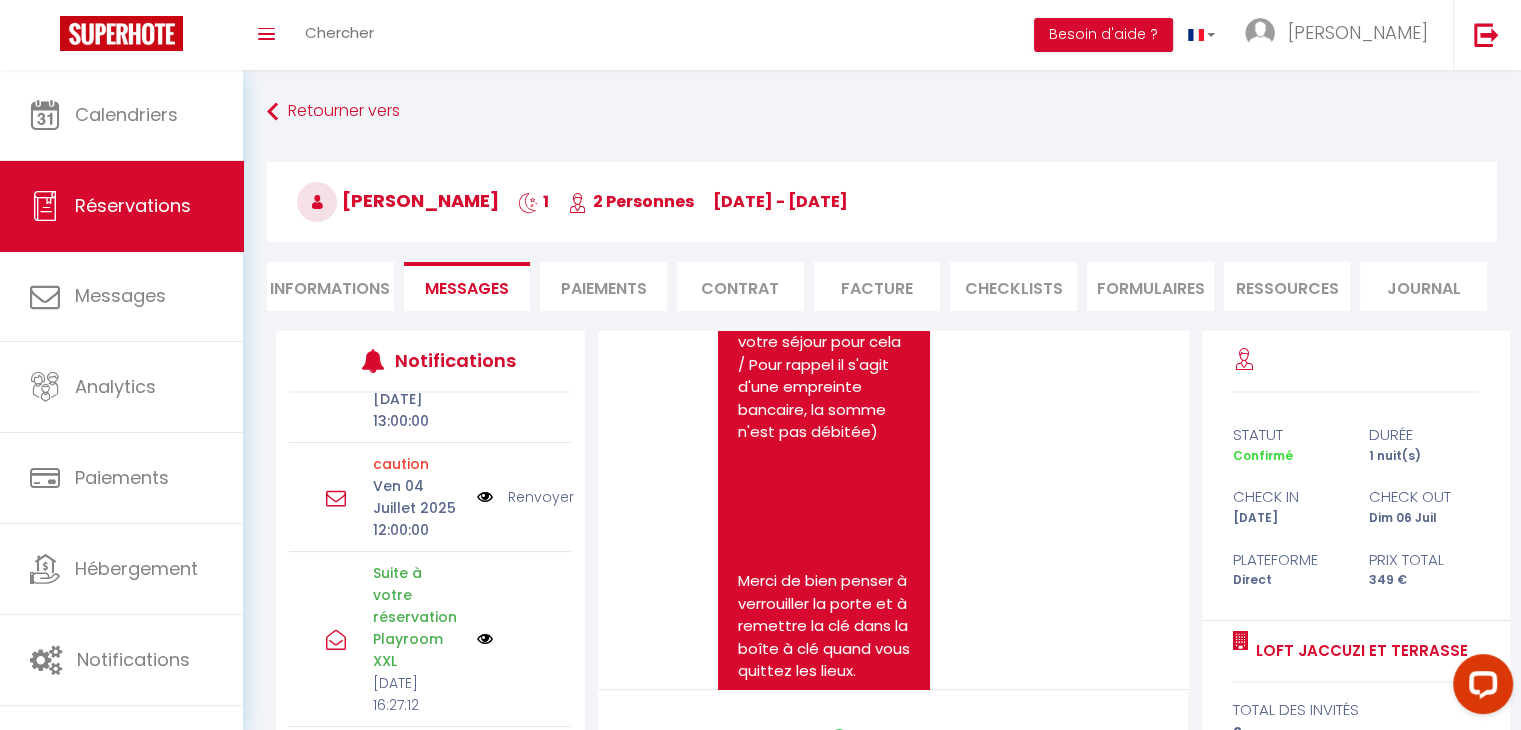 scroll, scrollTop: 144, scrollLeft: 0, axis: vertical 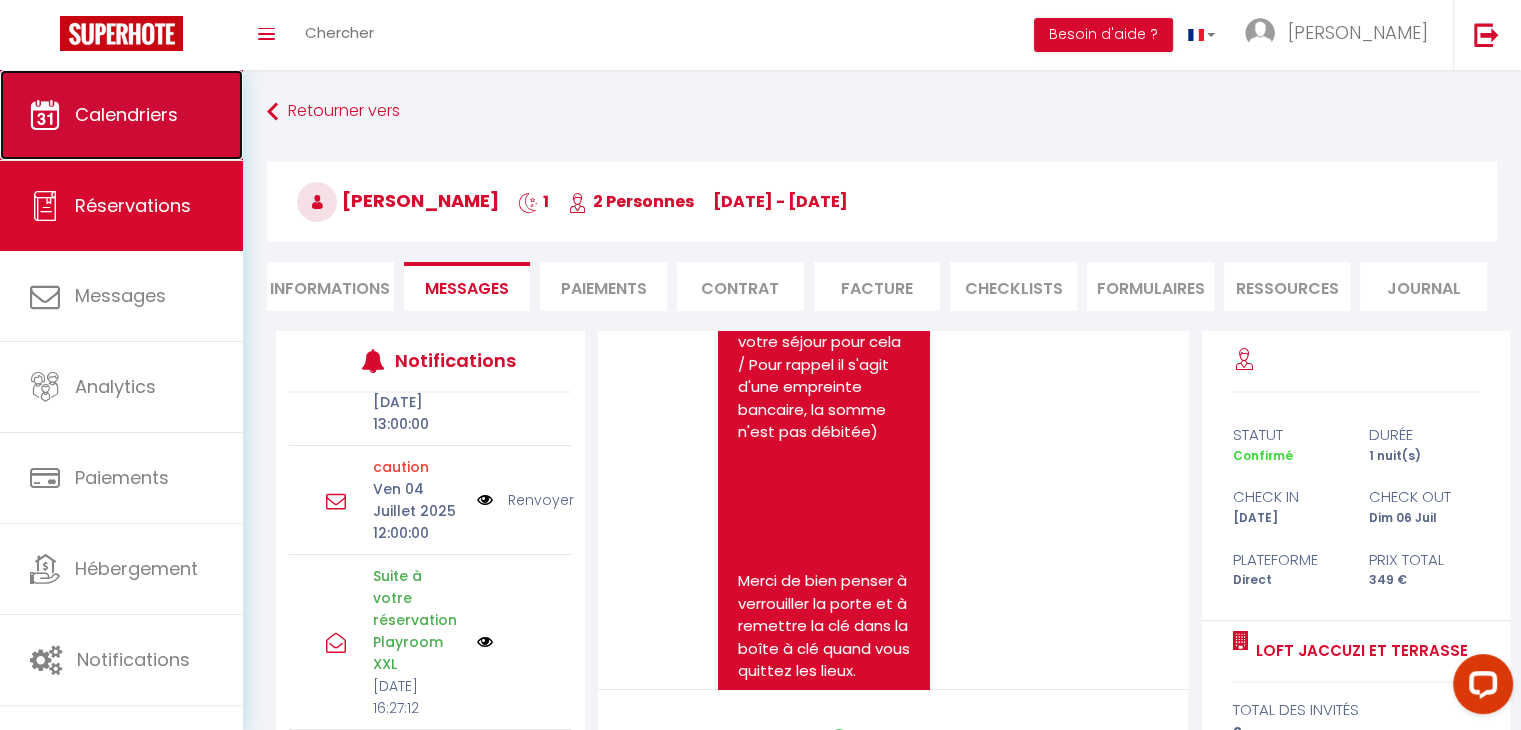 click on "Calendriers" at bounding box center [121, 115] 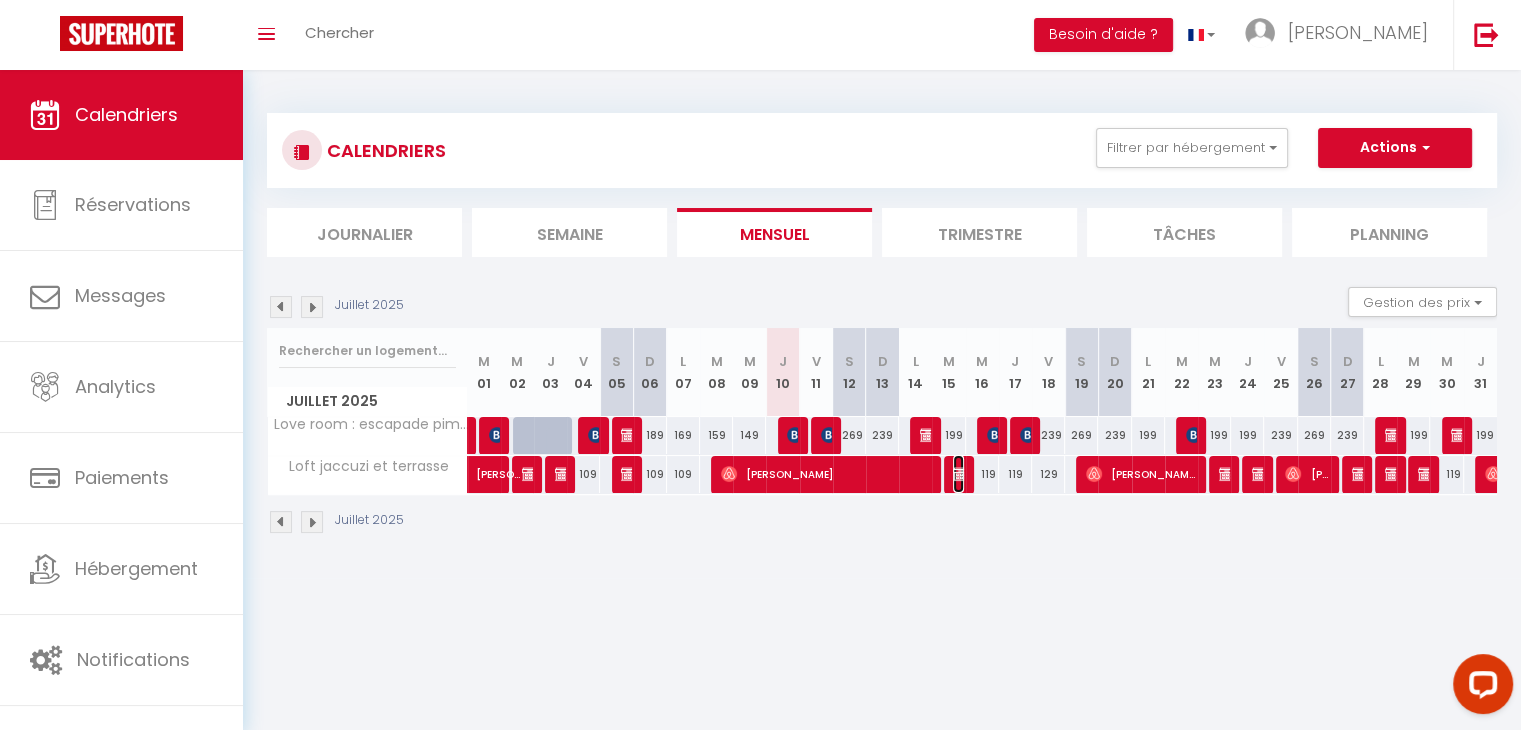 click at bounding box center [961, 474] 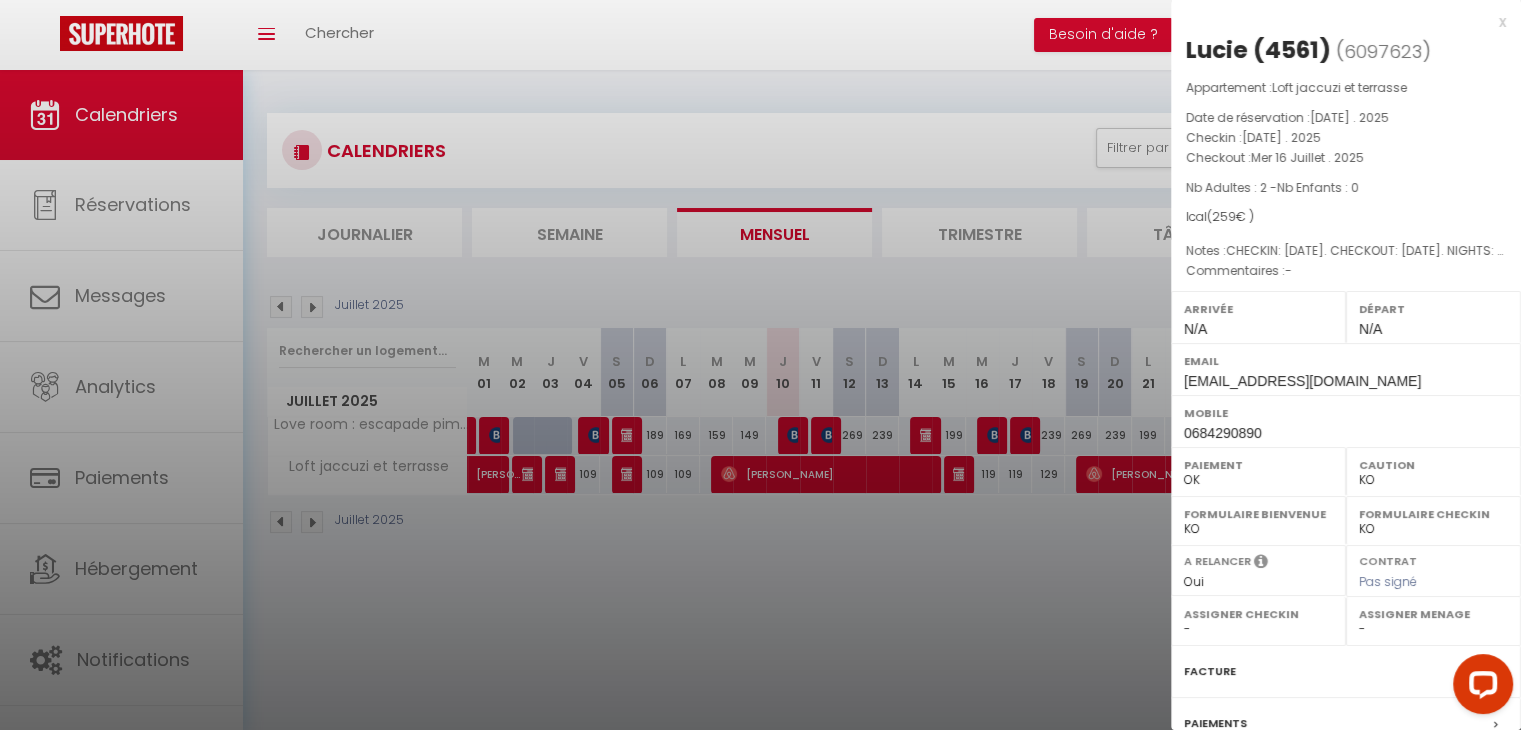 click at bounding box center (760, 365) 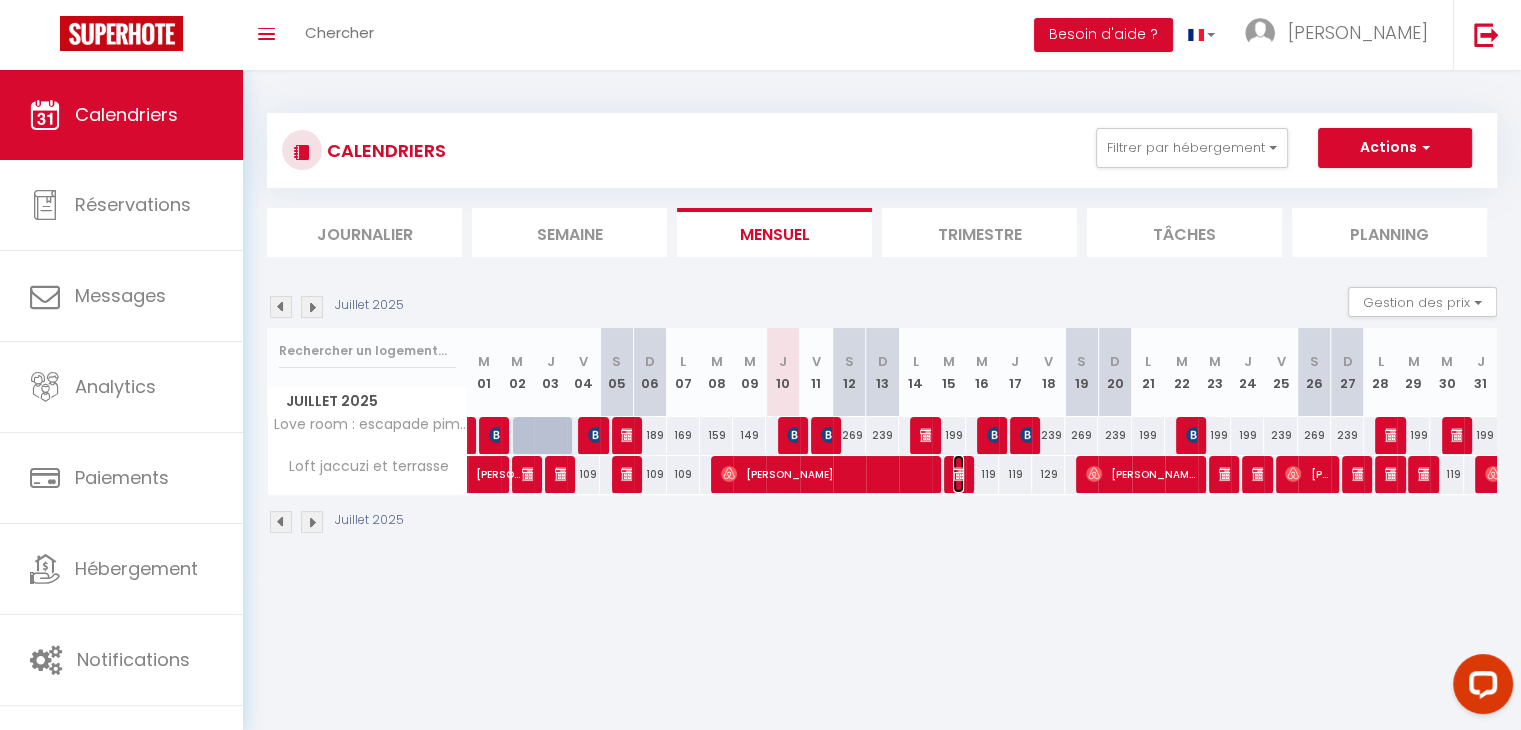 click at bounding box center (961, 474) 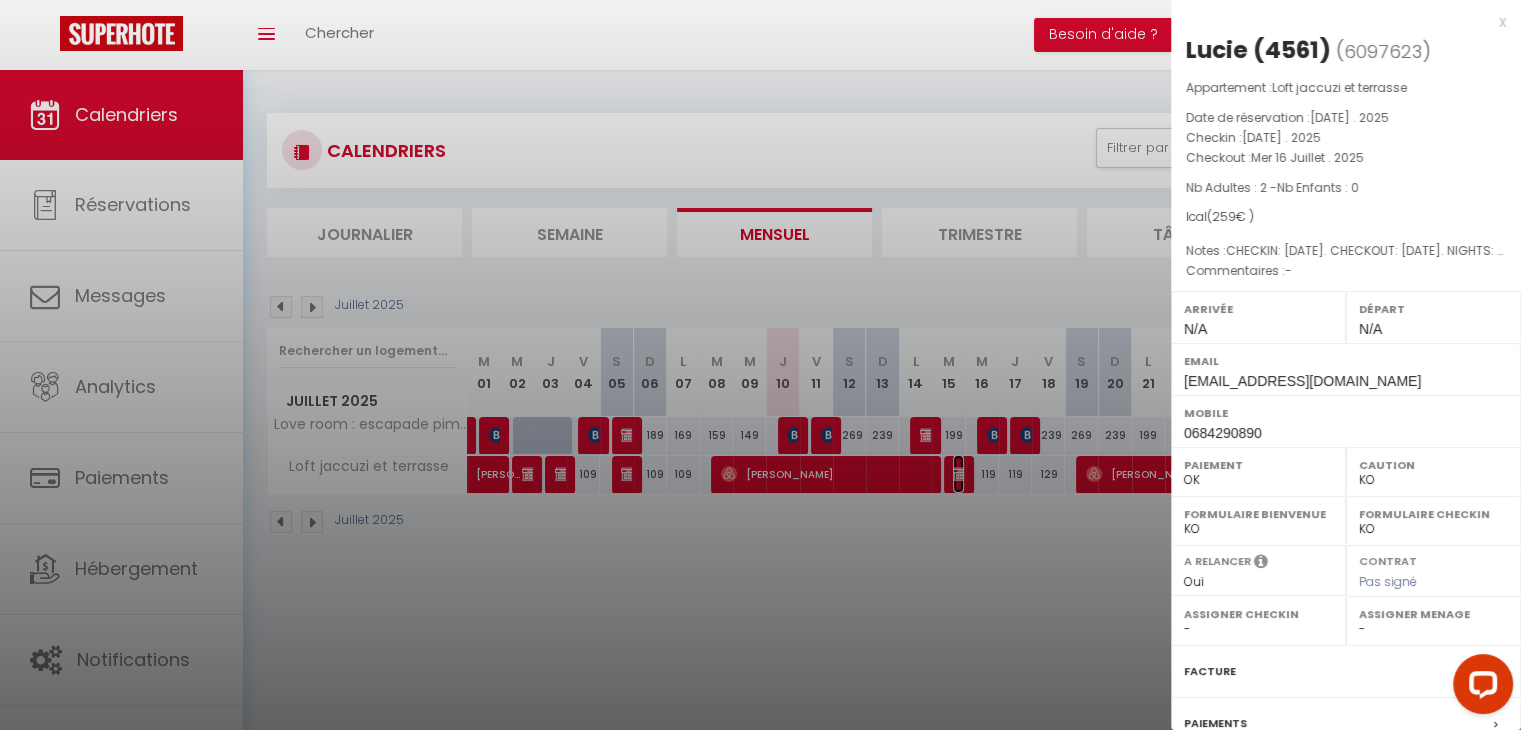 scroll, scrollTop: 199, scrollLeft: 0, axis: vertical 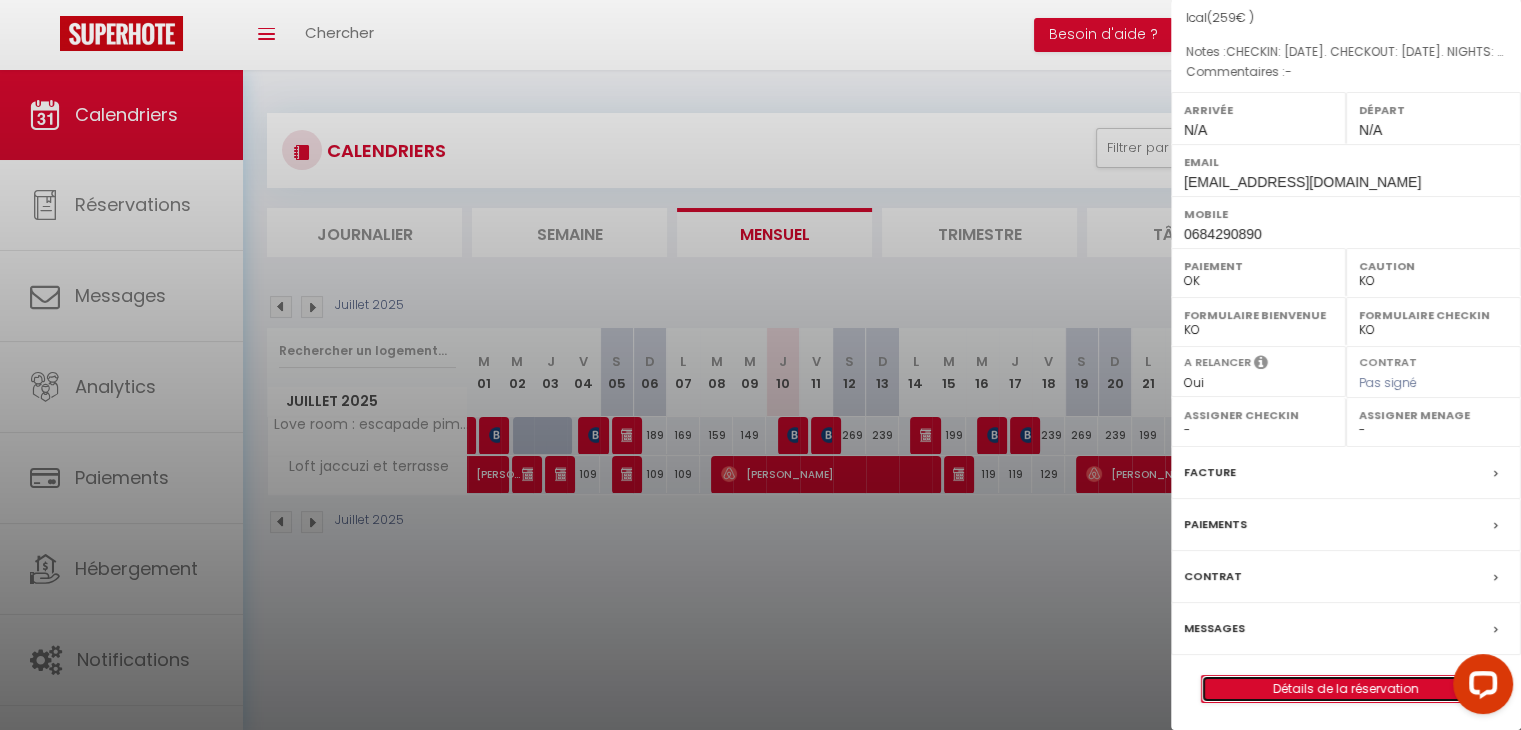 click on "Détails de la réservation" at bounding box center (1346, 689) 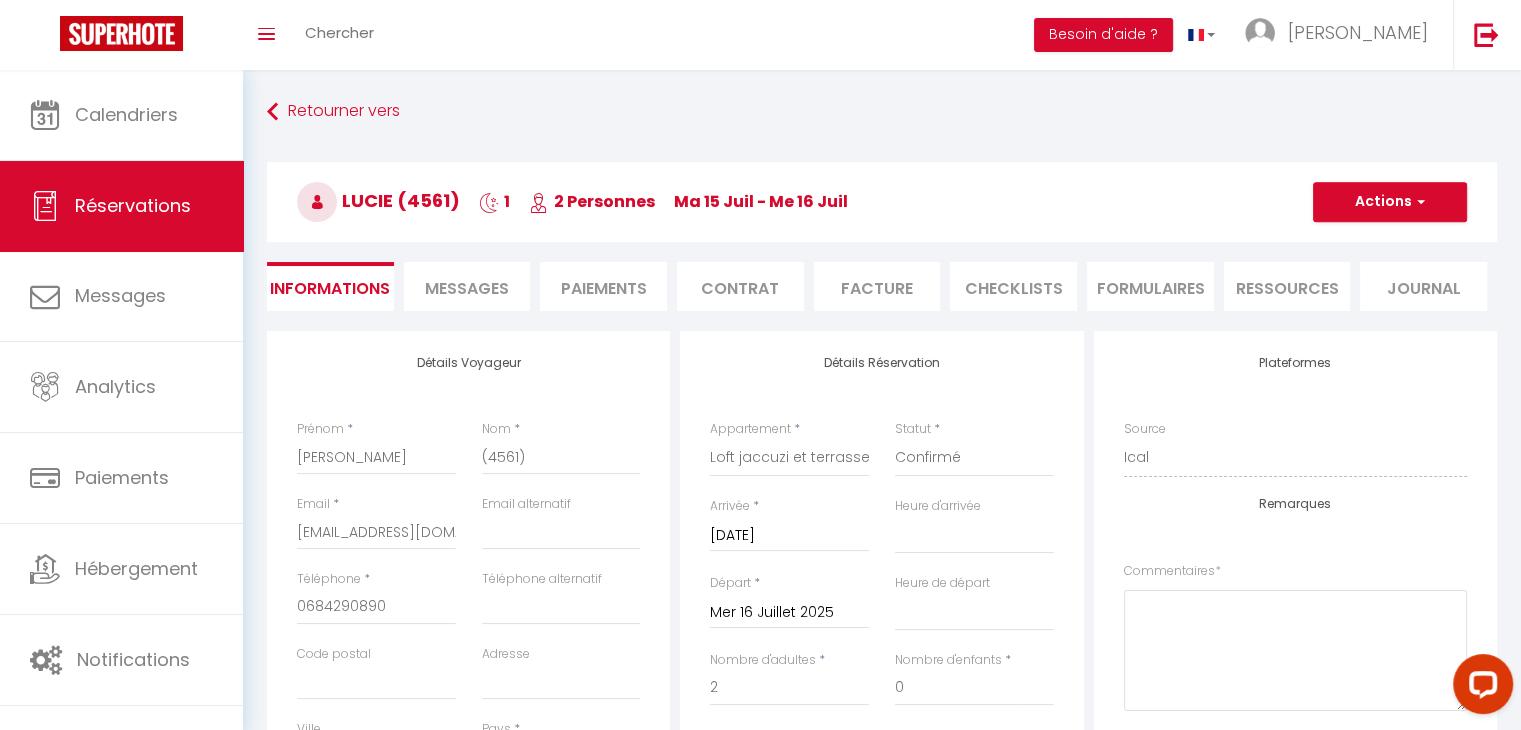 click on "Messages" at bounding box center [467, 288] 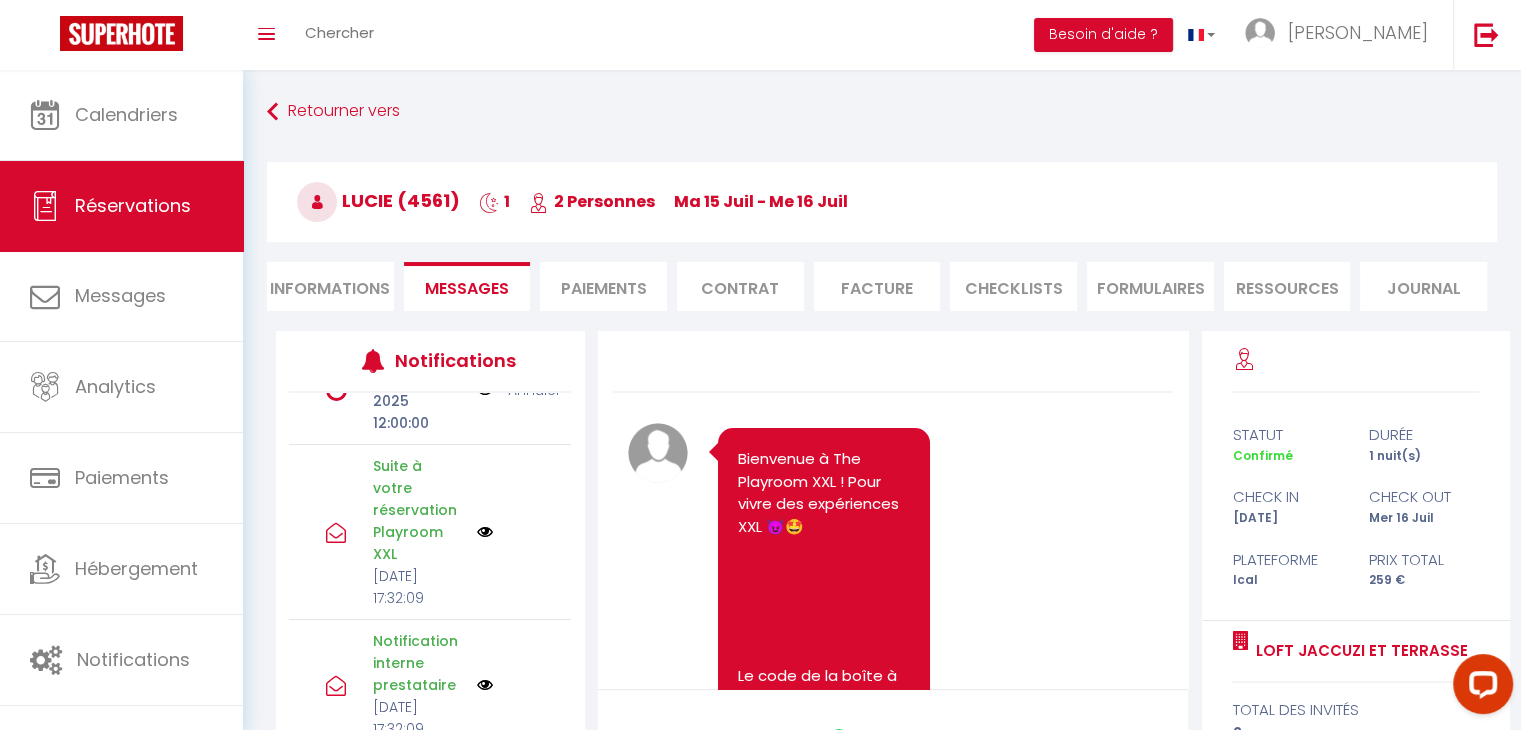 scroll, scrollTop: 0, scrollLeft: 0, axis: both 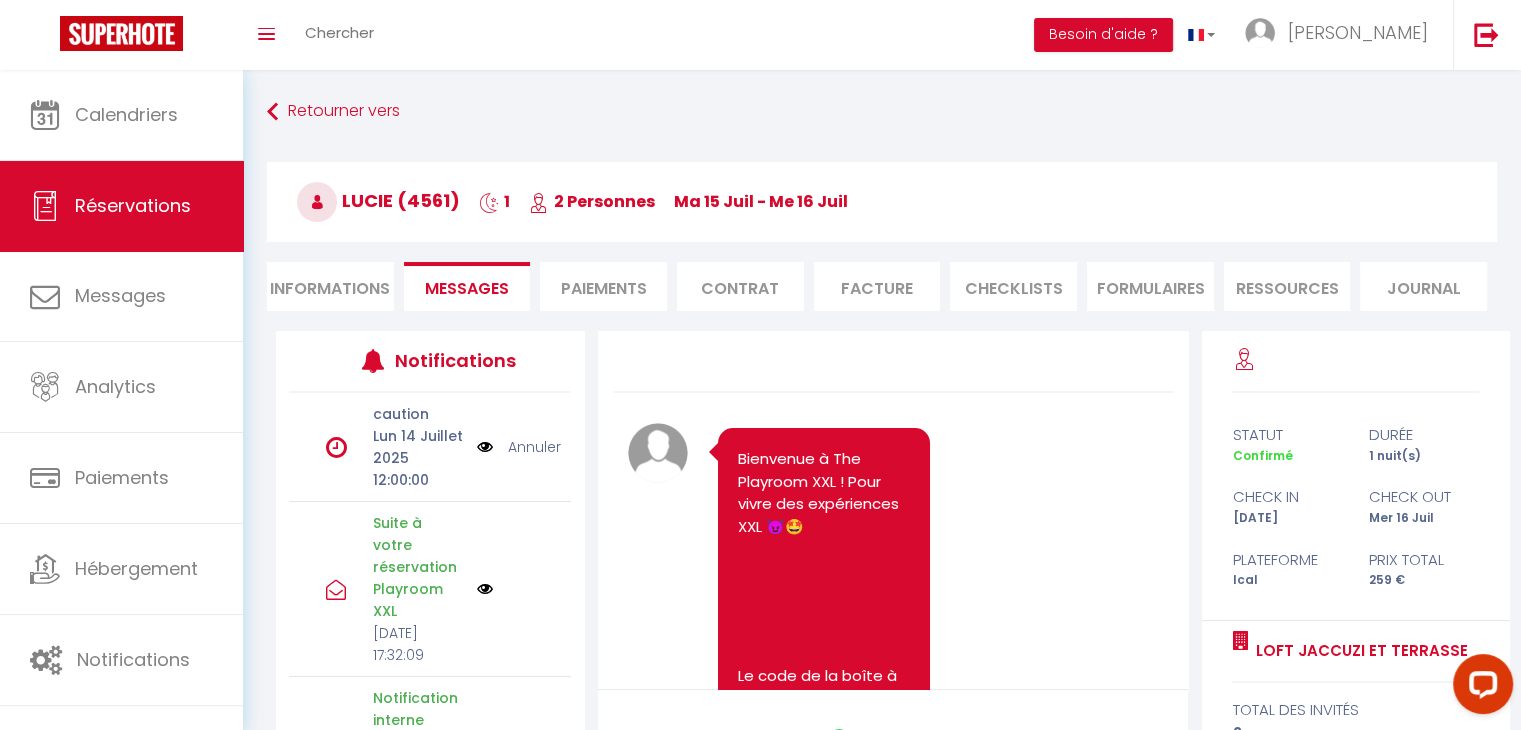 click at bounding box center [485, 447] 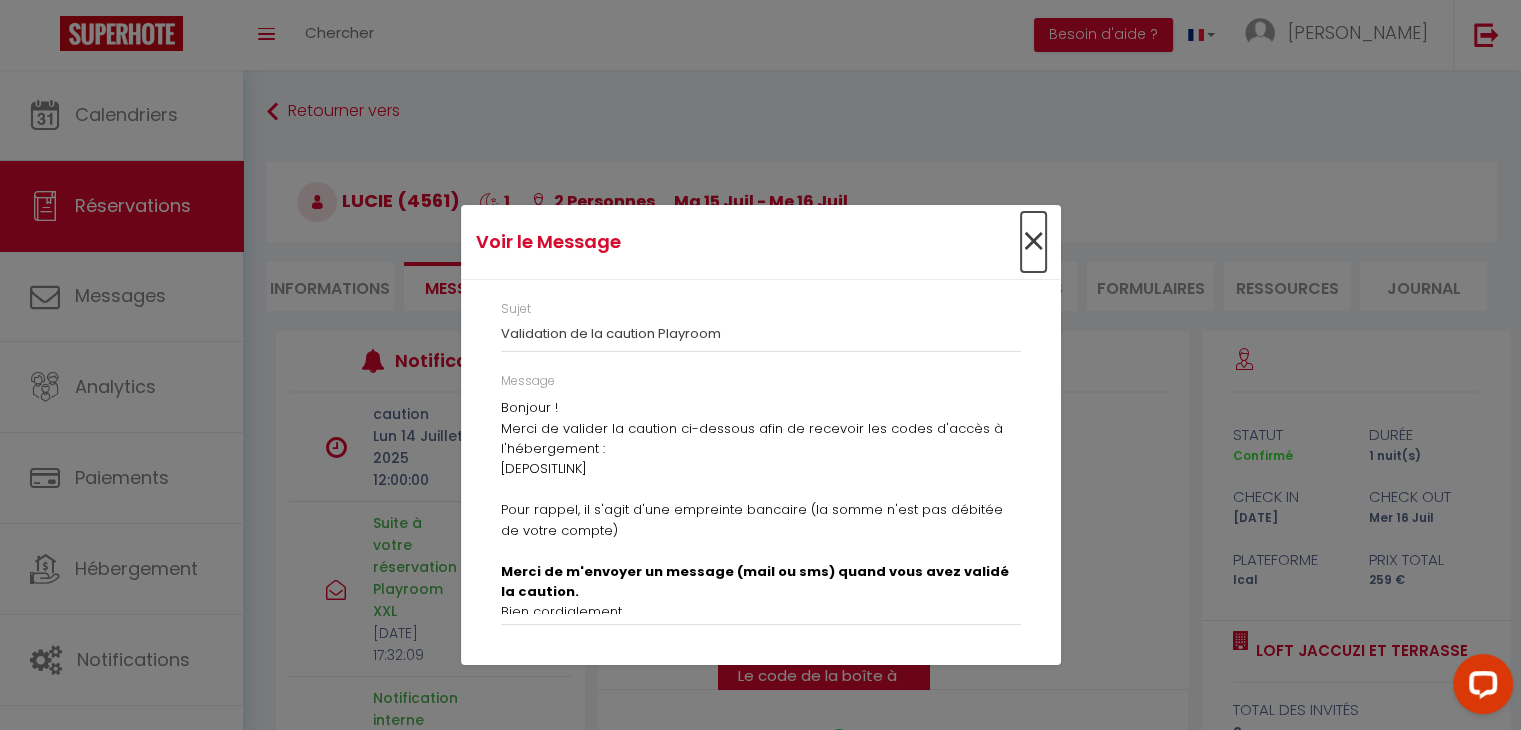 click on "×" at bounding box center (1033, 242) 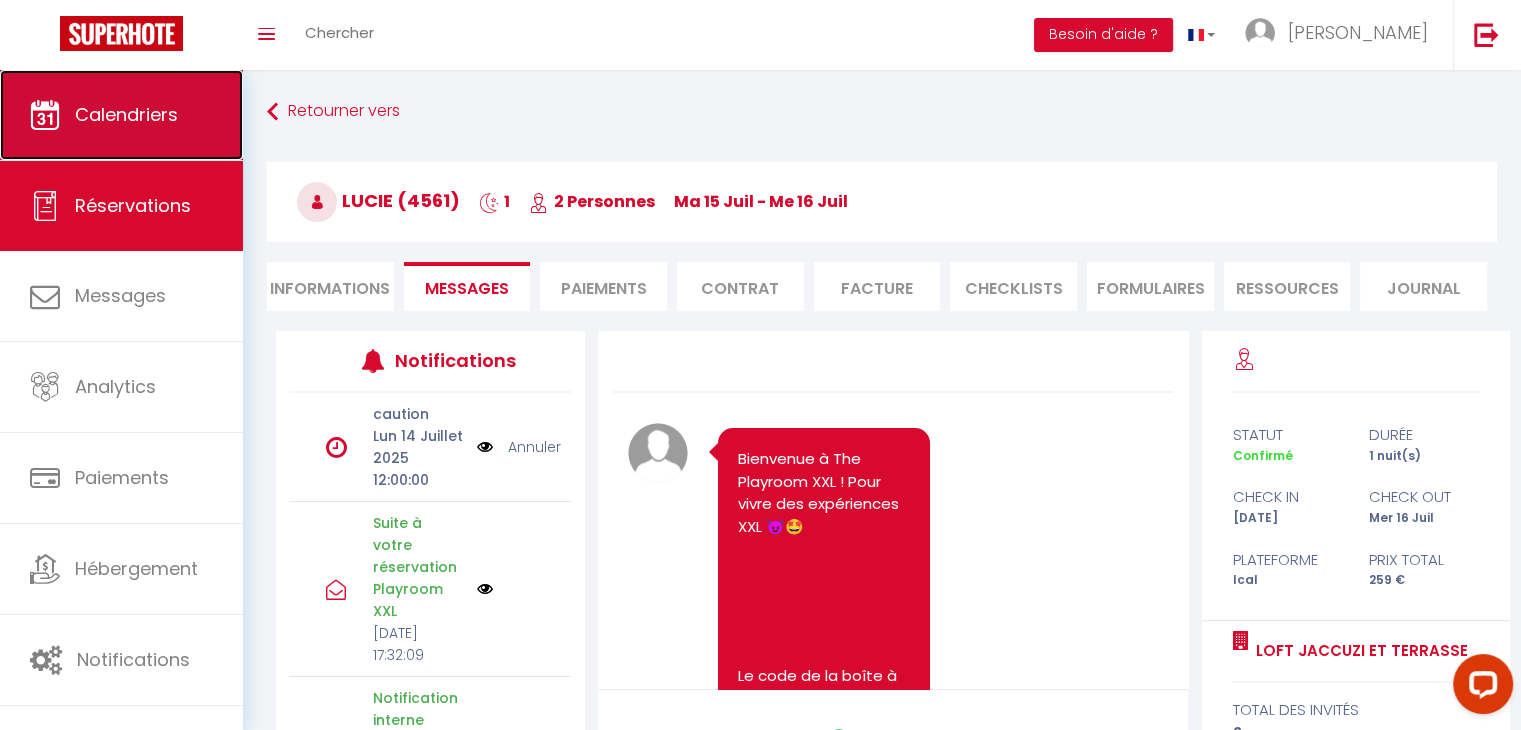click on "Calendriers" at bounding box center (121, 115) 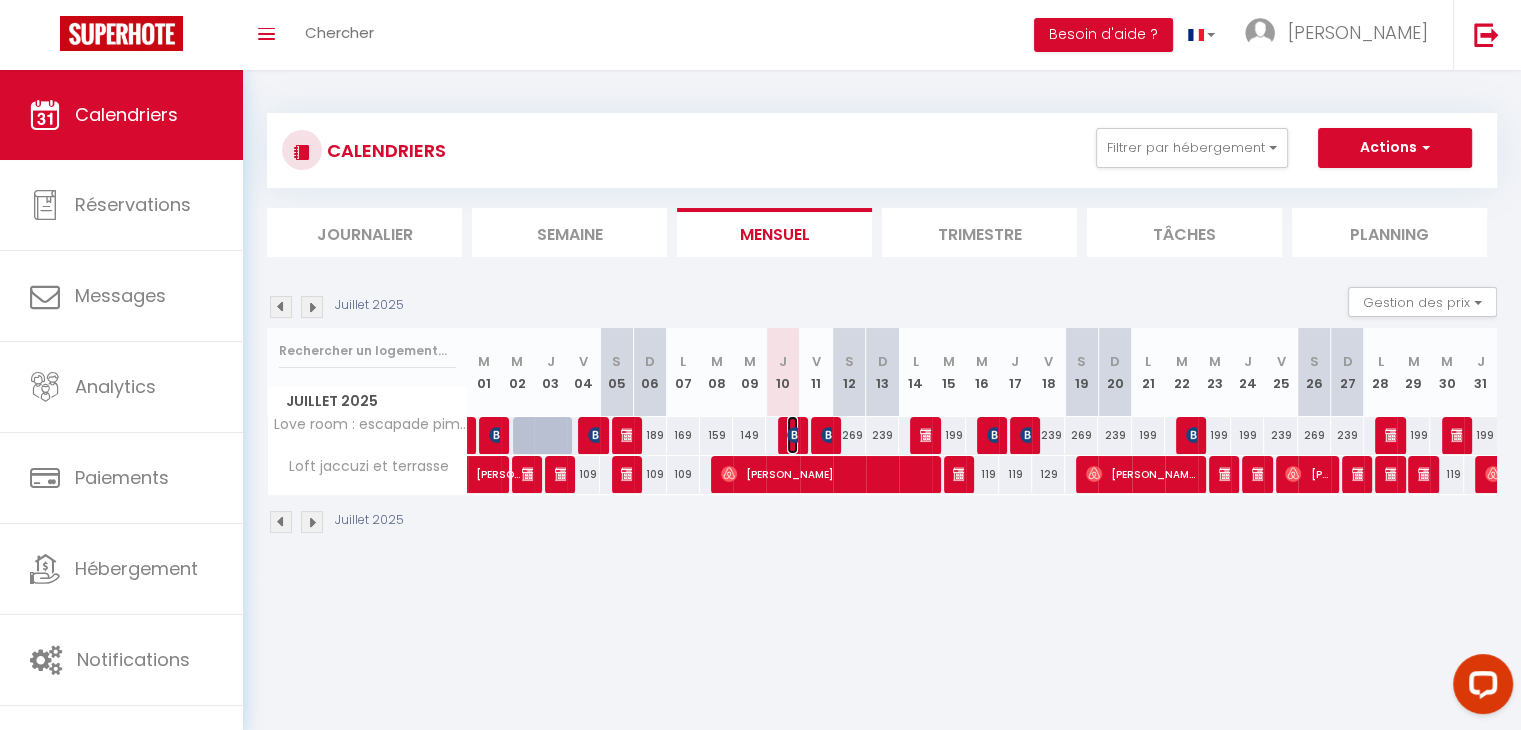 click on "[PERSON_NAME]" at bounding box center (792, 435) 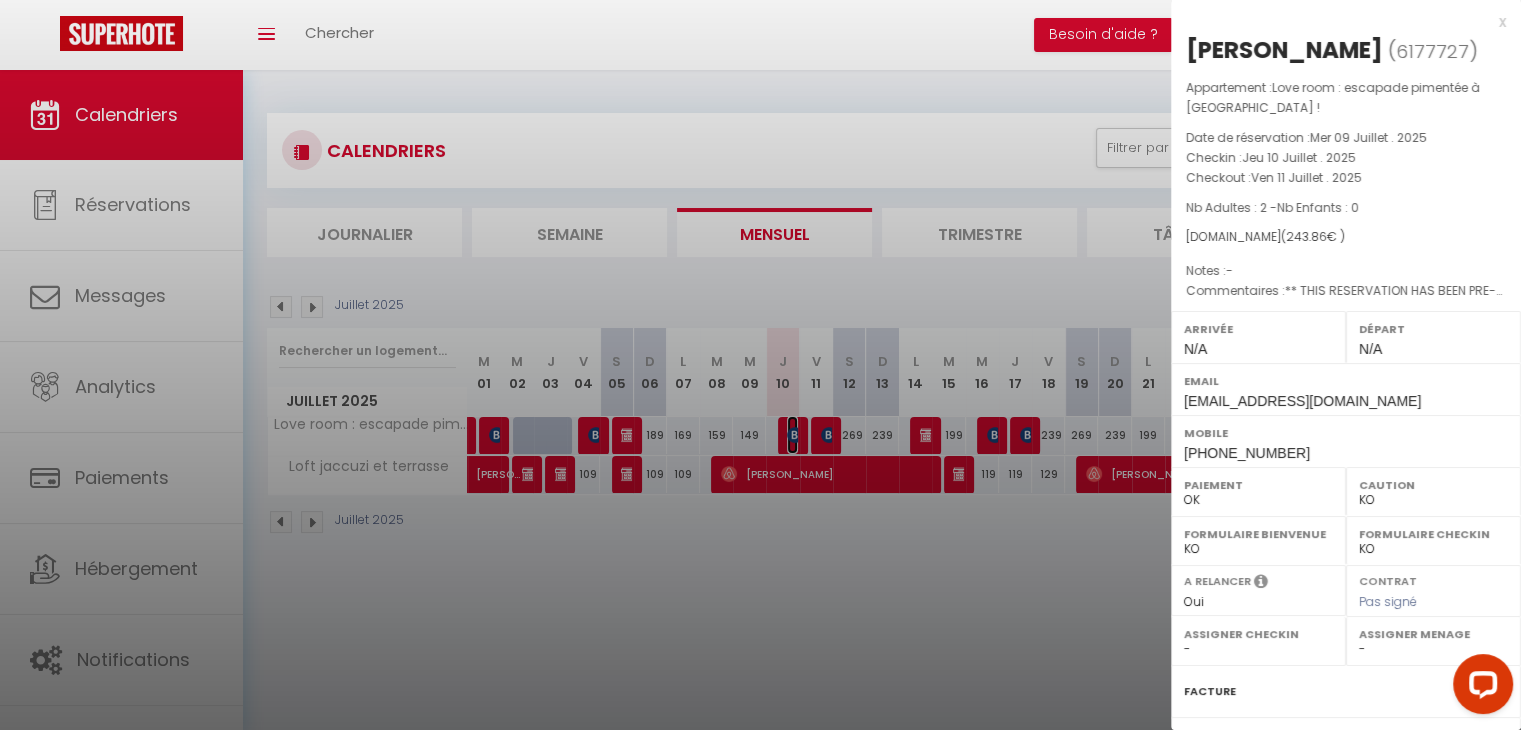 scroll, scrollTop: 219, scrollLeft: 0, axis: vertical 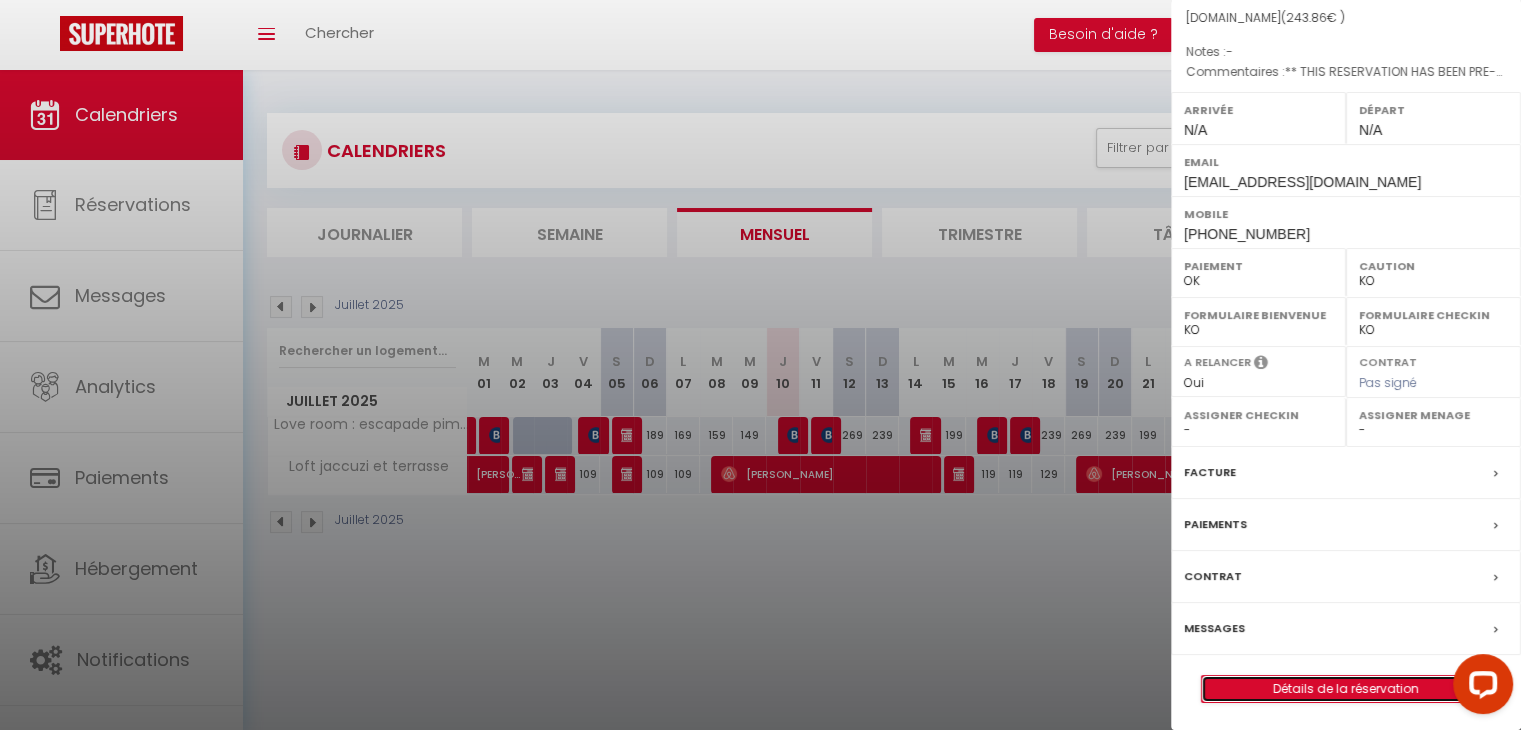 click on "Détails de la réservation" at bounding box center [1346, 689] 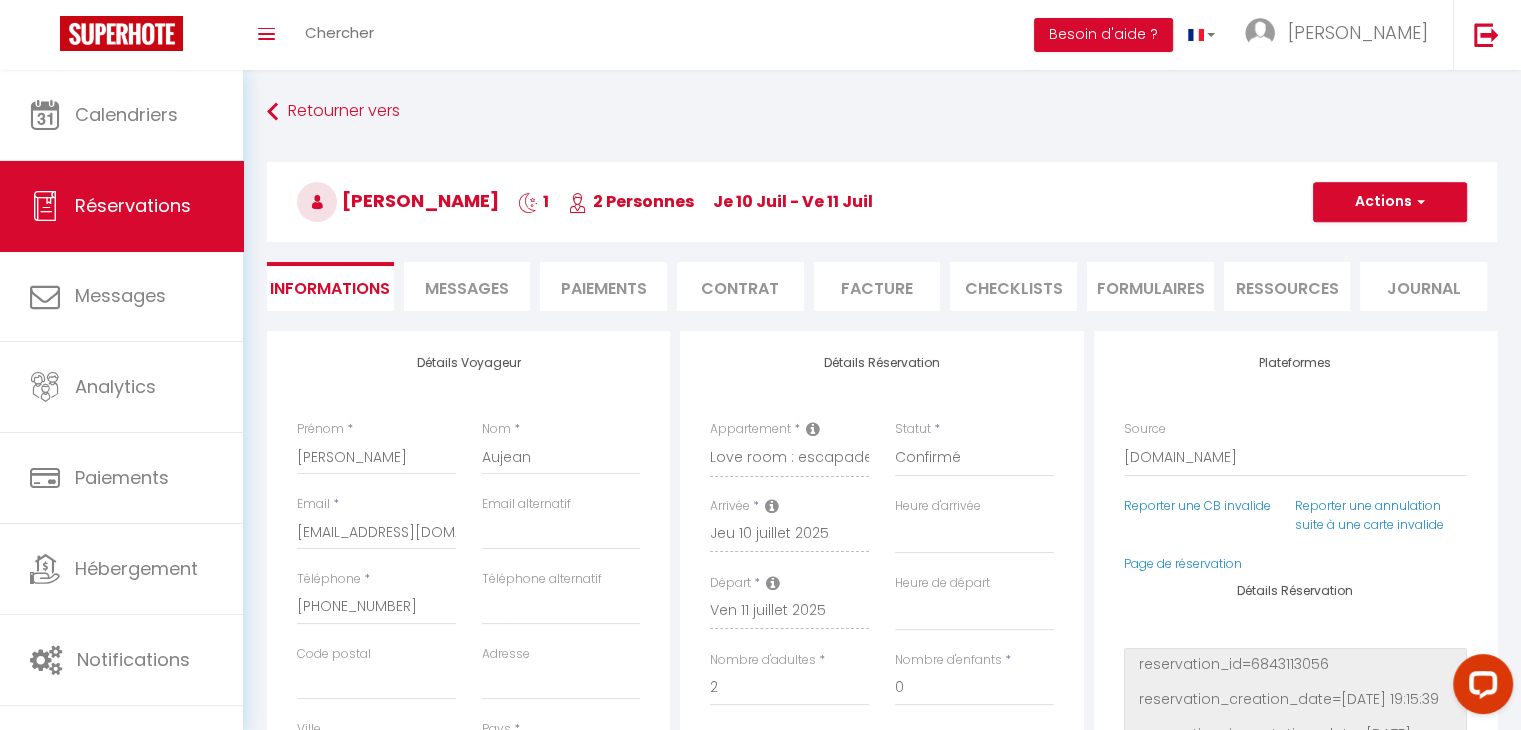 click on "Messages" at bounding box center (467, 288) 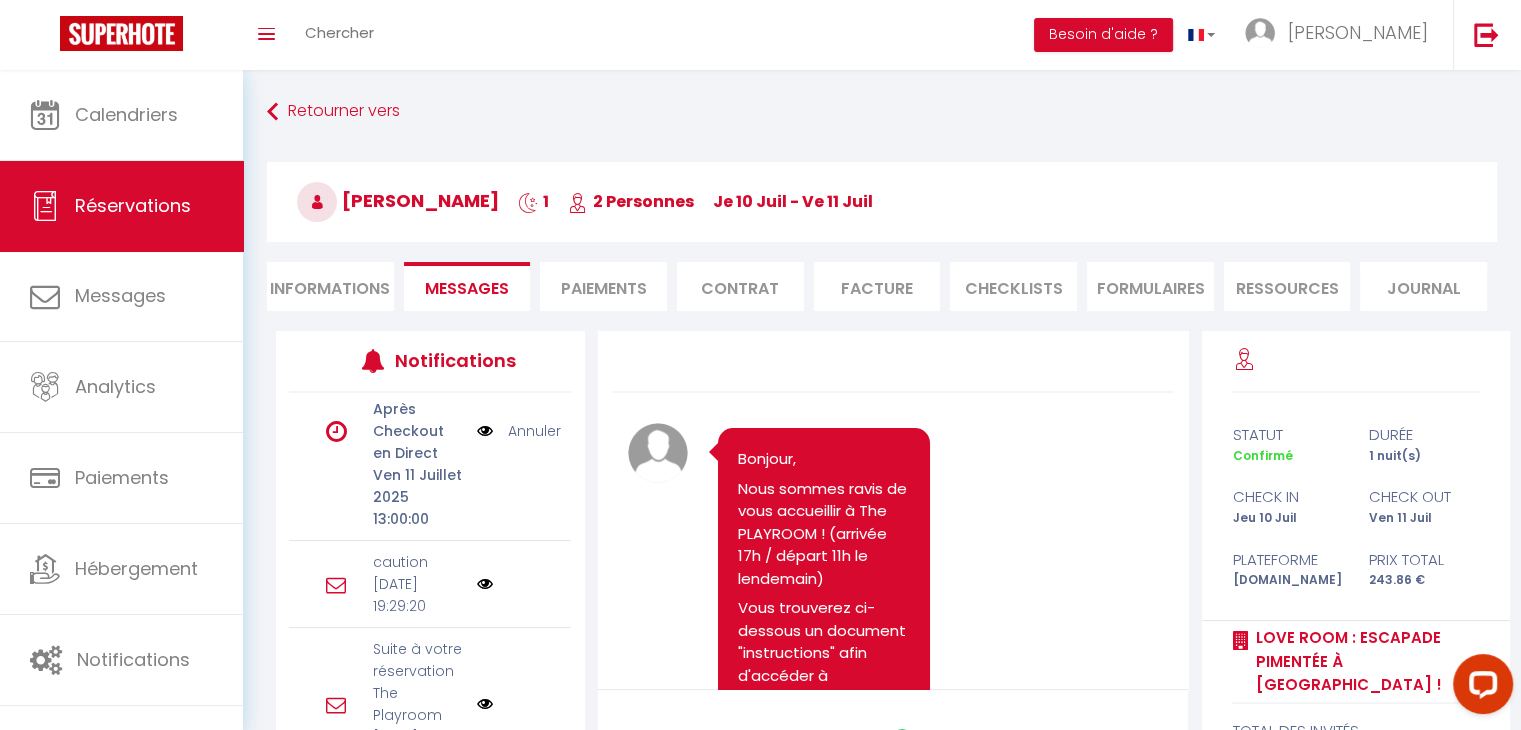 scroll, scrollTop: 67, scrollLeft: 0, axis: vertical 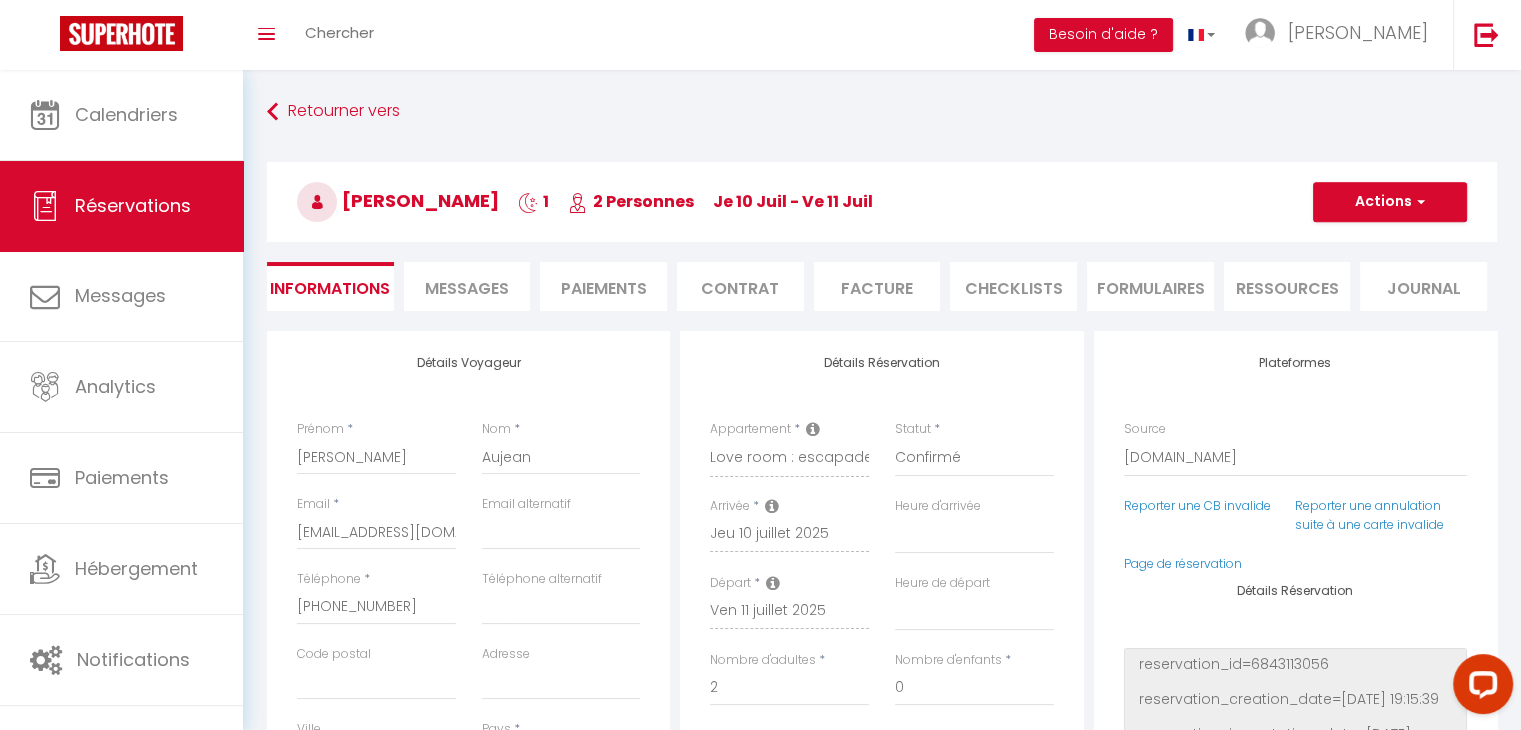 click on "Messages" at bounding box center (467, 288) 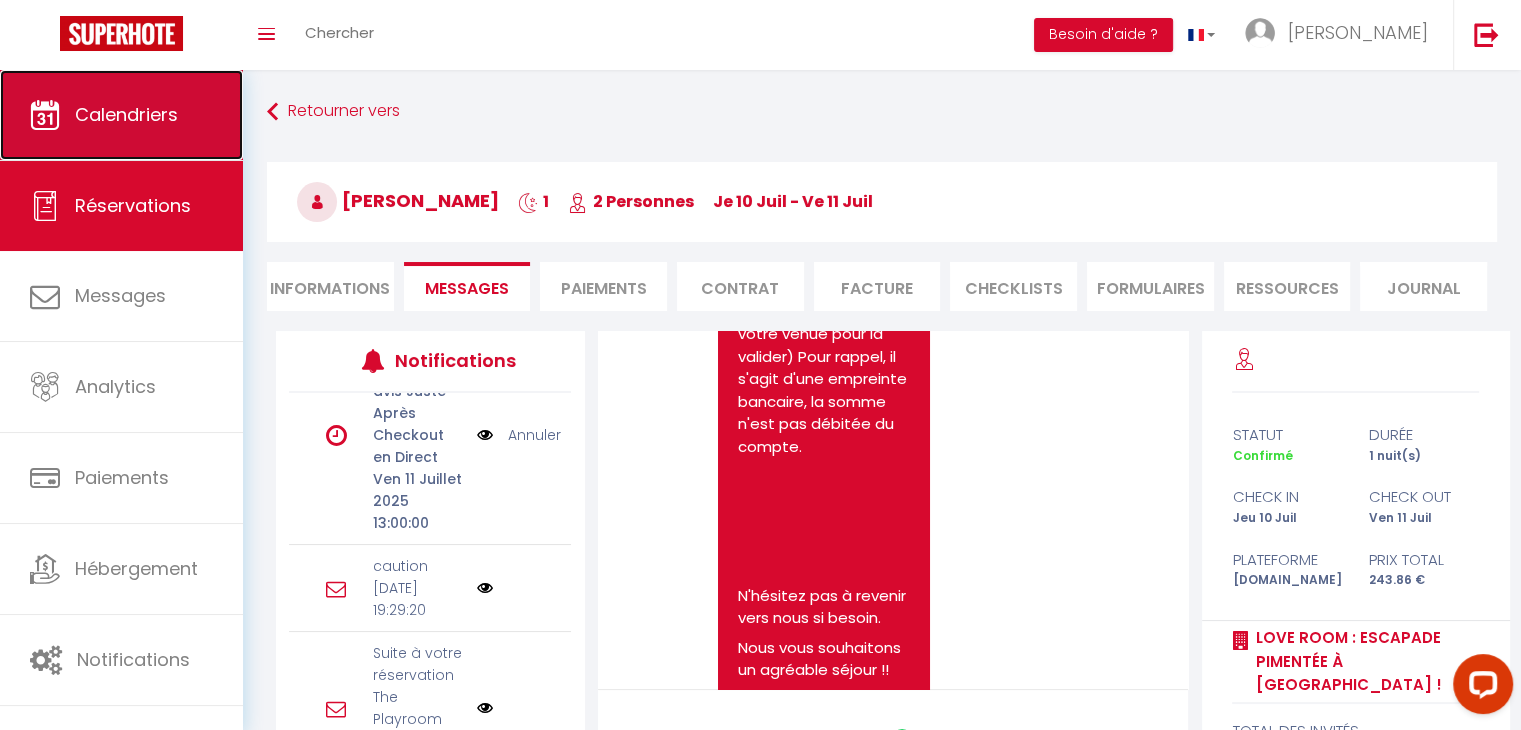 click on "Calendriers" at bounding box center (126, 114) 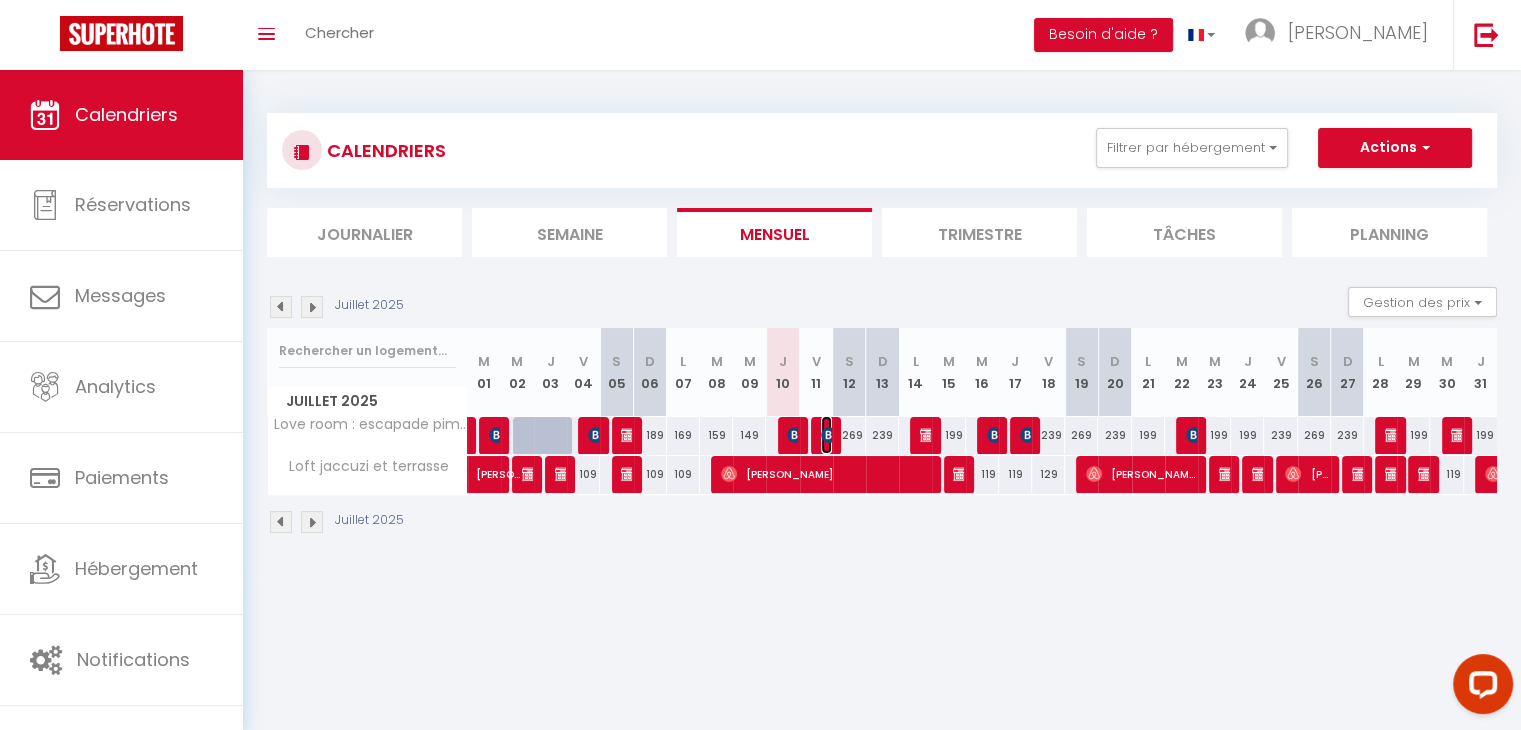 click at bounding box center (829, 435) 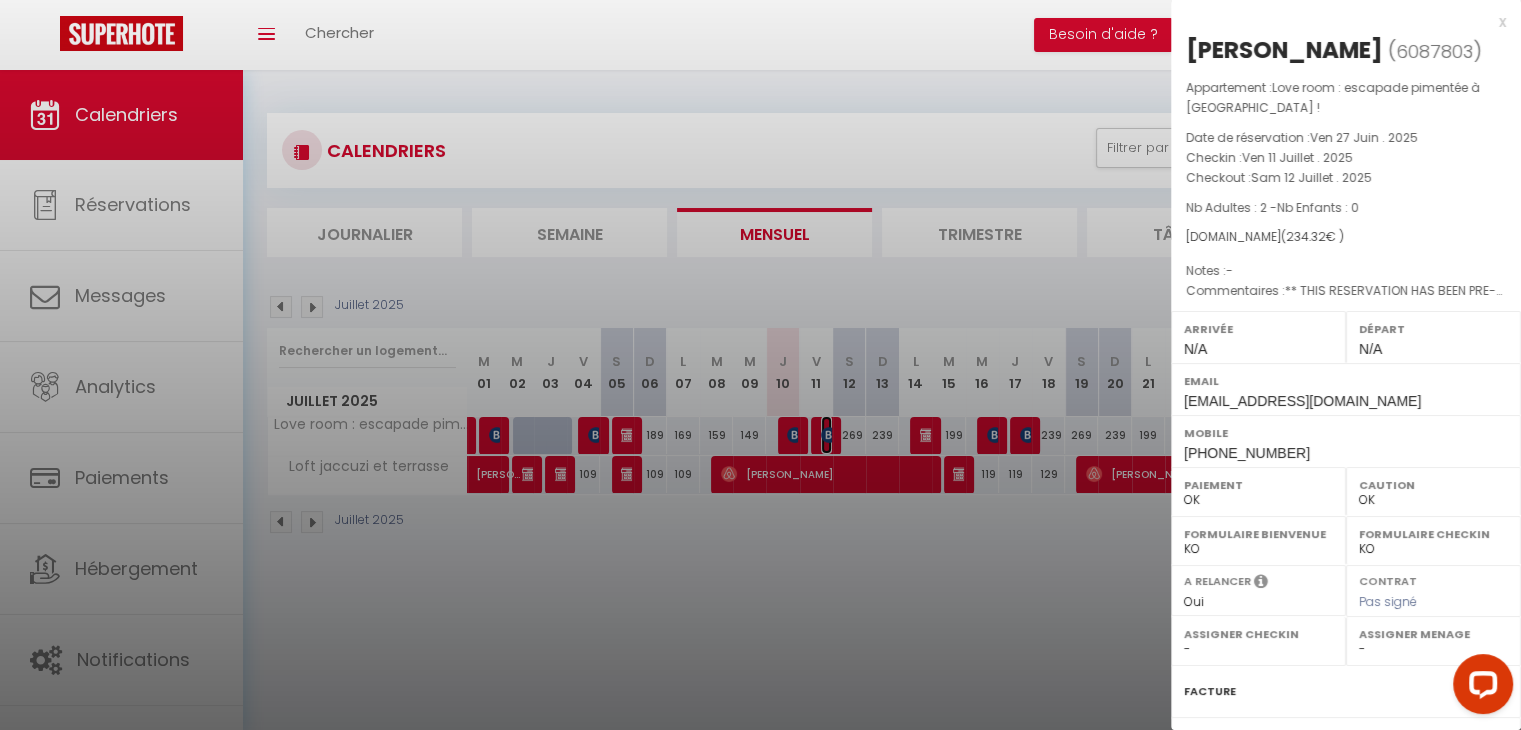 scroll, scrollTop: 251, scrollLeft: 0, axis: vertical 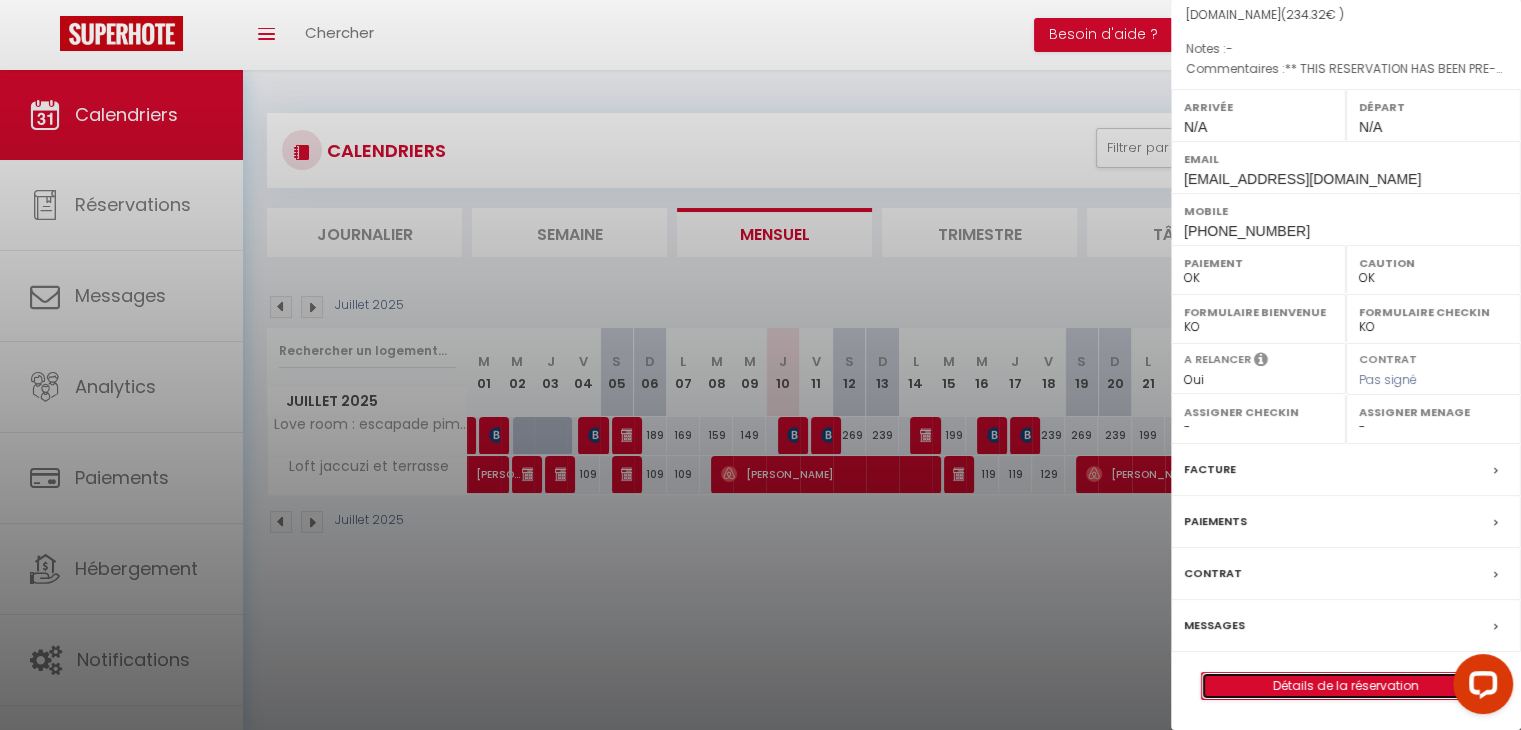 click on "Détails de la réservation" at bounding box center [1346, 686] 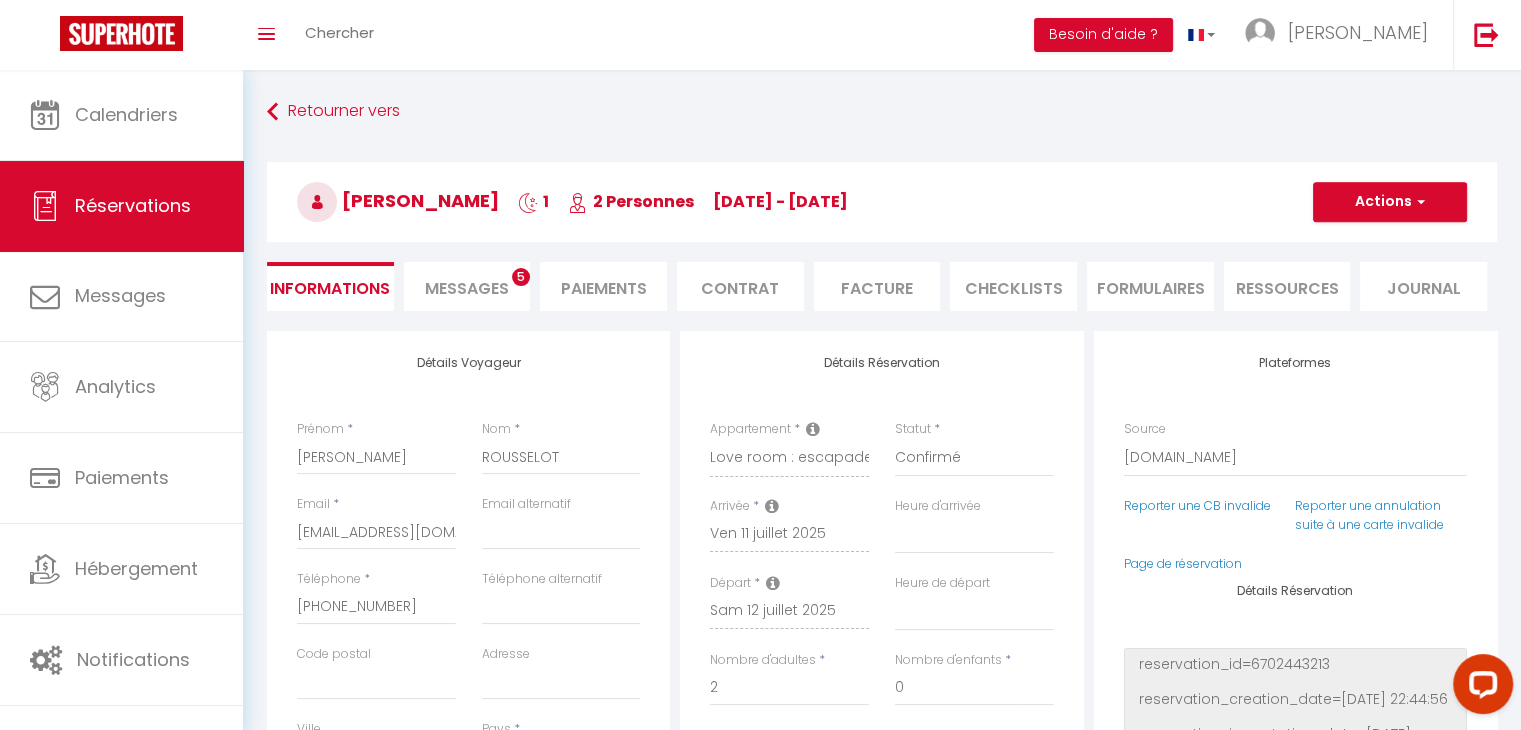 click on "Messages" at bounding box center [467, 288] 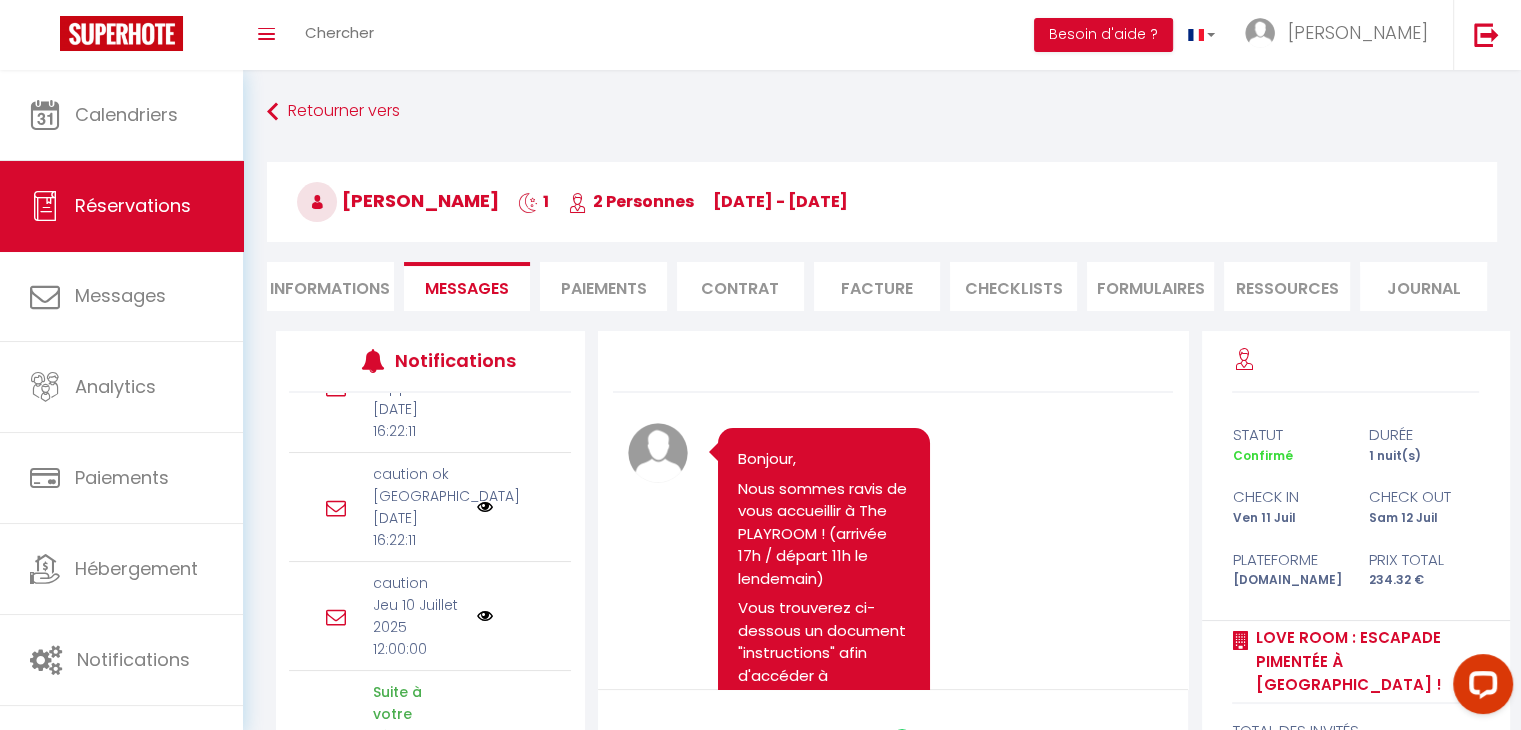 scroll, scrollTop: 267, scrollLeft: 0, axis: vertical 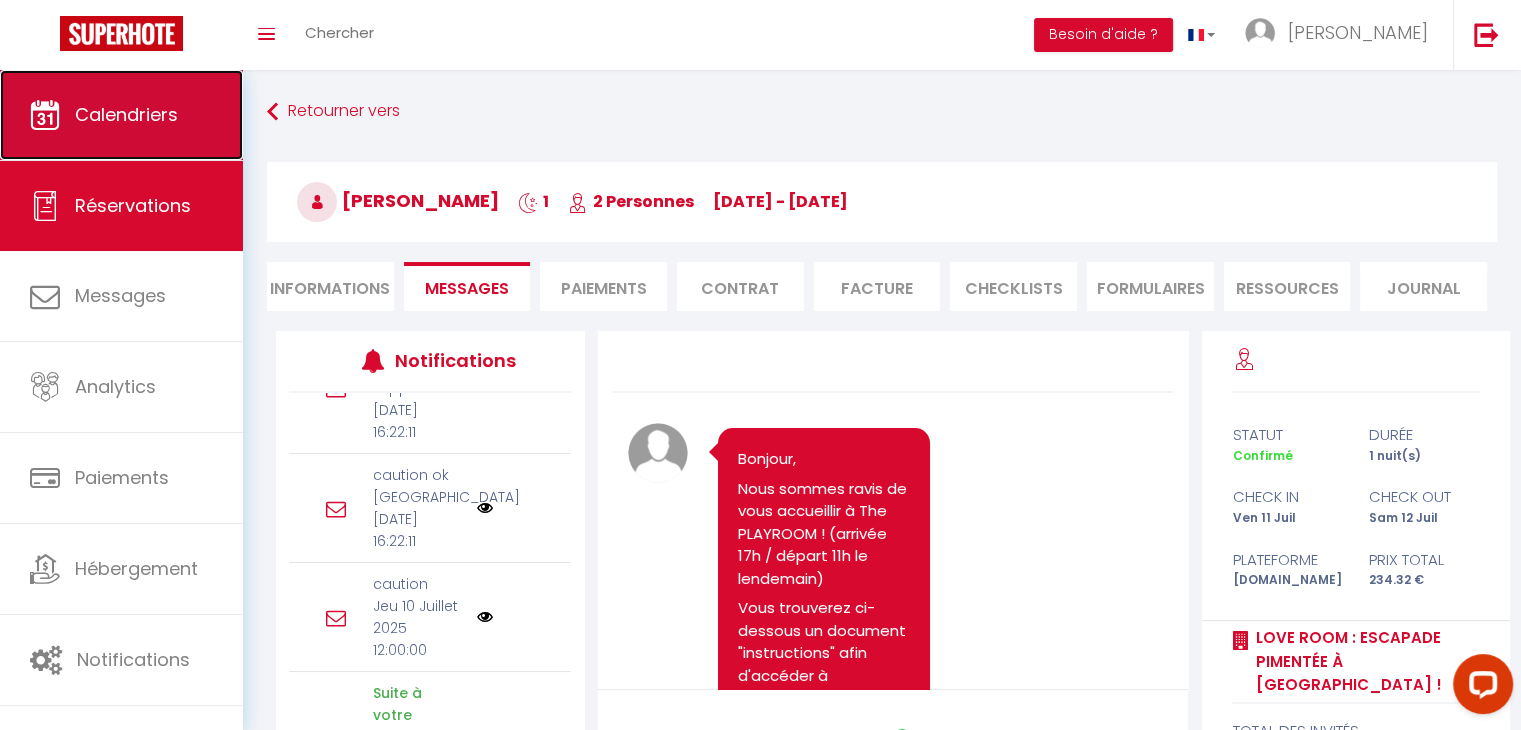 click on "Calendriers" at bounding box center (121, 115) 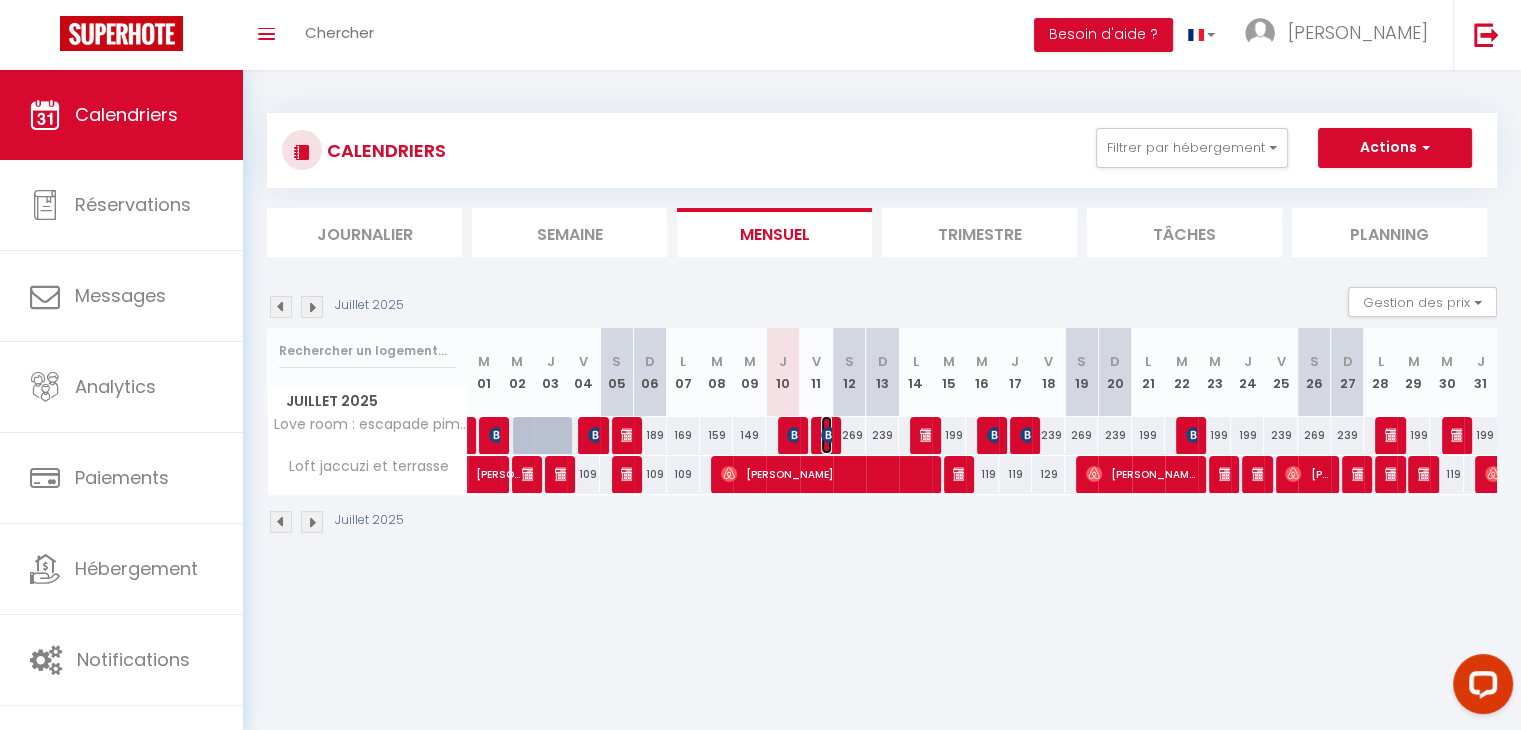 click at bounding box center (829, 435) 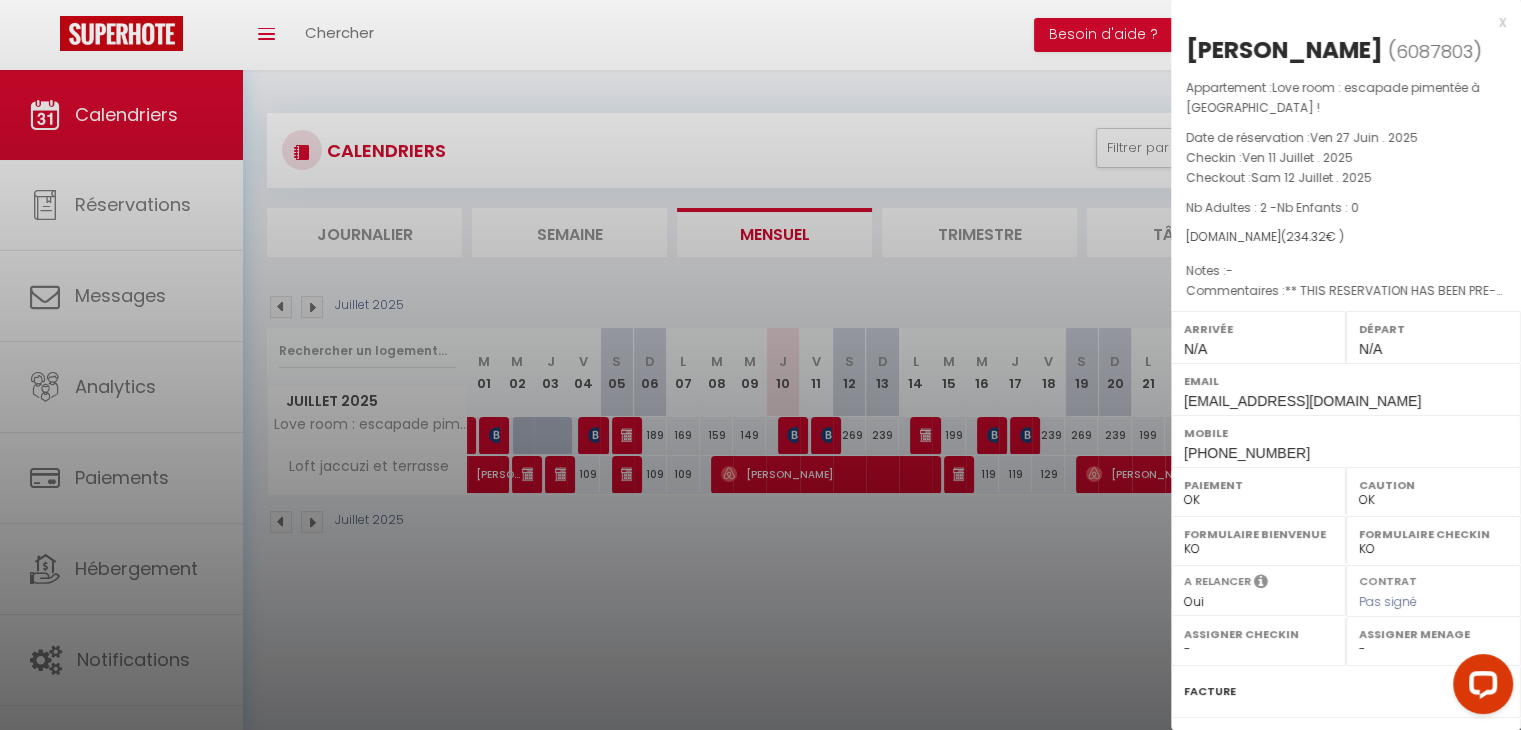 click on "6087803" at bounding box center [1434, 51] 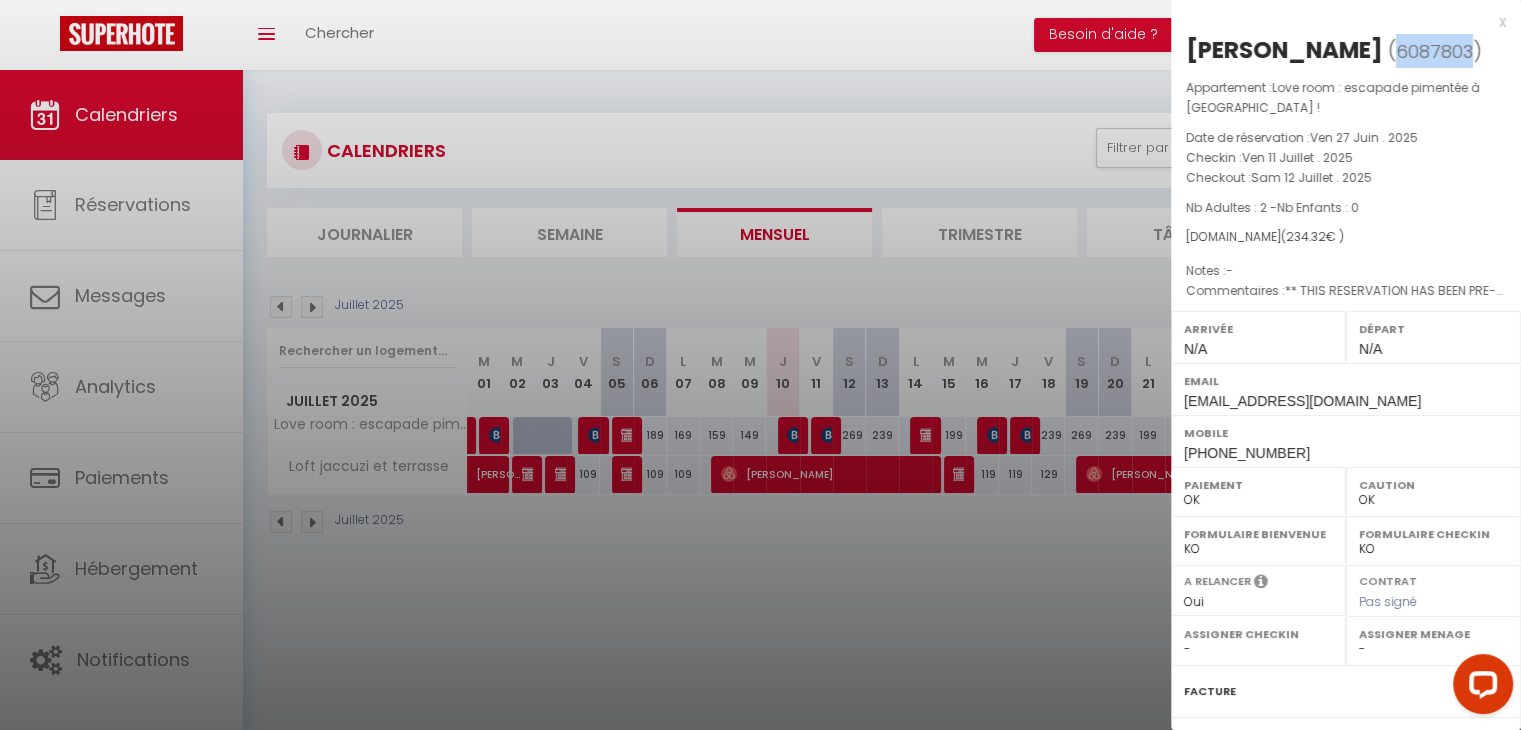 click on "6087803" at bounding box center [1434, 51] 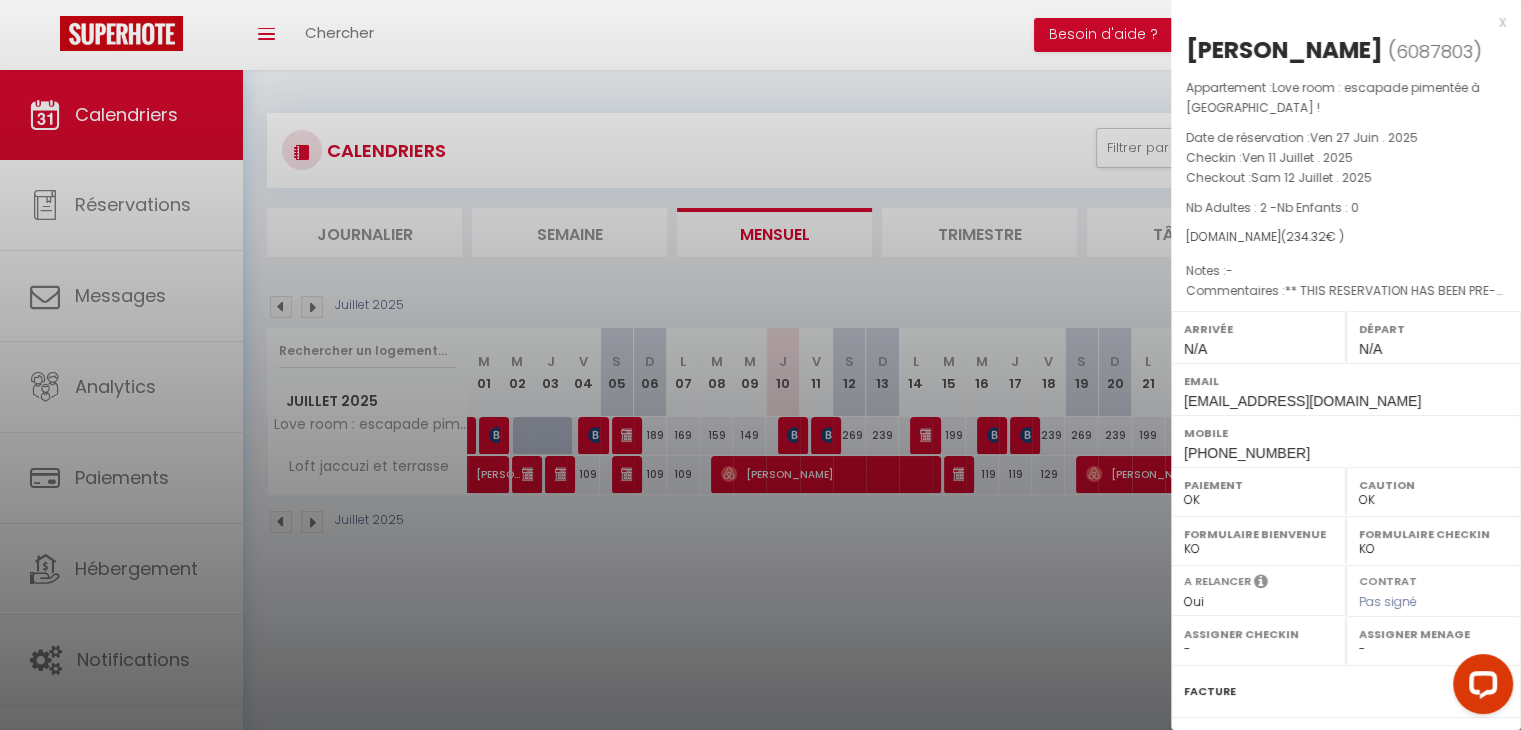 click on "x" at bounding box center (1338, 22) 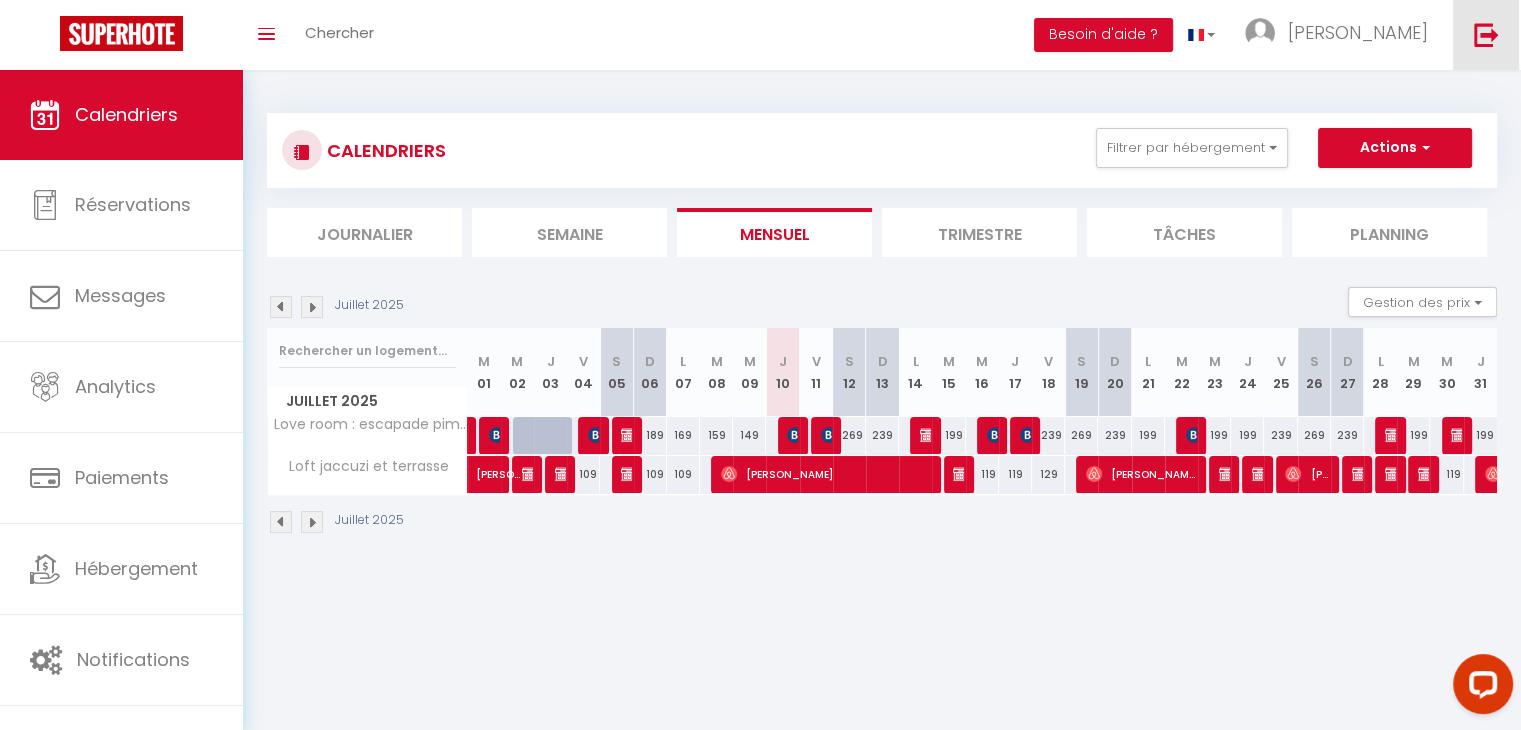 click at bounding box center (1486, 35) 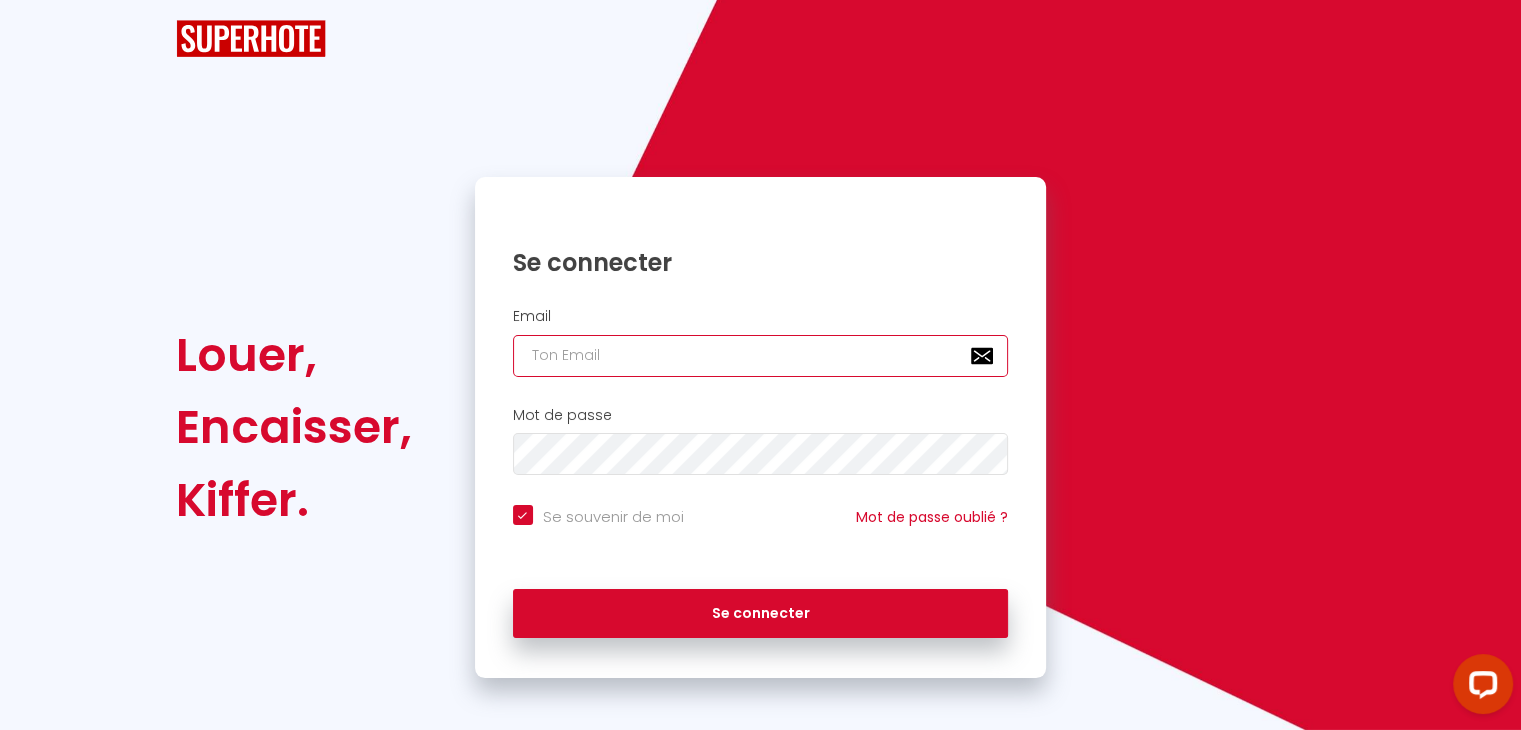 paste on "[EMAIL_ADDRESS][DOMAIN_NAME]" 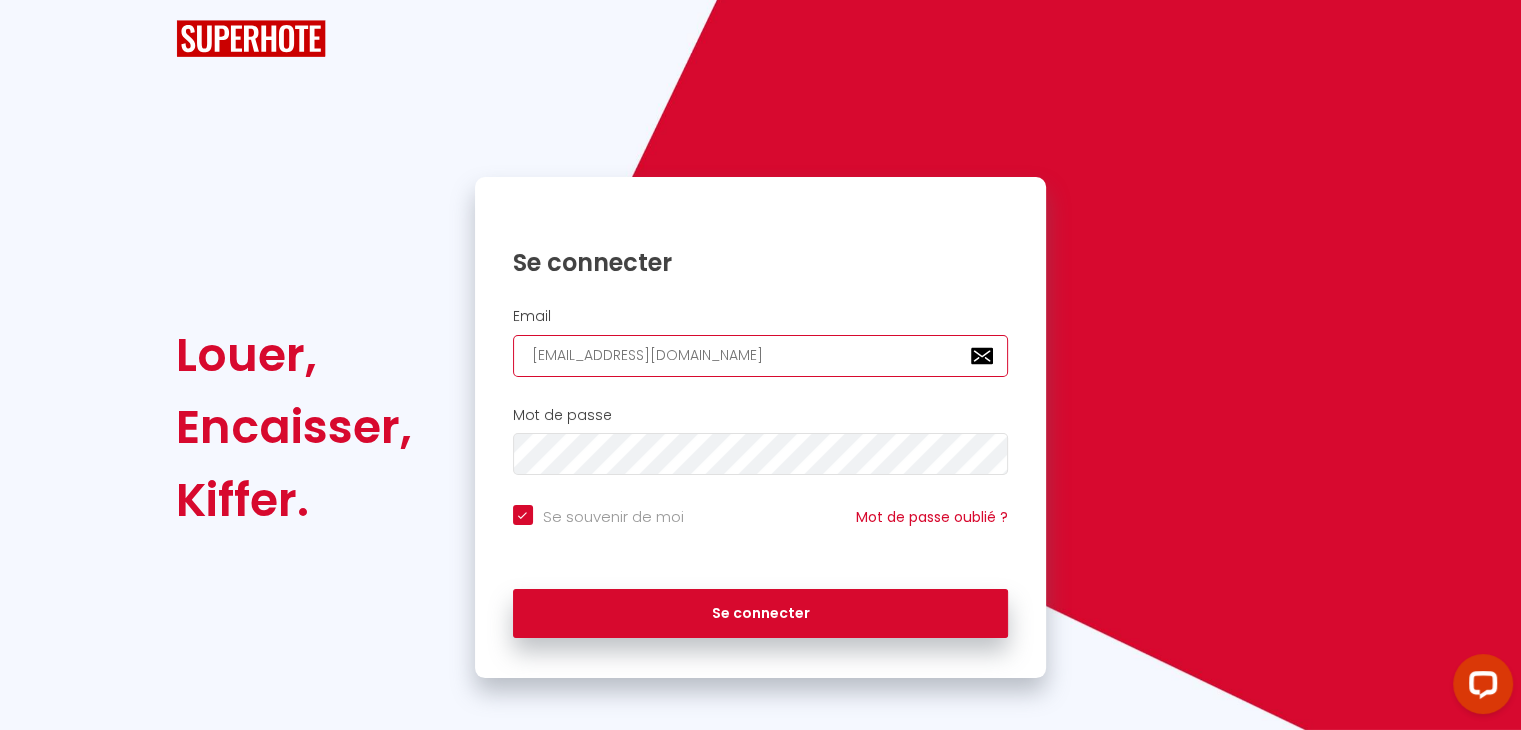 click on "[EMAIL_ADDRESS][DOMAIN_NAME]" at bounding box center (761, 356) 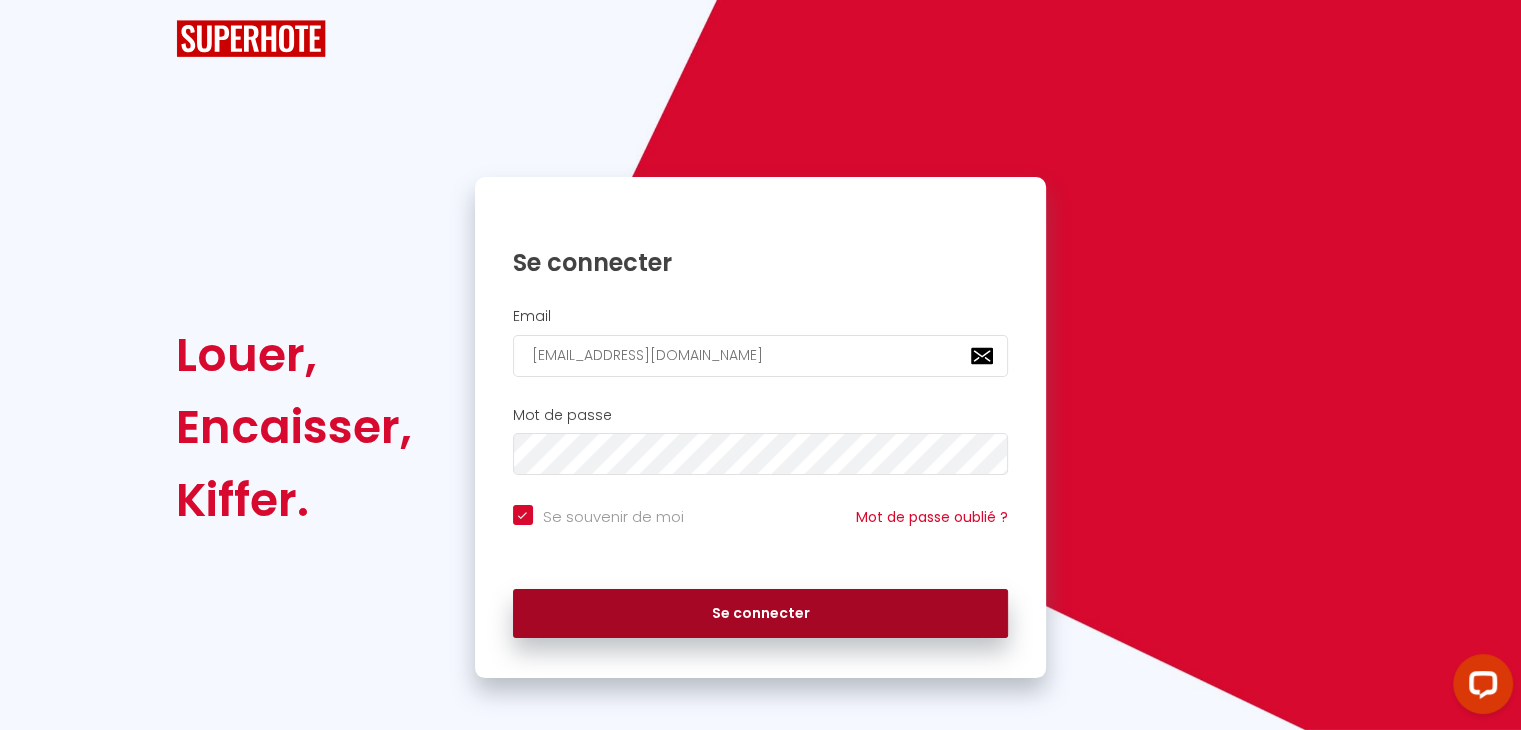 click on "Se connecter" at bounding box center [761, 614] 